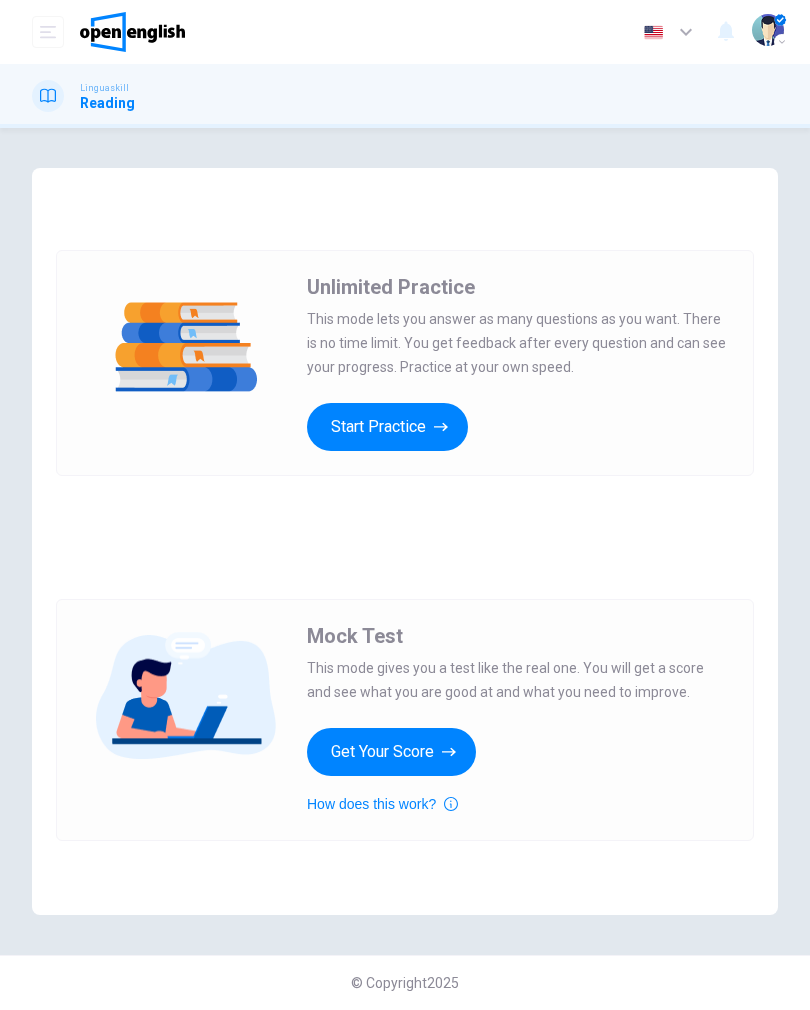 scroll, scrollTop: 0, scrollLeft: 0, axis: both 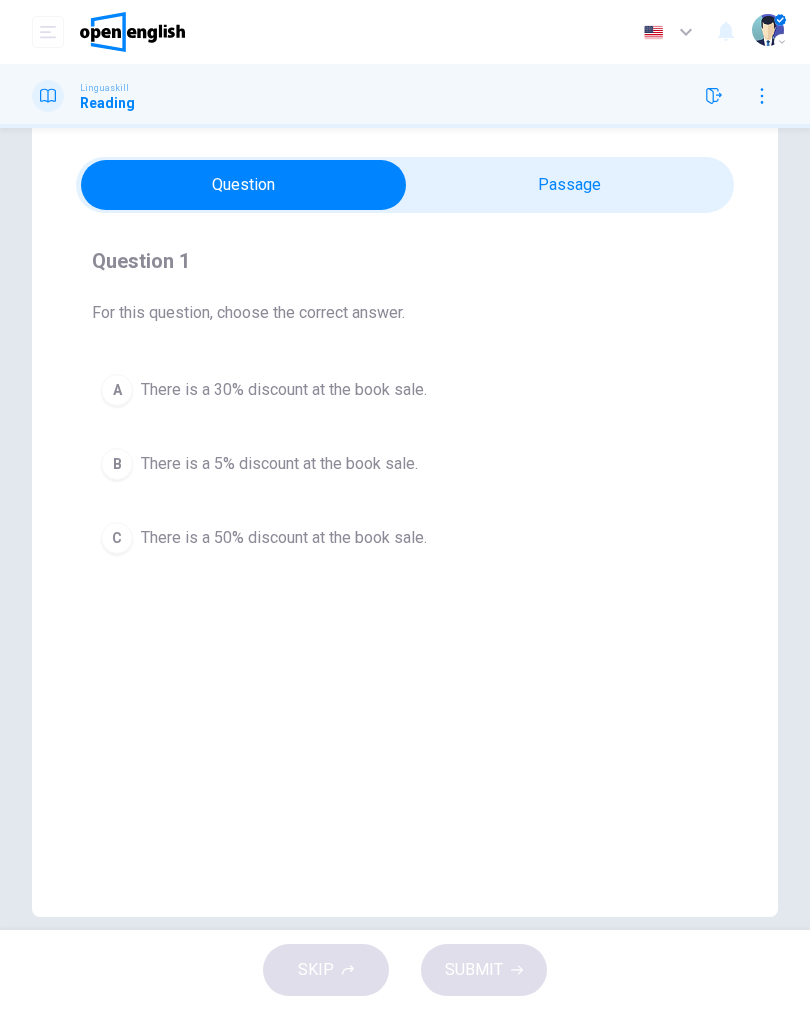 click on "C There is a 50% discount at the book sale." at bounding box center [405, 538] 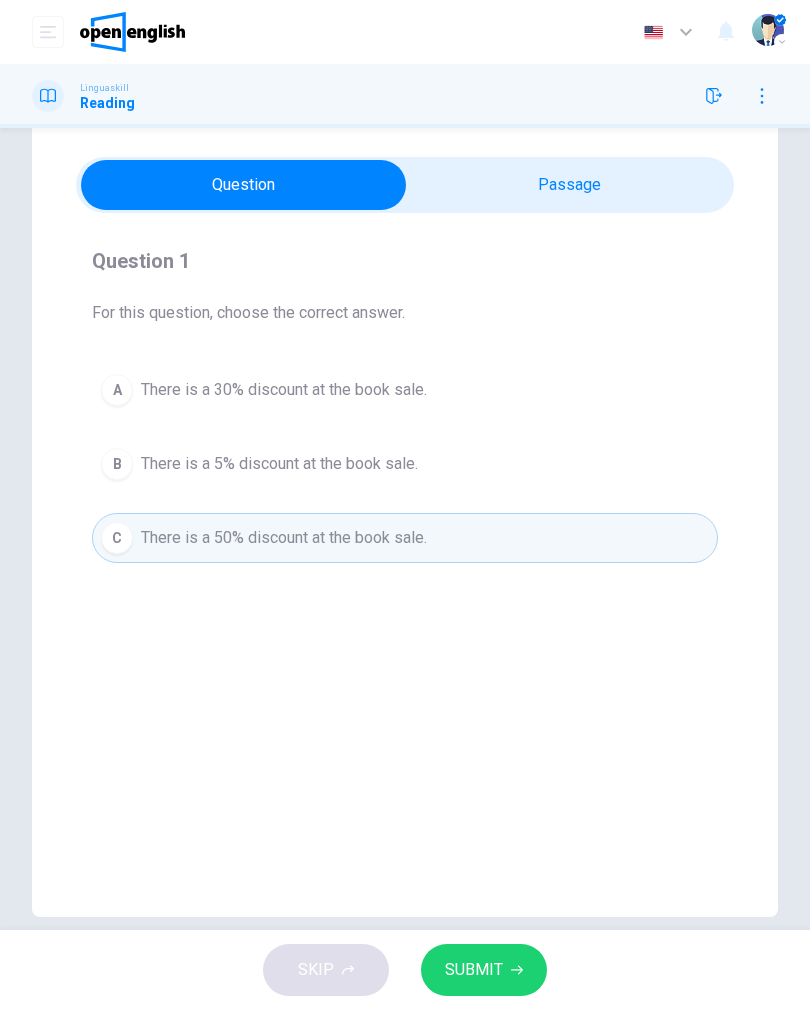 click on "SUBMIT" at bounding box center [474, 970] 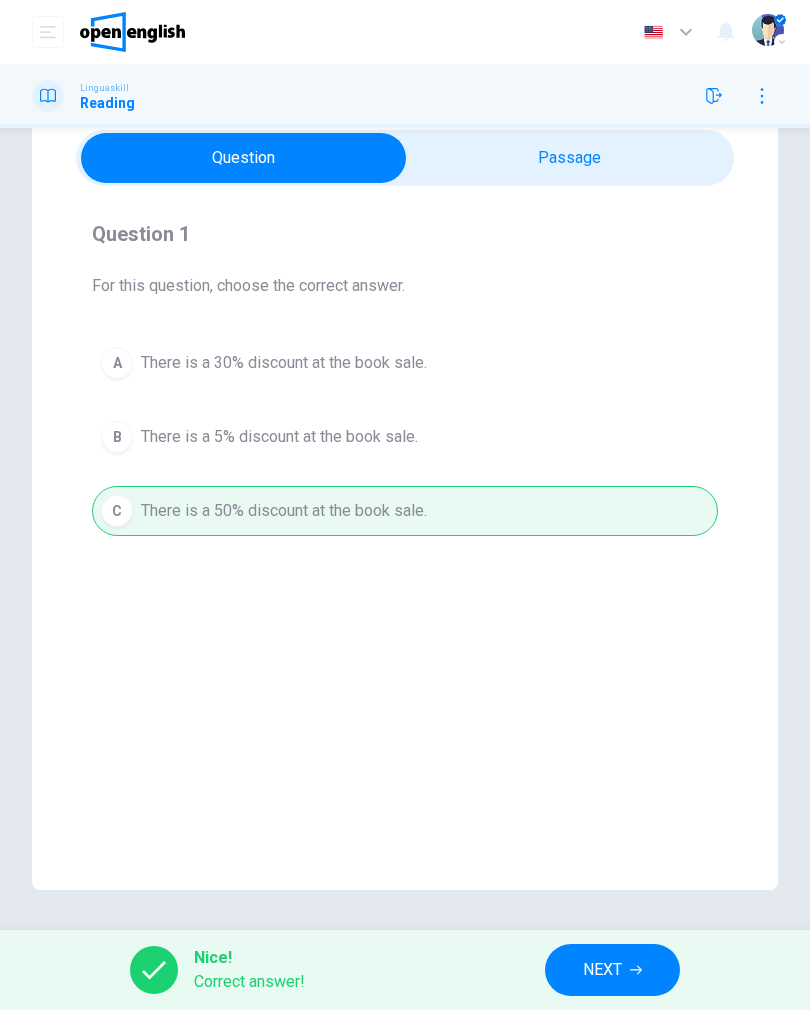 scroll, scrollTop: 82, scrollLeft: 0, axis: vertical 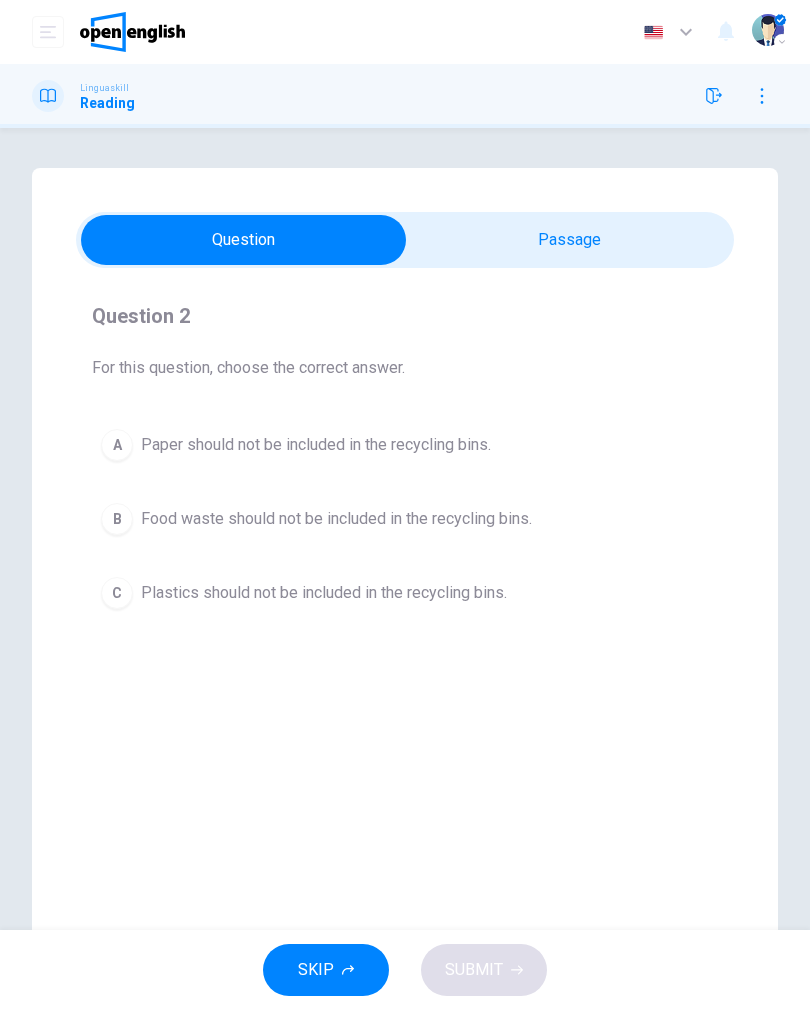 click on "Food waste should not be included in the recycling bins." at bounding box center [336, 519] 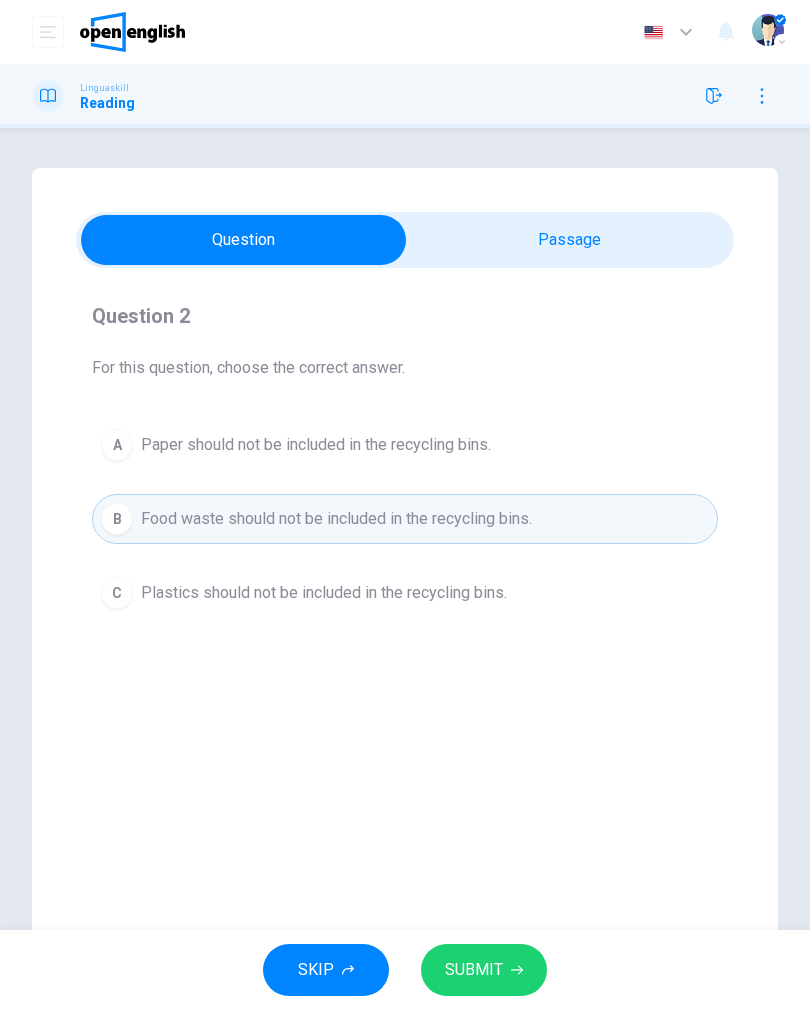 click on "SUBMIT" at bounding box center (474, 970) 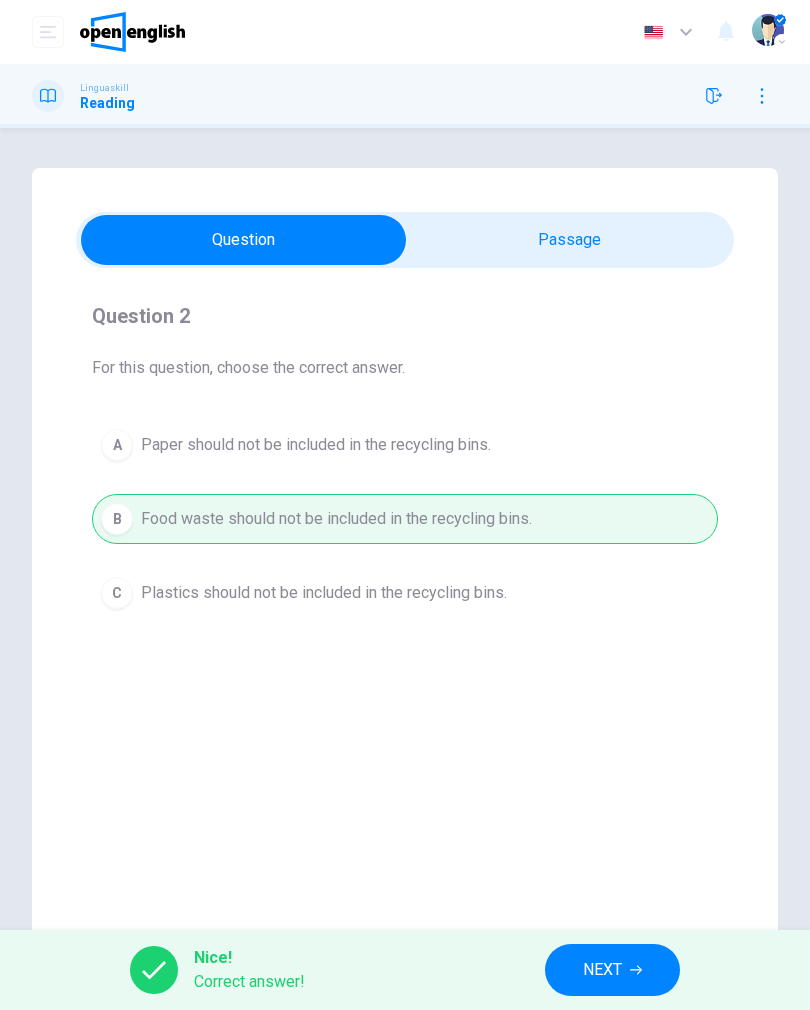 click on "NEXT" at bounding box center (602, 970) 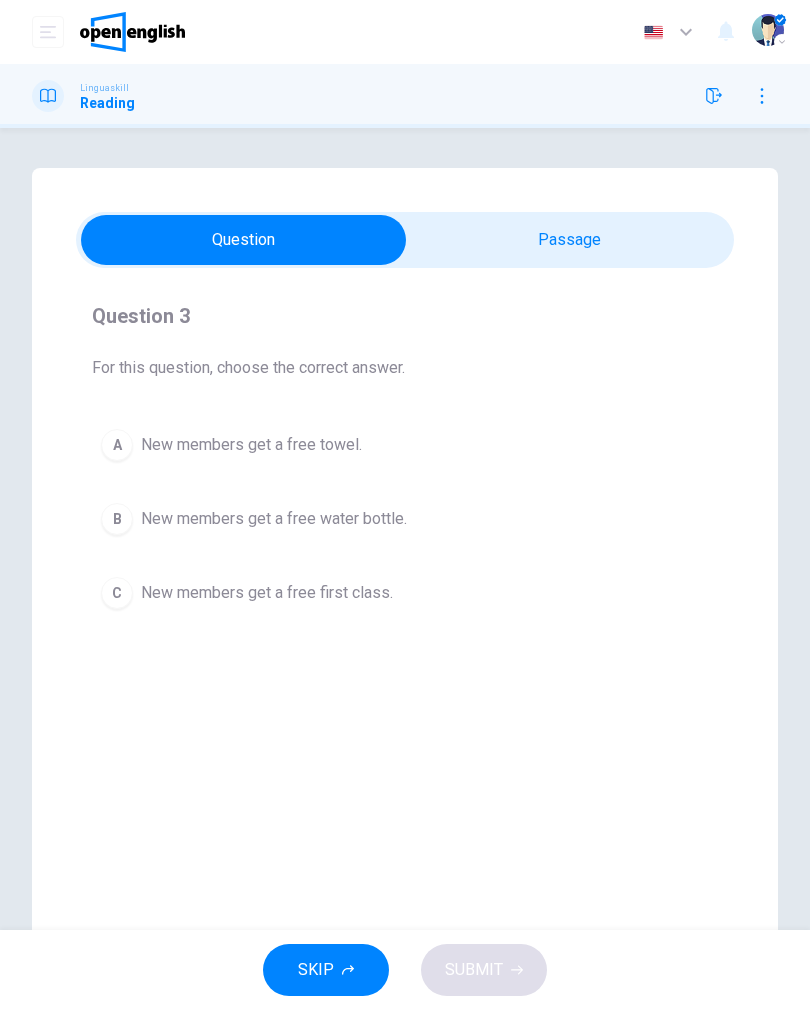 click on "C New members get a free first class." at bounding box center [405, 593] 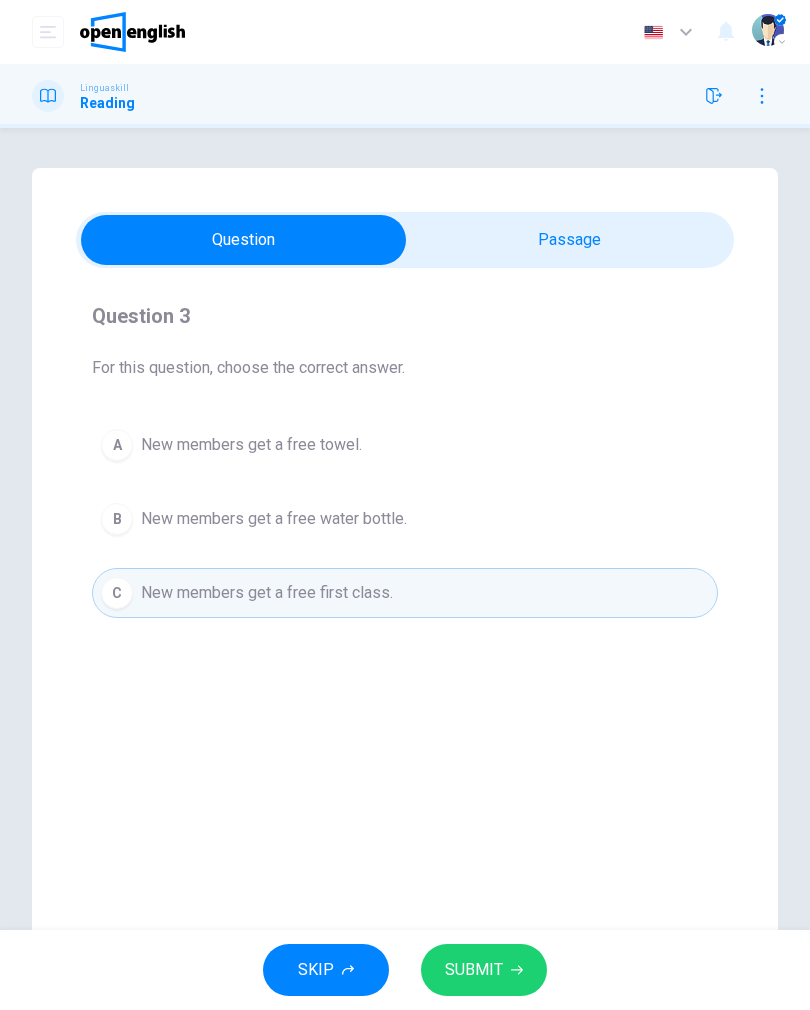 click 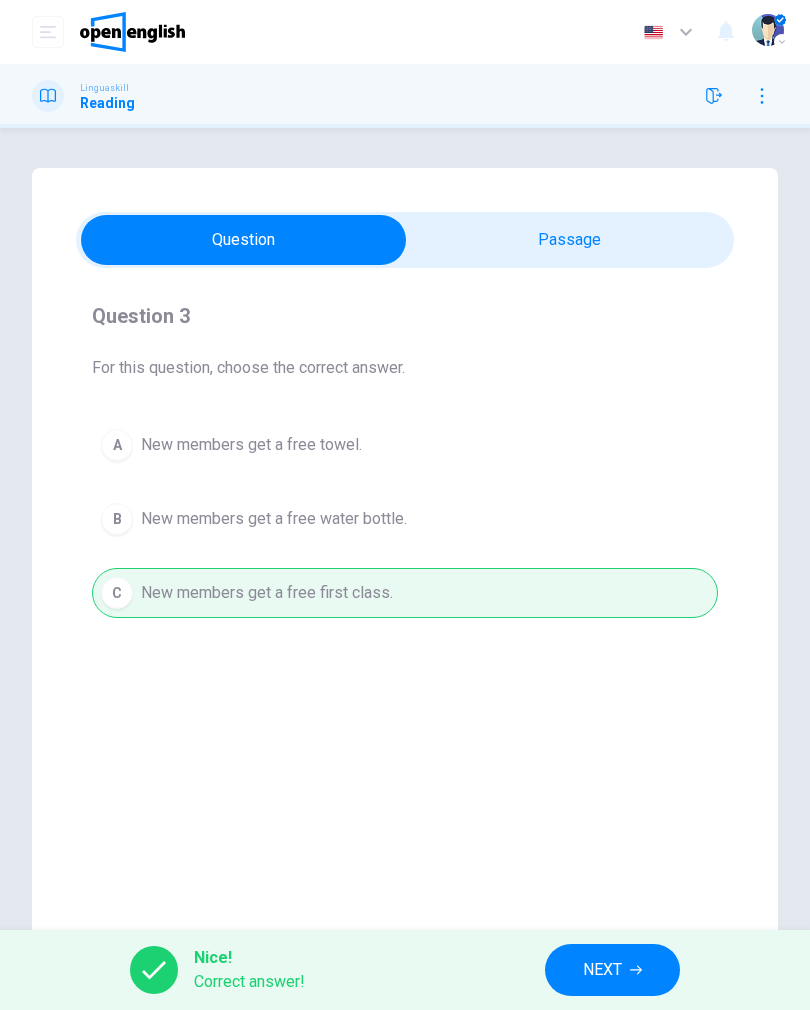 click on "NEXT" at bounding box center [612, 970] 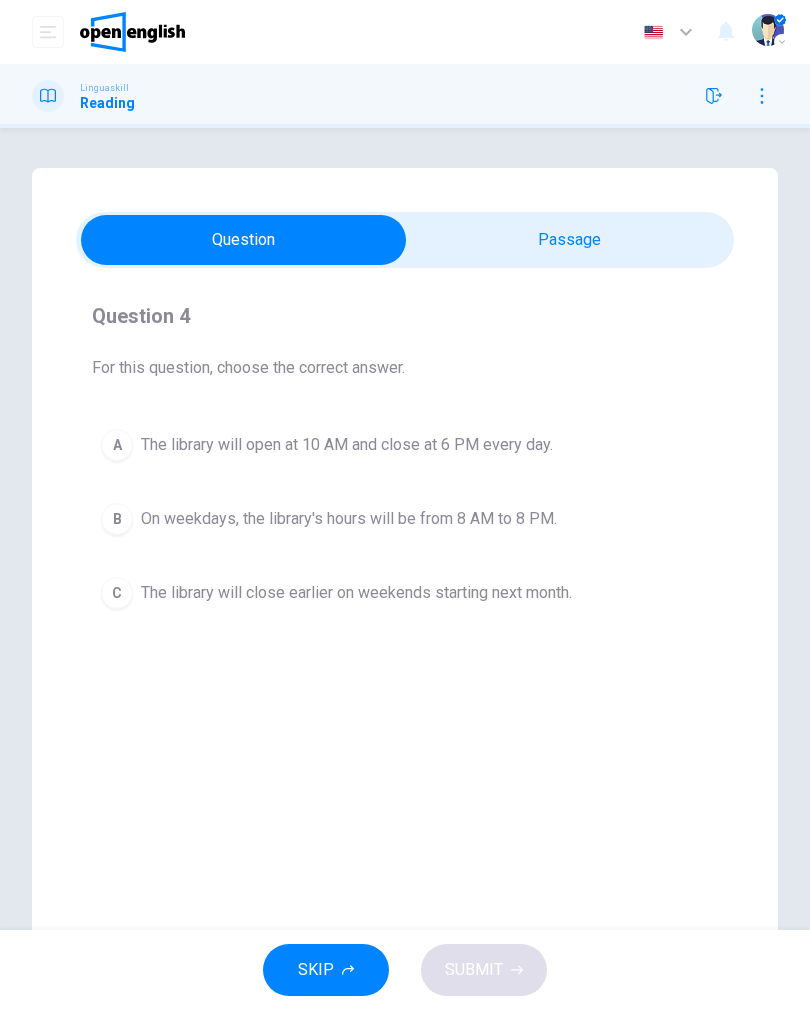 click on "On weekdays, the library's hours will be from 8 AM to 8 PM." at bounding box center [349, 519] 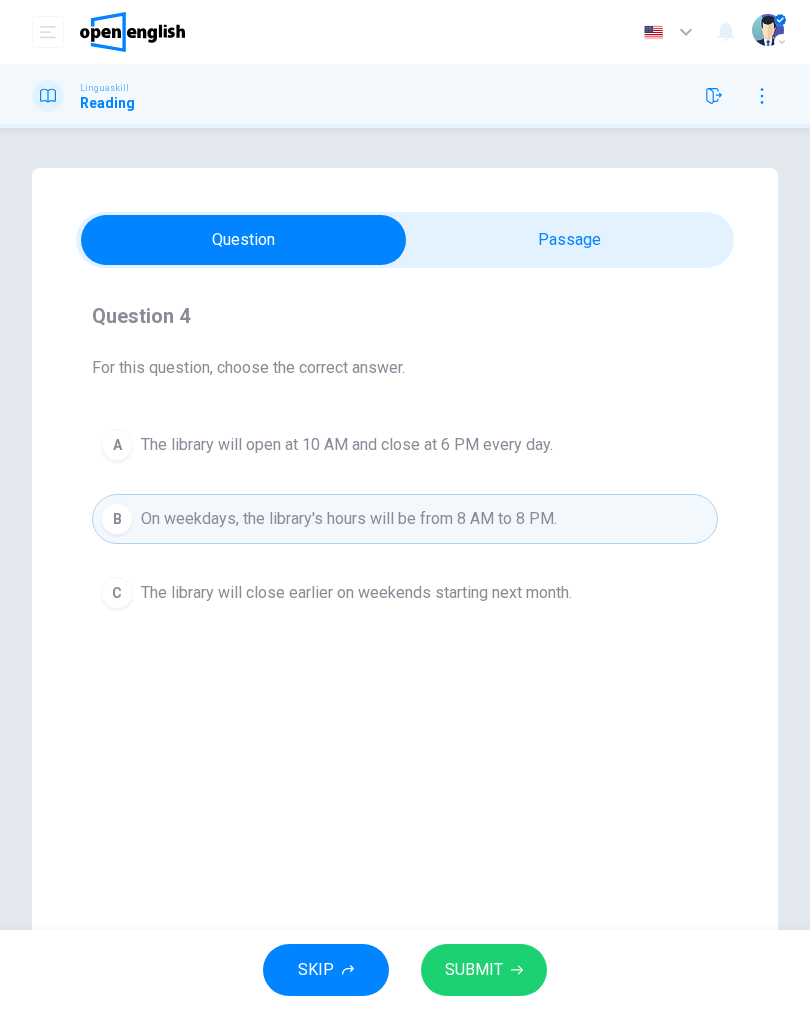 click on "SUBMIT" at bounding box center (484, 970) 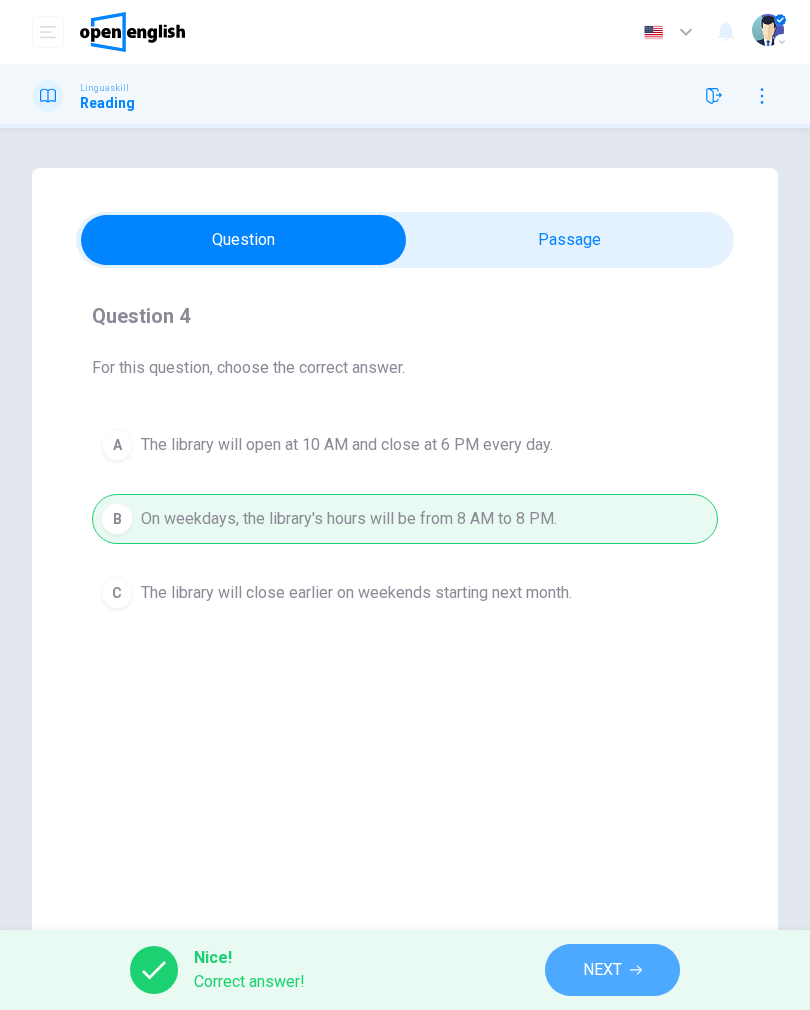 click on "NEXT" at bounding box center (602, 970) 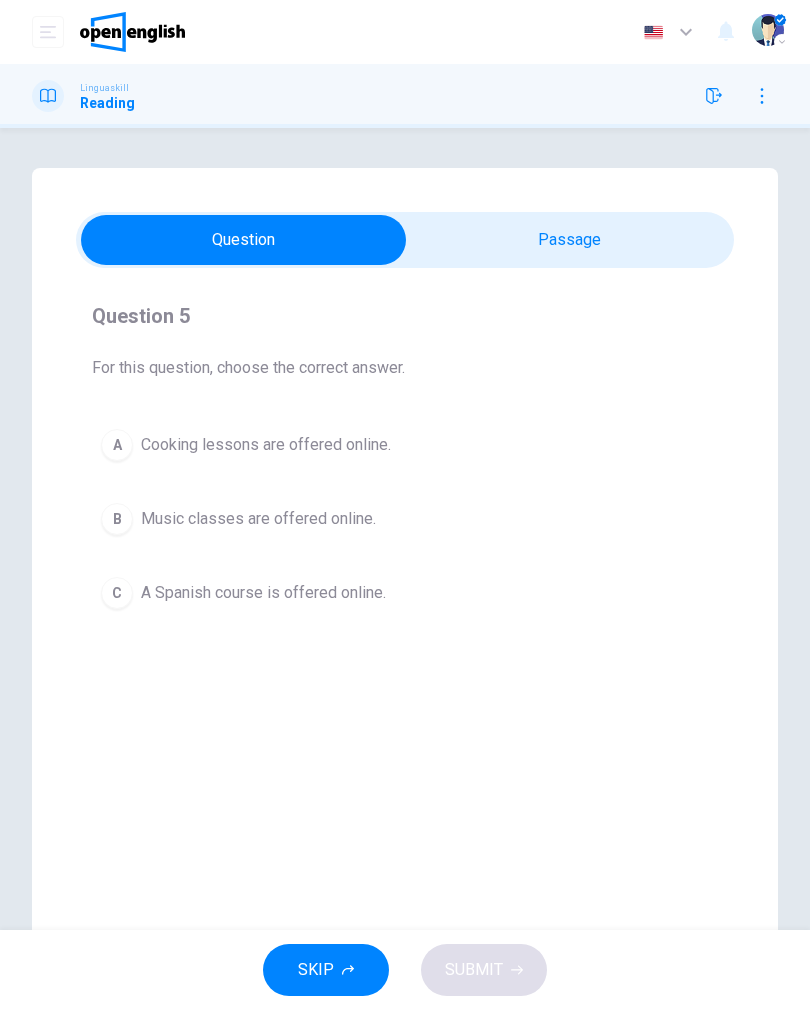click on "C A Spanish course is offered online." at bounding box center (405, 593) 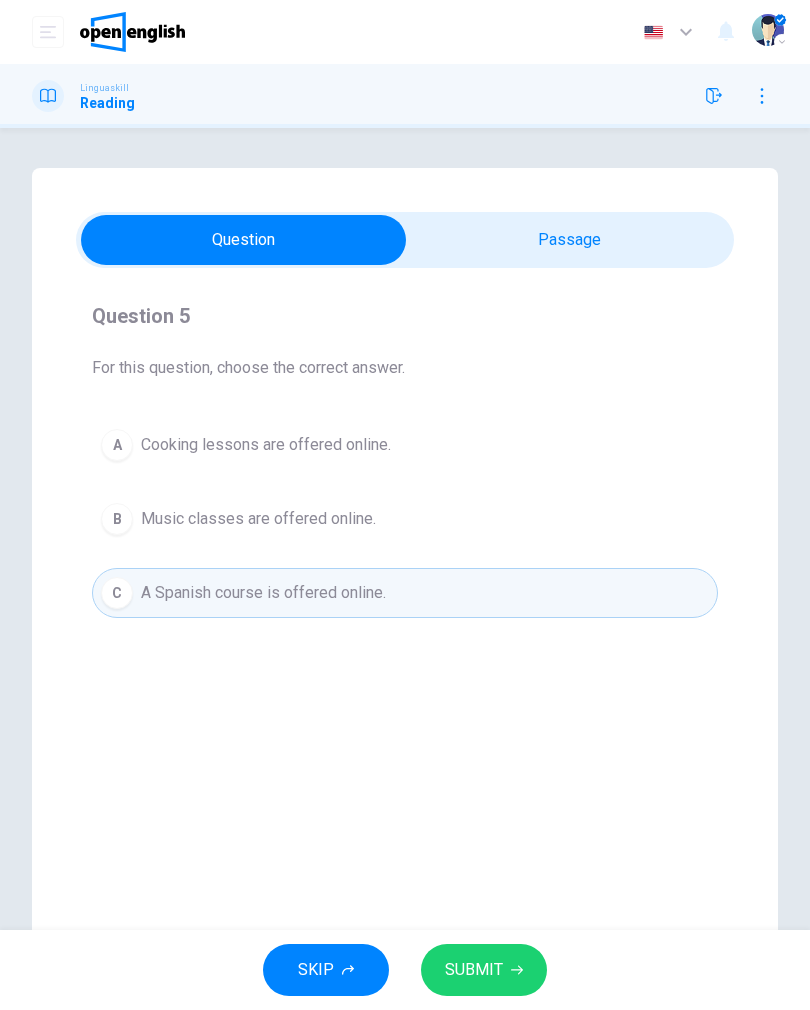 click on "SUBMIT" at bounding box center (474, 970) 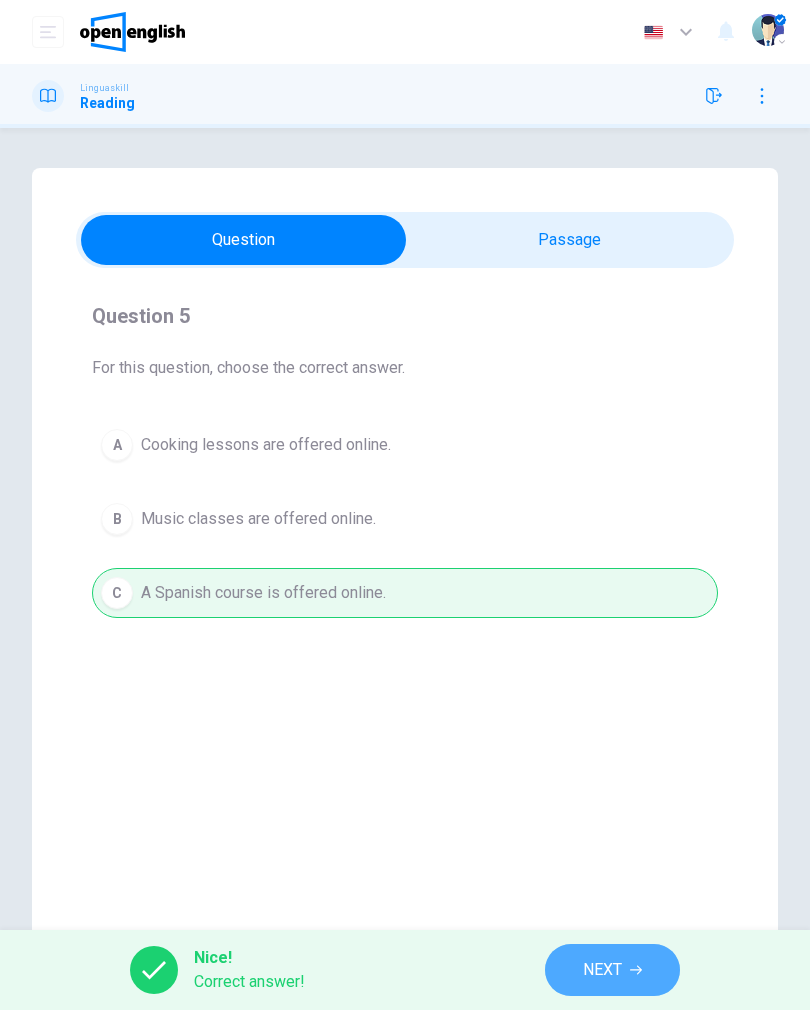click on "NEXT" at bounding box center (612, 970) 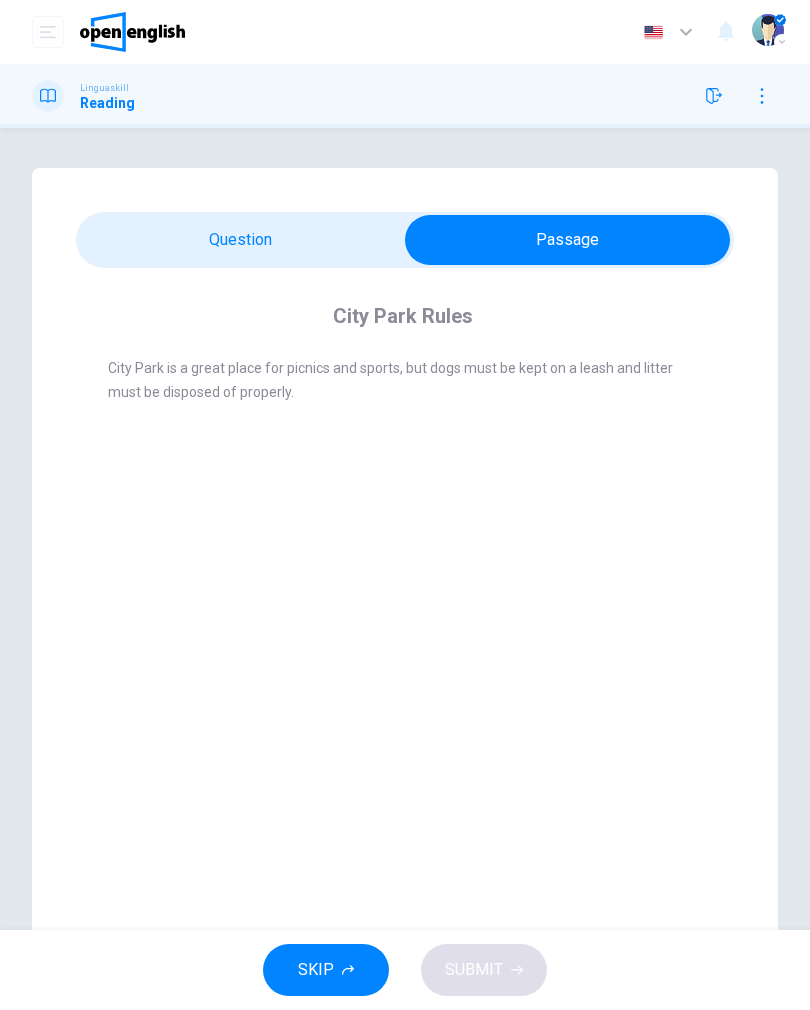 scroll, scrollTop: 0, scrollLeft: 0, axis: both 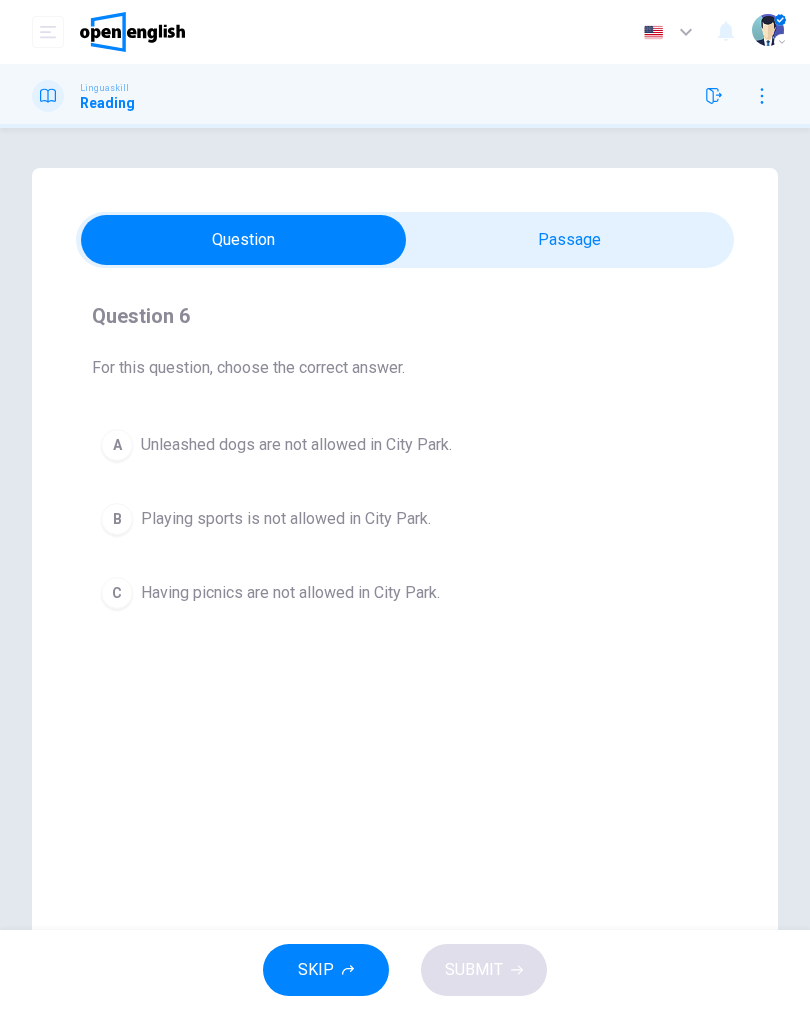 click on "A Unleashed dogs are not allowed in City Park." at bounding box center (405, 445) 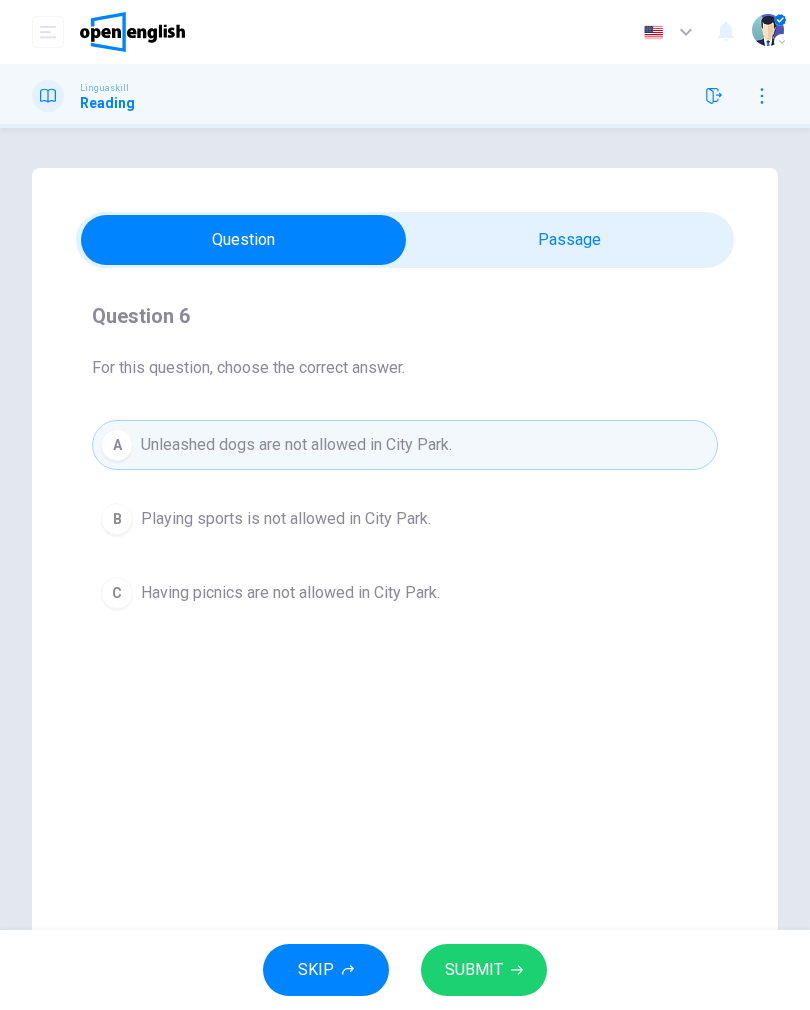 click on "SKIP SUBMIT" at bounding box center [405, 970] 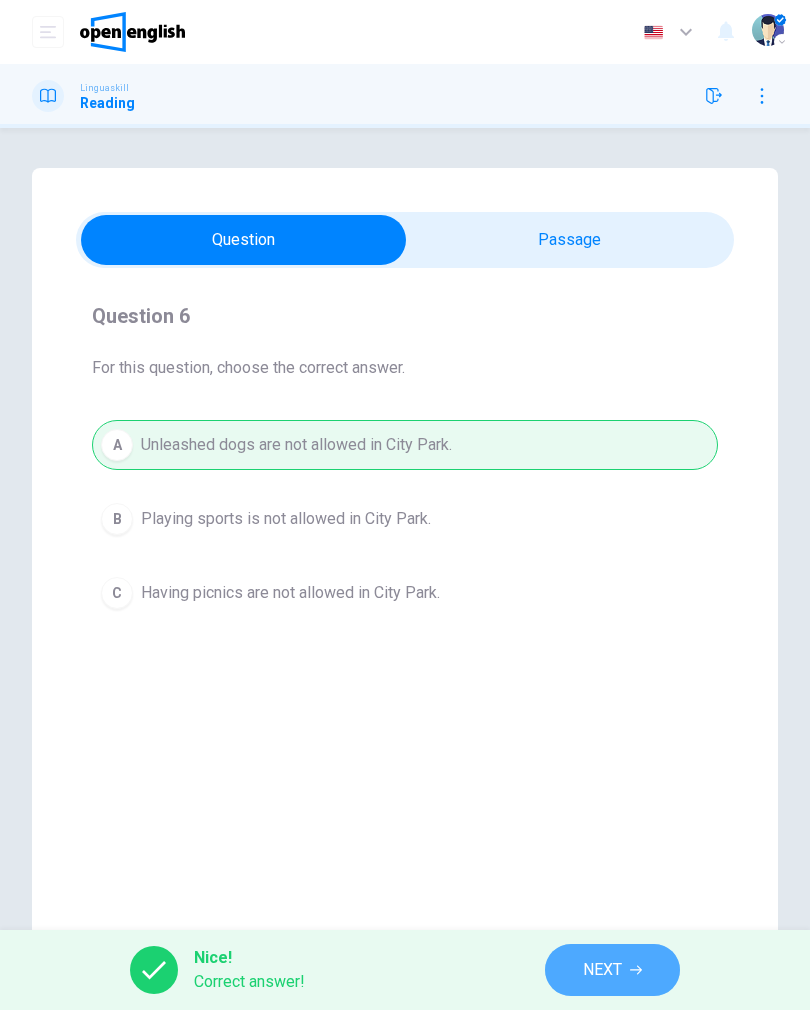 click on "NEXT" at bounding box center [602, 970] 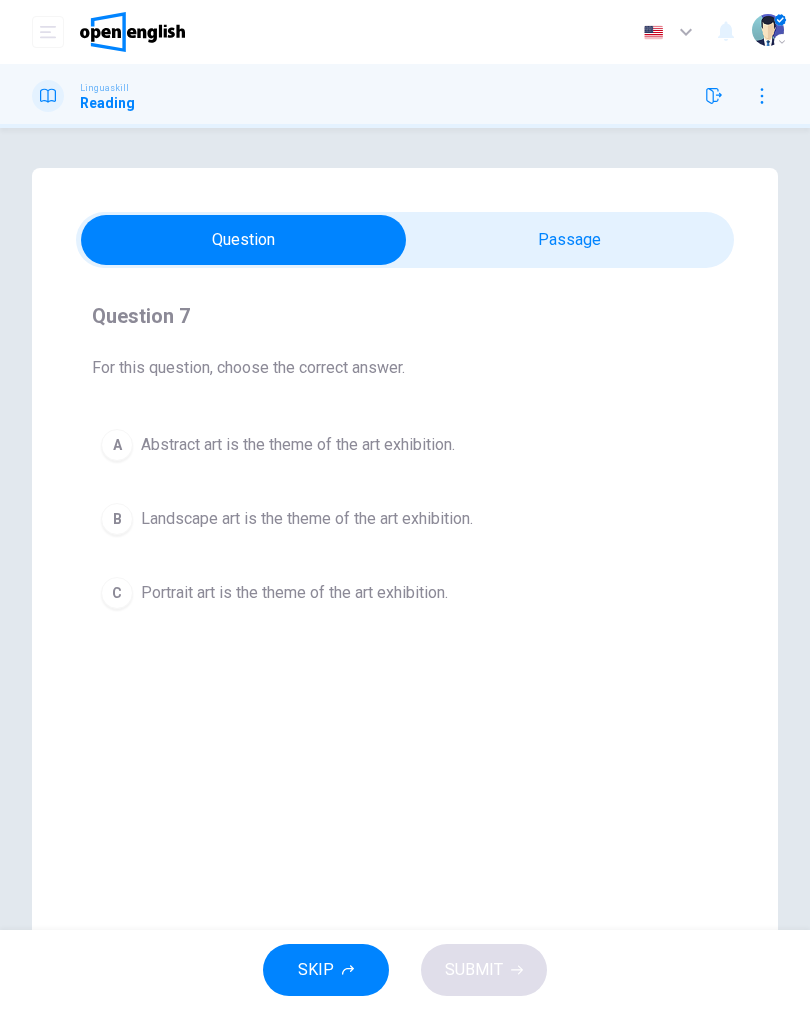 click on "Portrait art is the theme of the art exhibition." at bounding box center (294, 593) 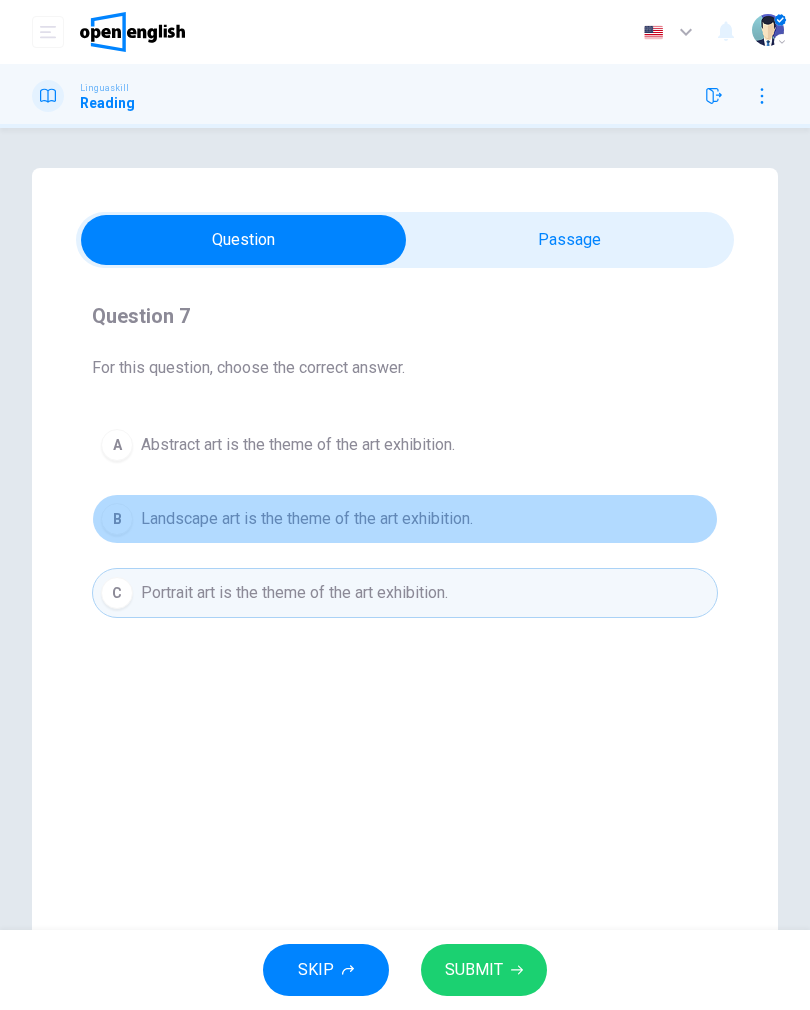 click on "Landscape art is the theme of the art exhibition." at bounding box center [307, 519] 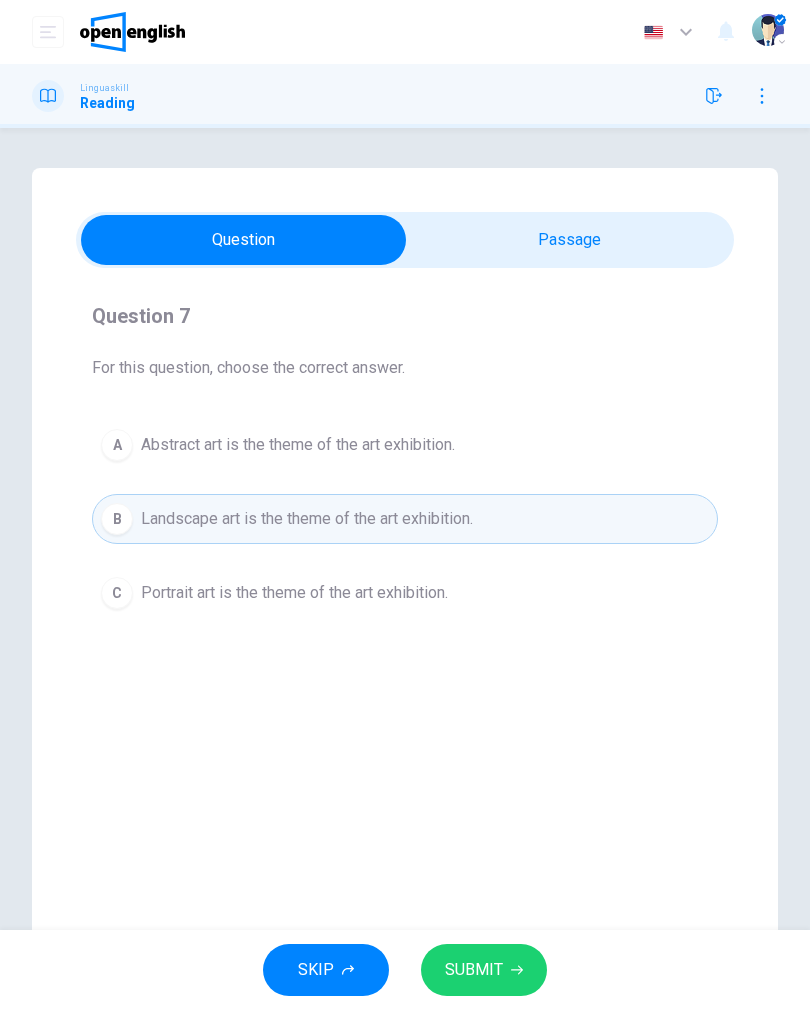 click on "SUBMIT" at bounding box center (484, 970) 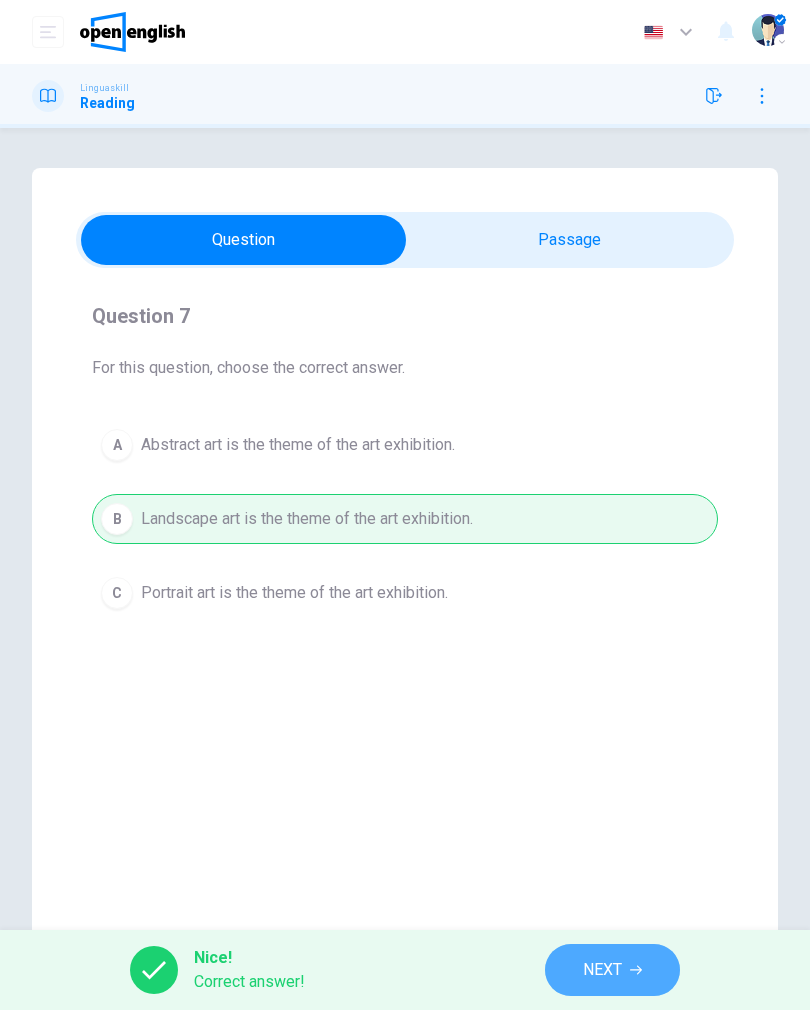 click on "NEXT" at bounding box center [602, 970] 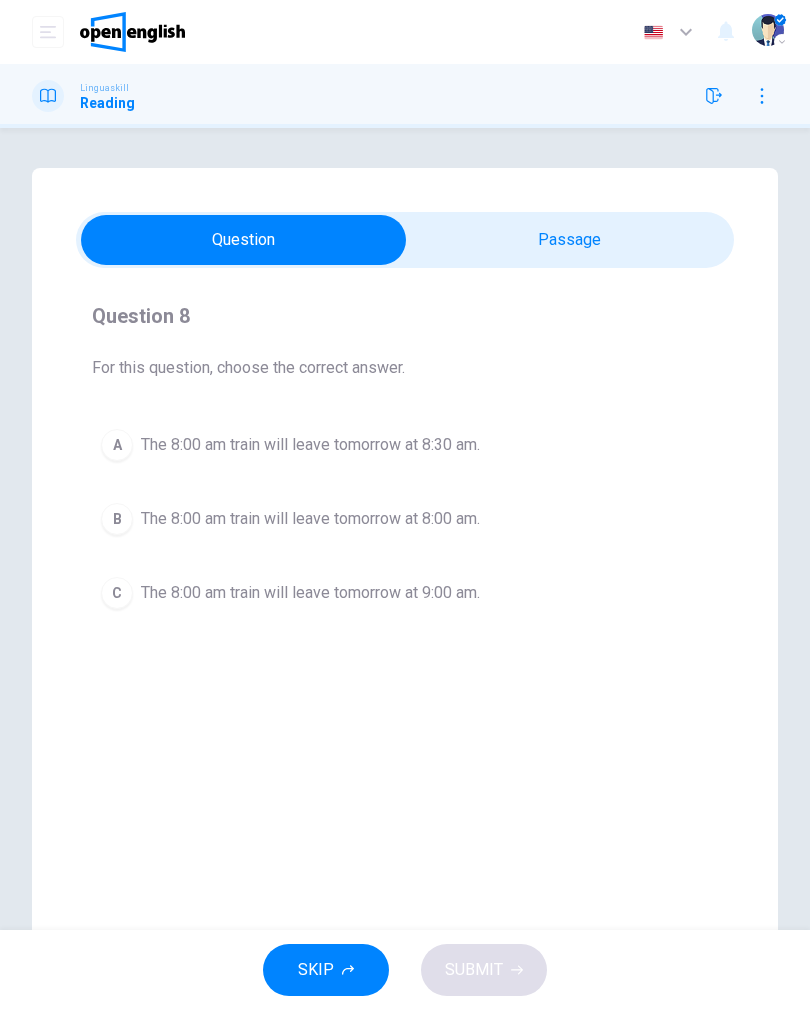 click on "The 8:00 am train will leave tomorrow at 8:30 am." at bounding box center (310, 445) 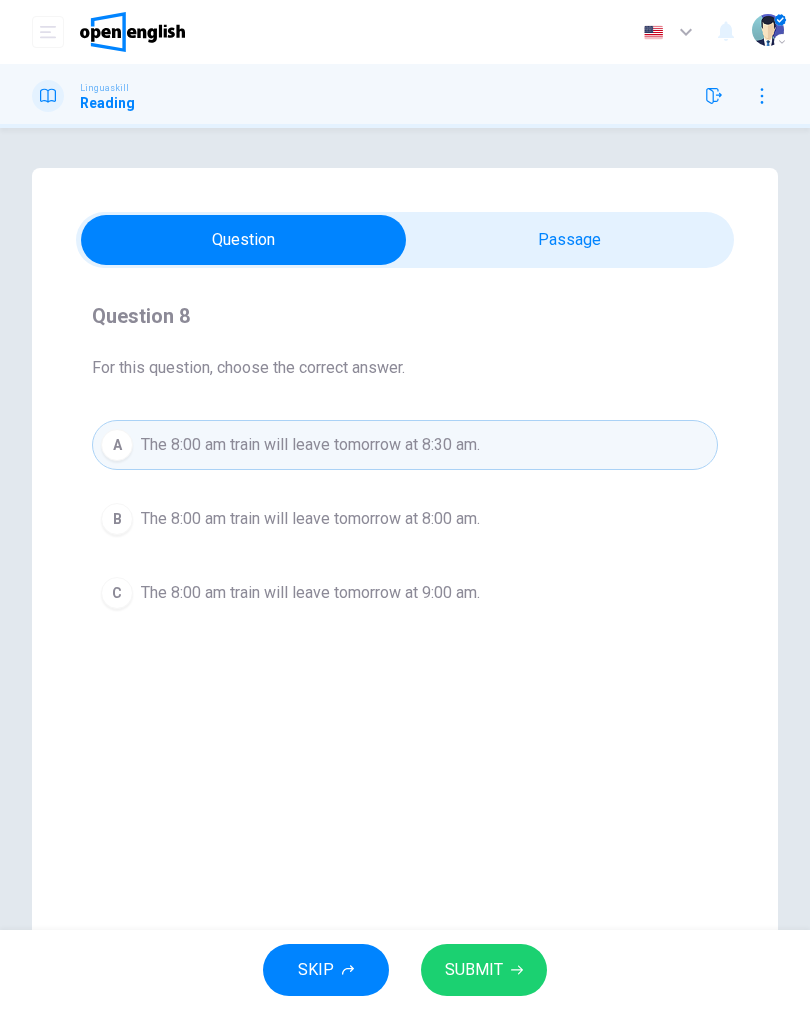 click on "SUBMIT" at bounding box center [484, 970] 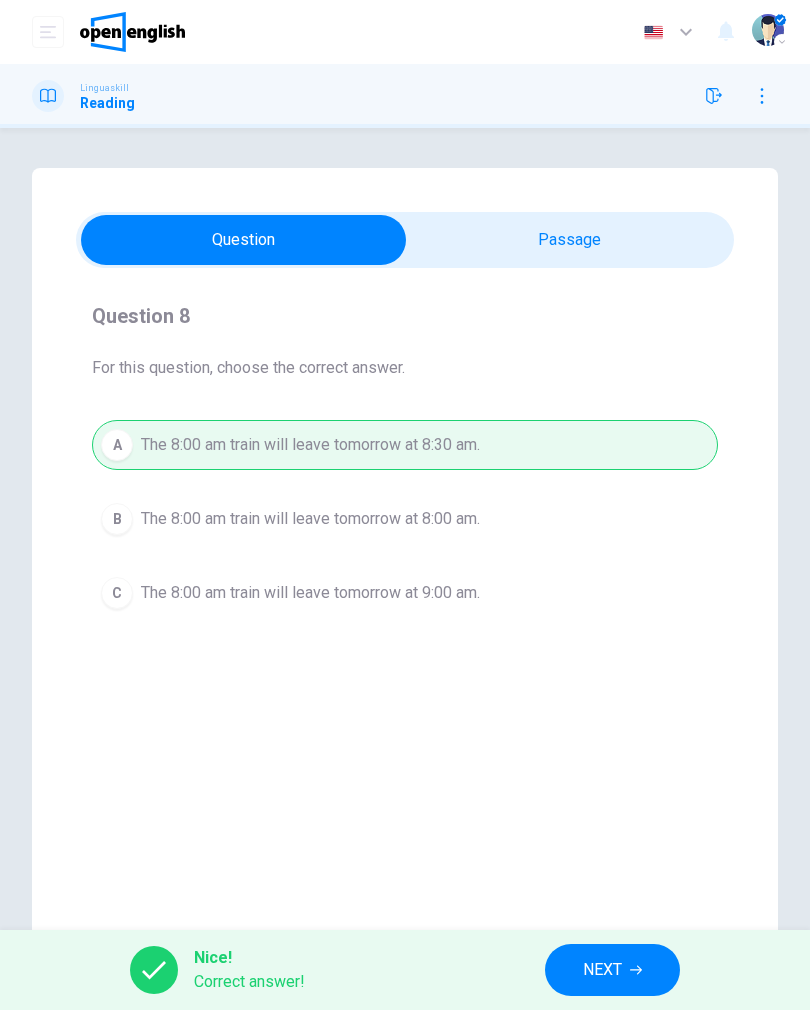 click on "NEXT" at bounding box center (602, 970) 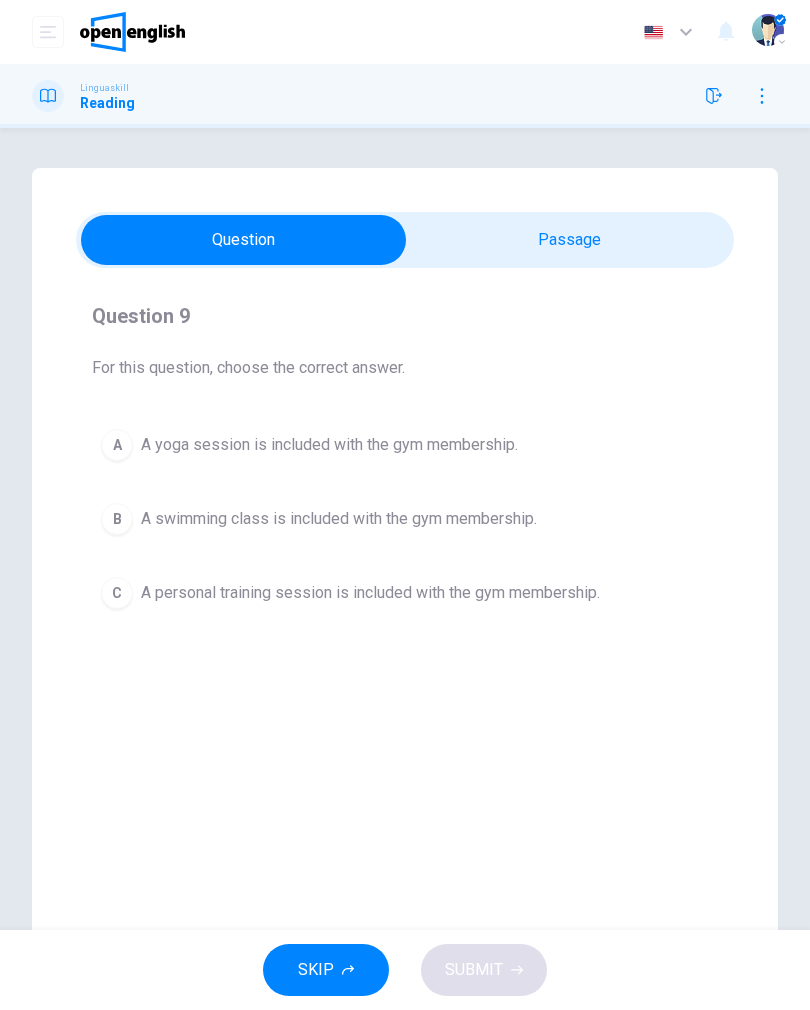 click on "A personal training session is included with the gym membership." at bounding box center [370, 593] 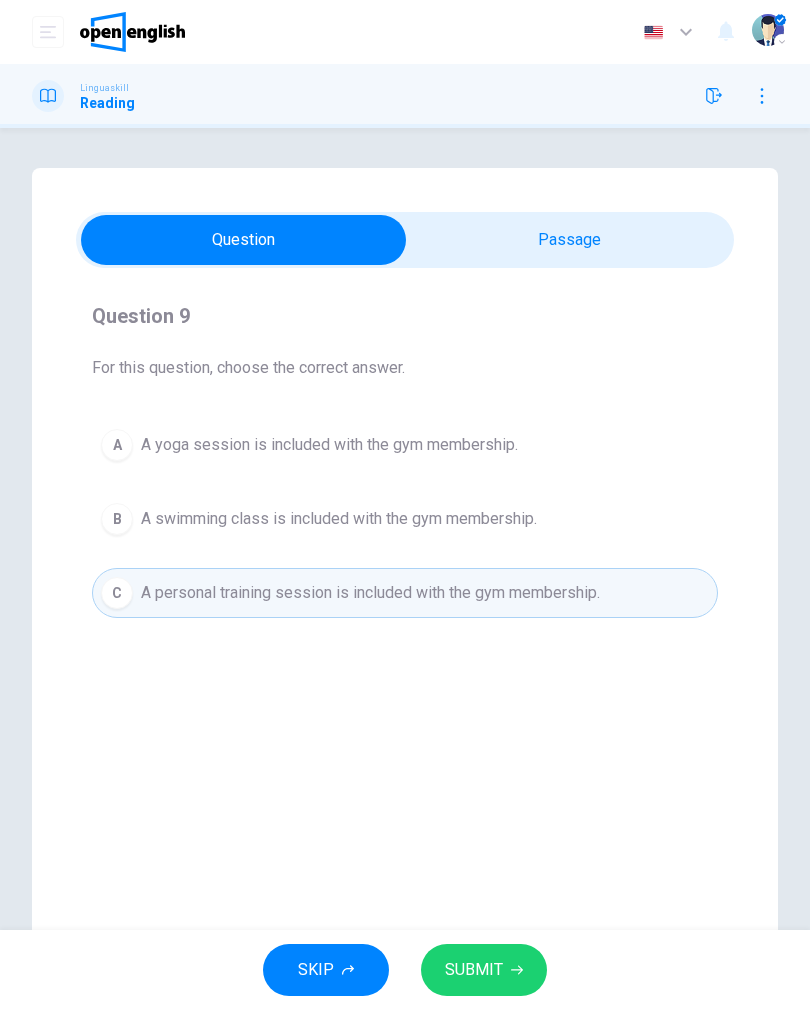 click on "SUBMIT" at bounding box center (484, 970) 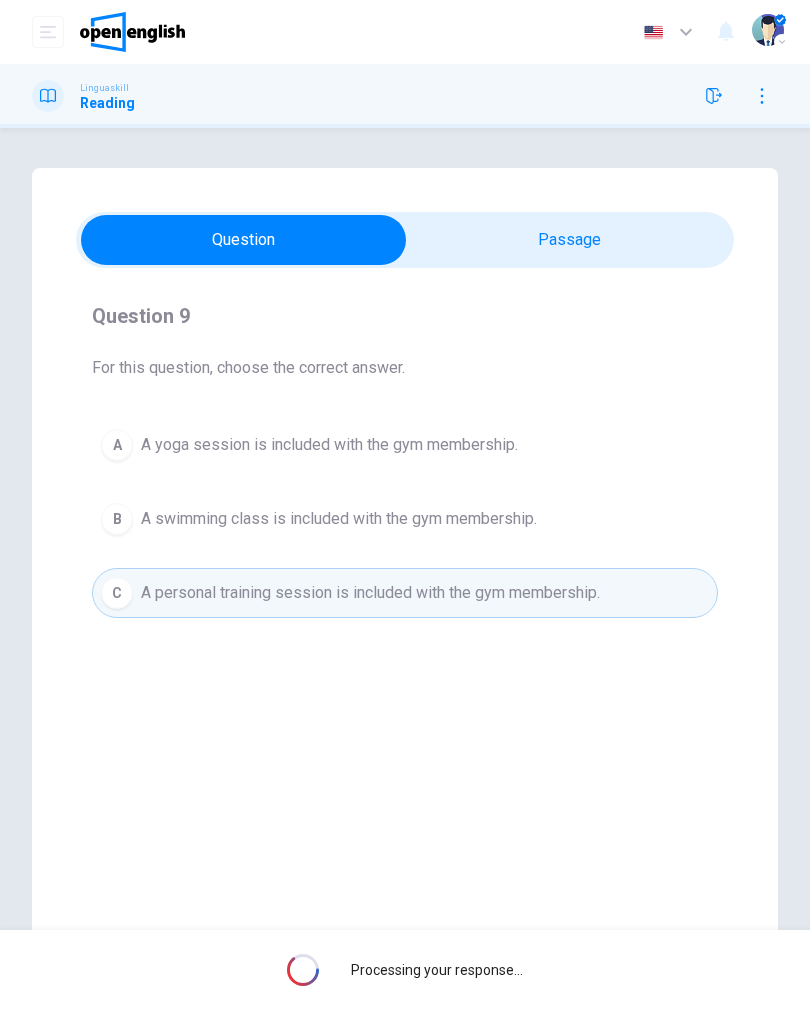 click on "Processing your response..." at bounding box center [405, 970] 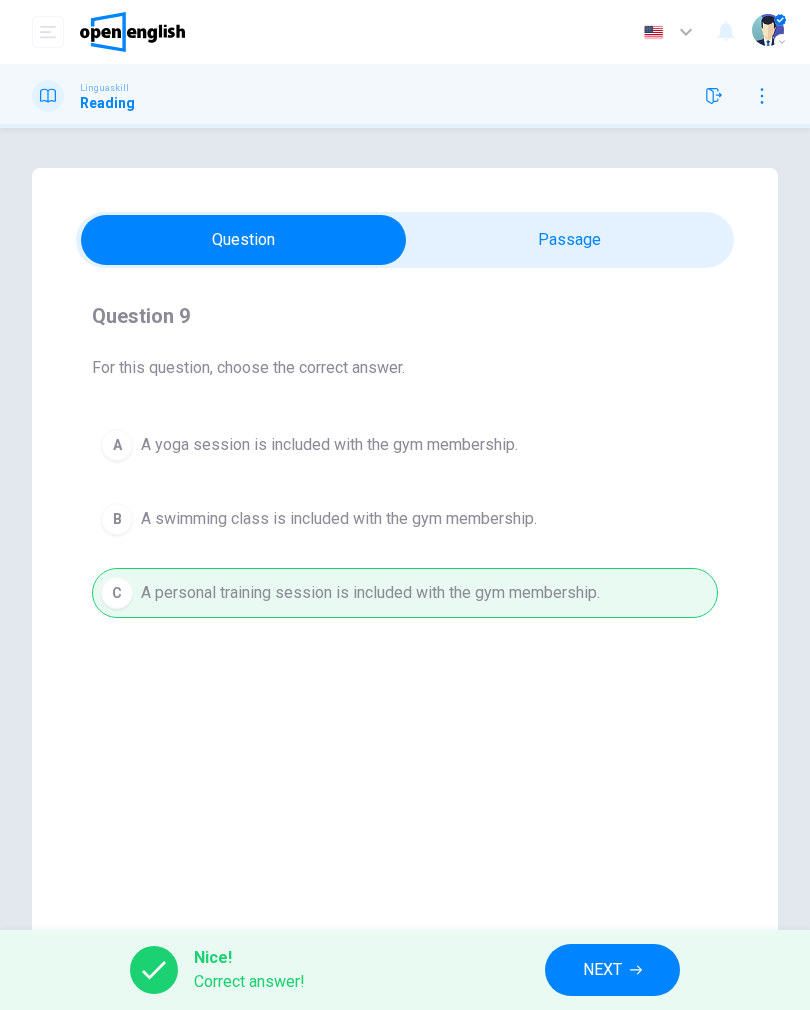 click on "NEXT" at bounding box center (602, 970) 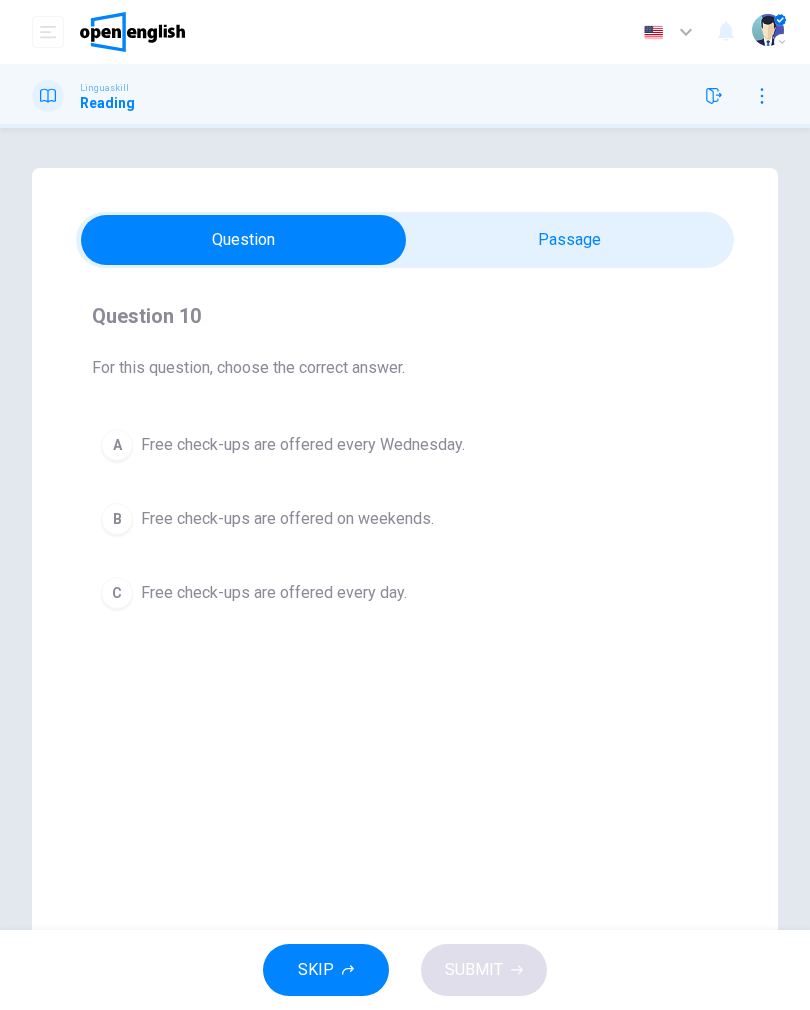 scroll, scrollTop: 0, scrollLeft: 0, axis: both 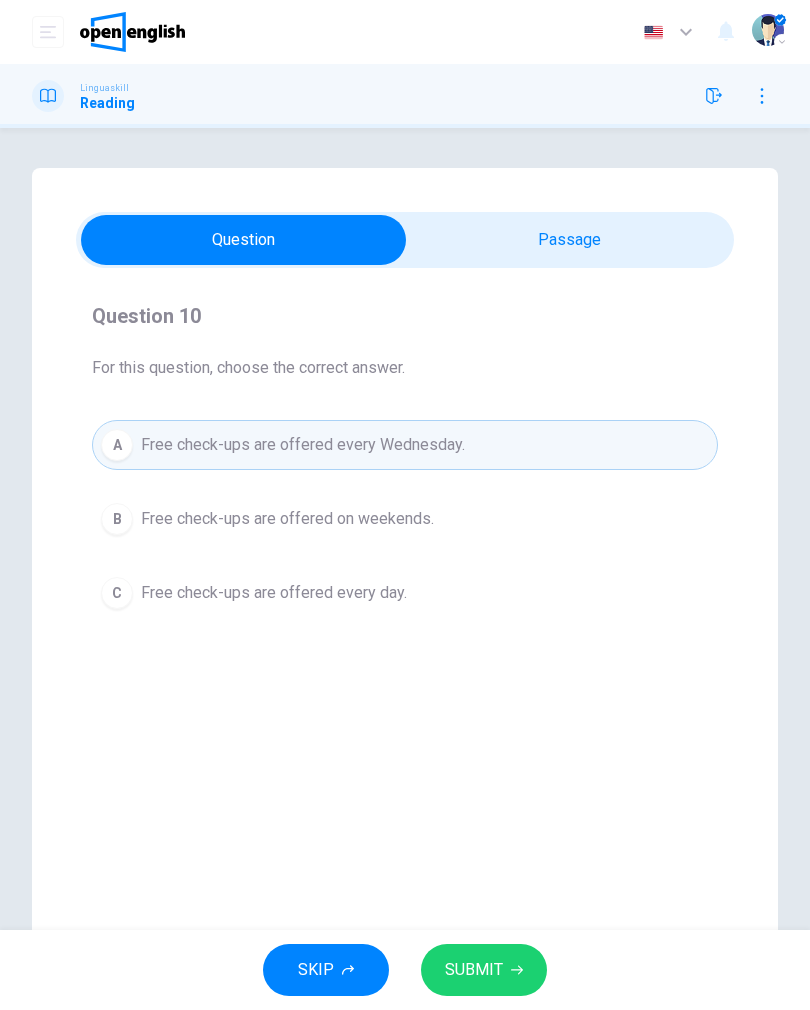 click on "SUBMIT" at bounding box center [484, 970] 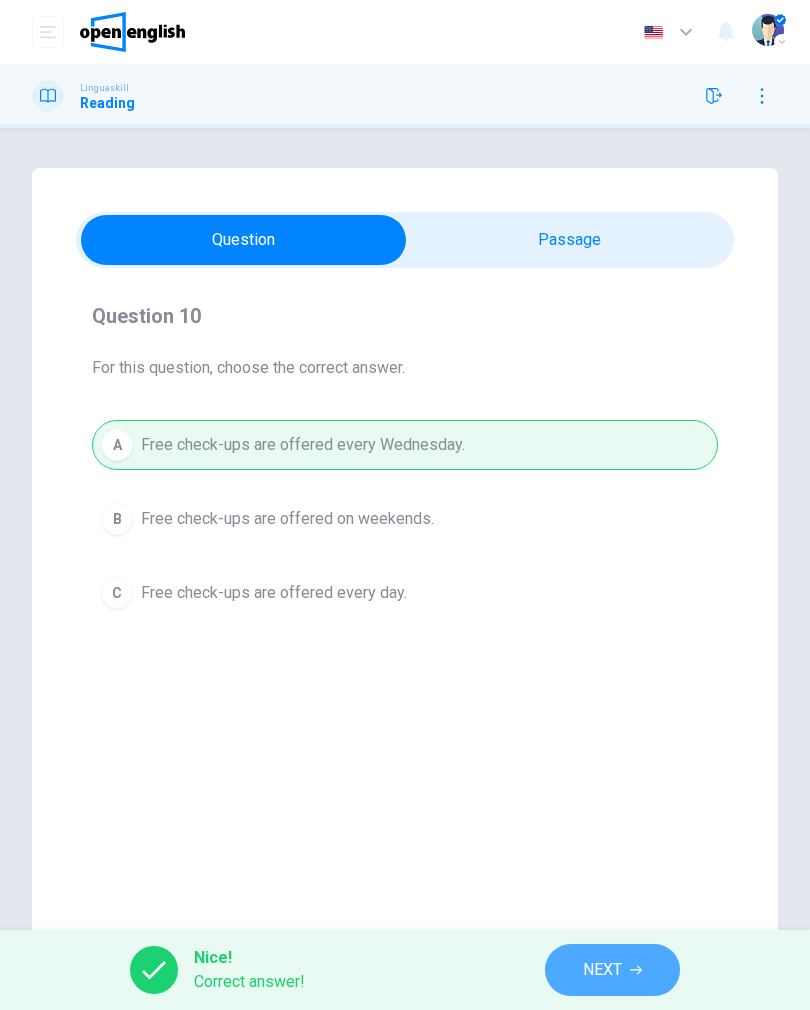 click on "NEXT" at bounding box center (602, 970) 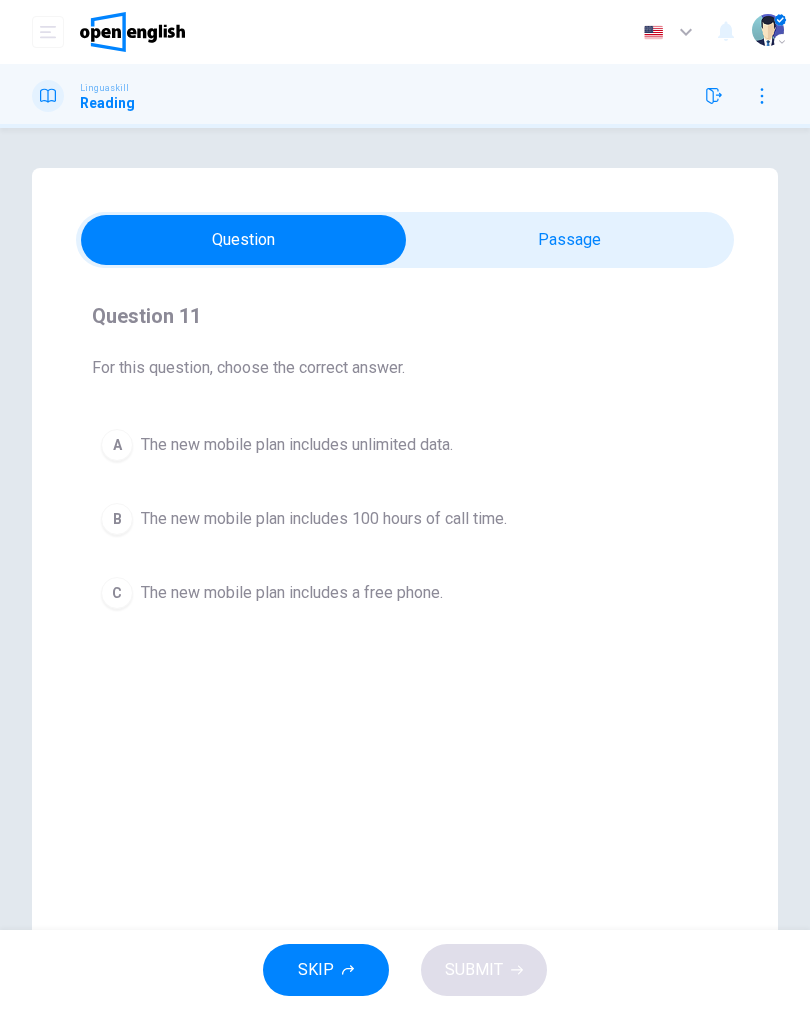 click on "A The new mobile plan includes unlimited data." at bounding box center (405, 445) 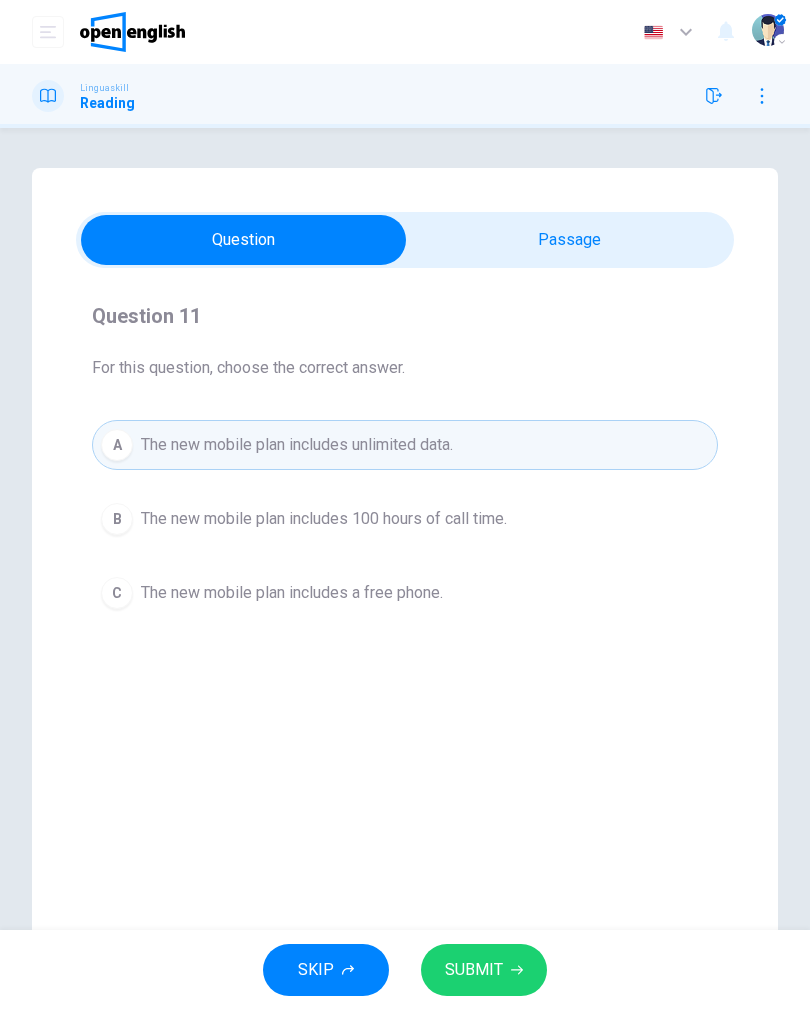 click on "SUBMIT" at bounding box center [484, 970] 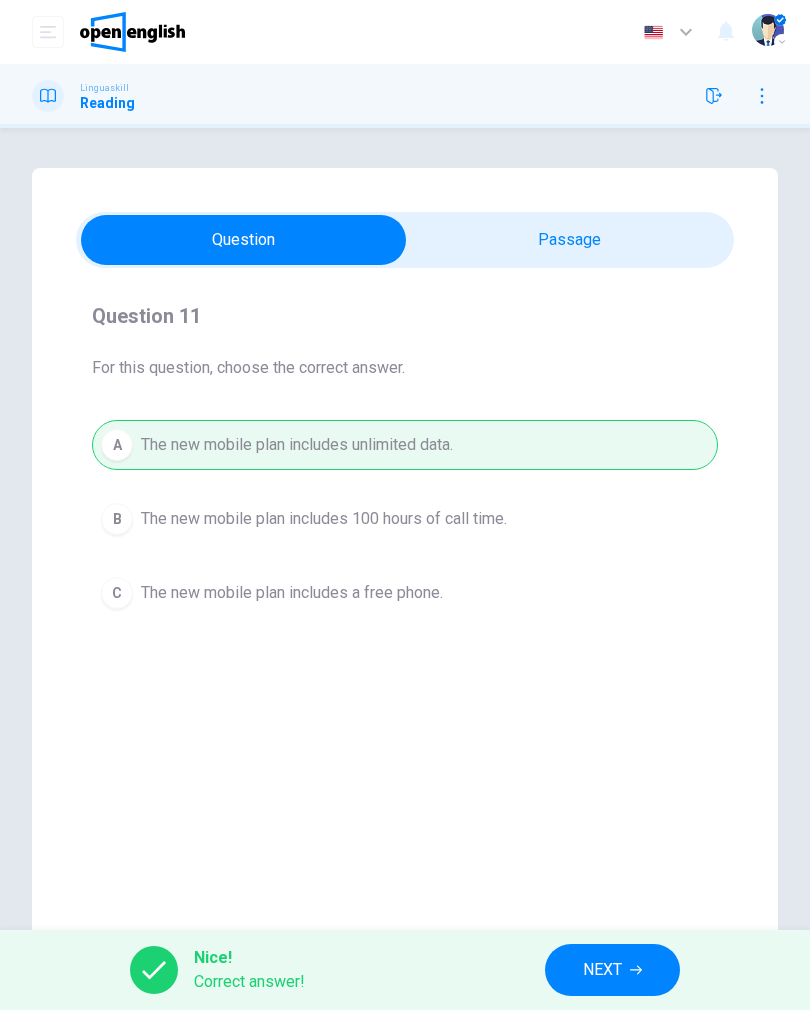 click on "Nice! Correct answer! NEXT" at bounding box center (405, 970) 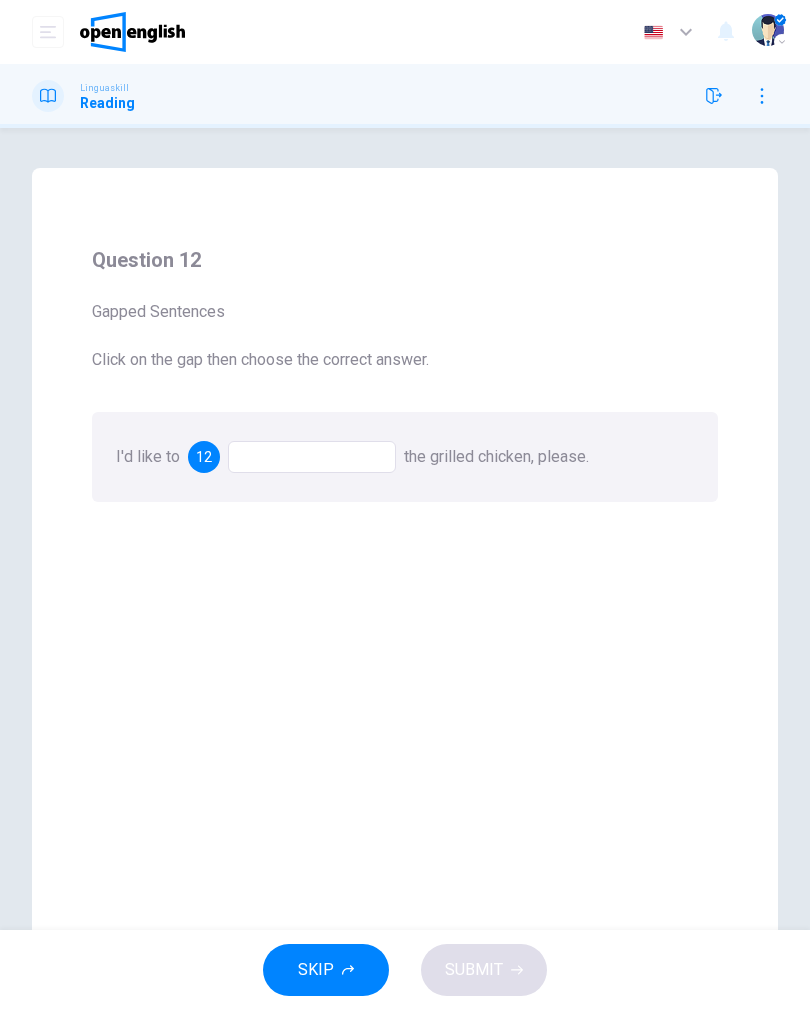 click at bounding box center [312, 457] 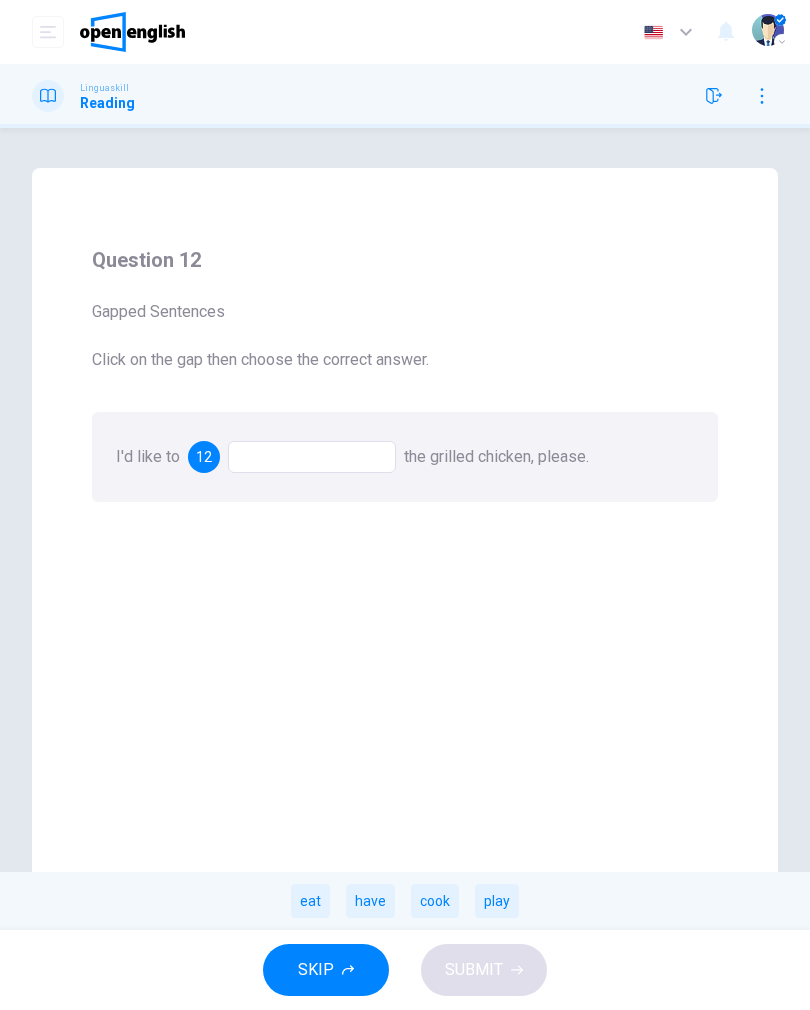 click on "eat" at bounding box center [310, 901] 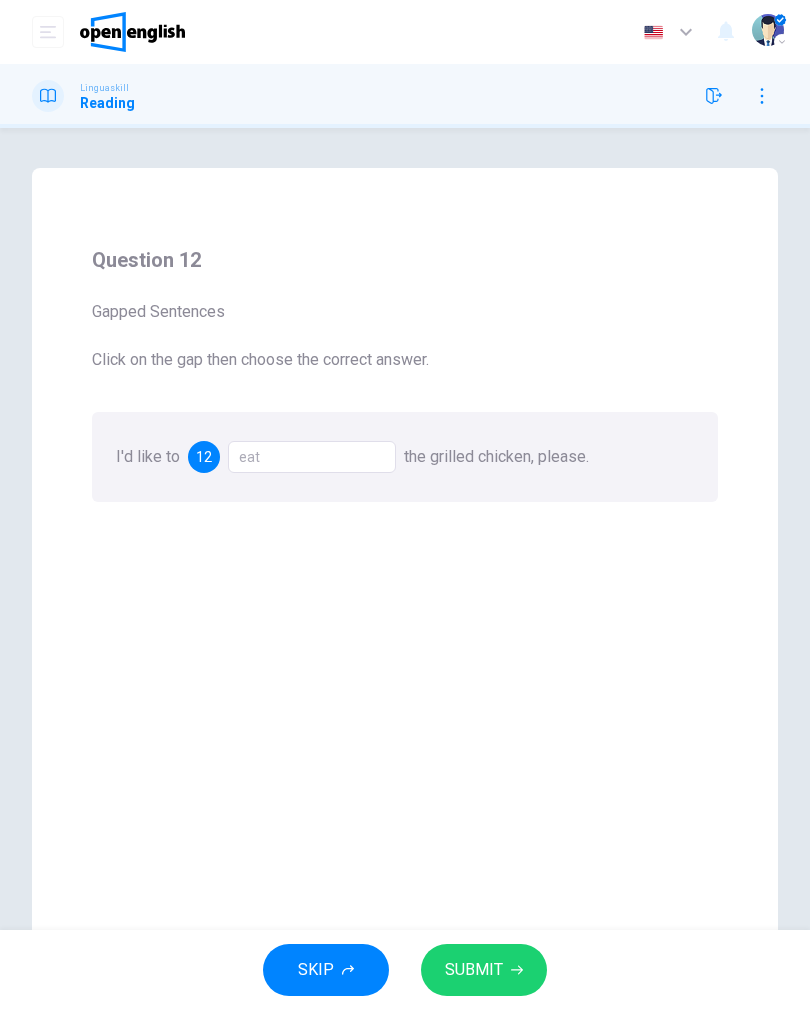 click 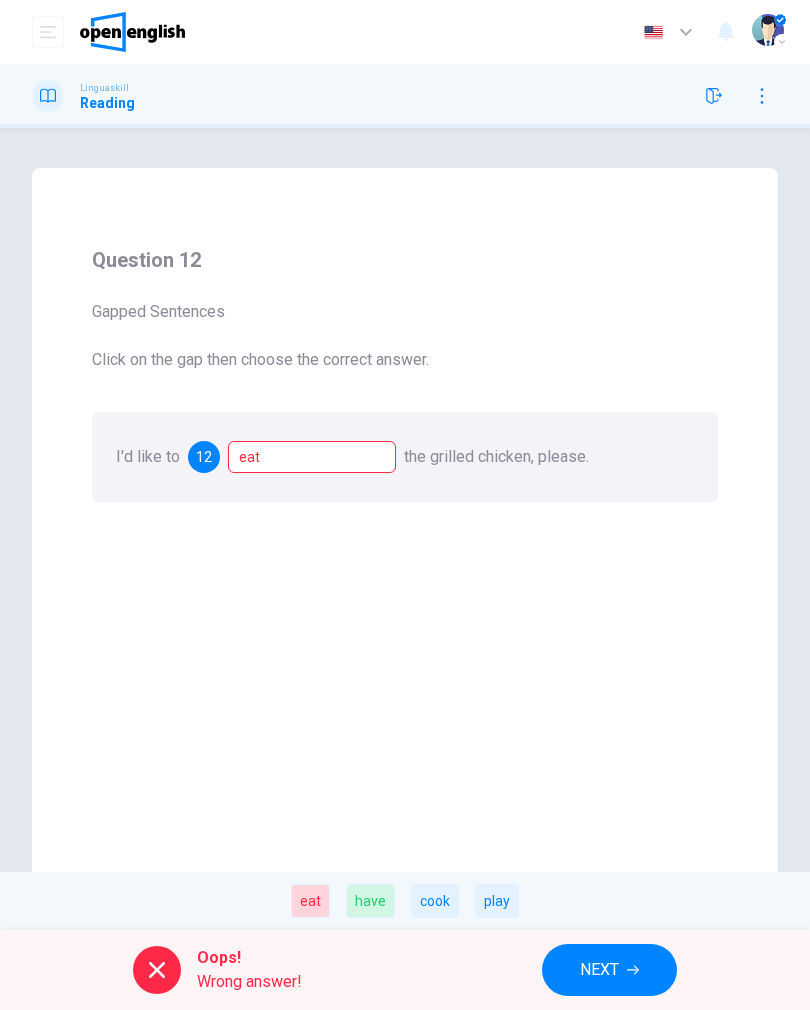 click on "NEXT" at bounding box center [609, 970] 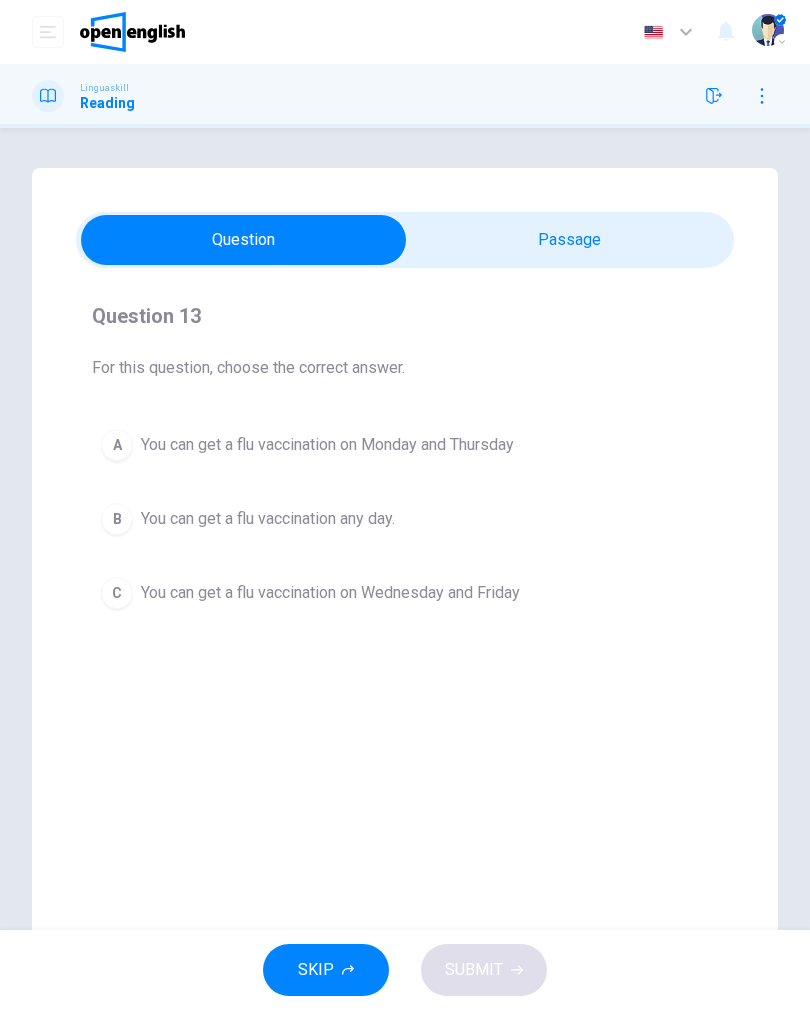 click on "You can get a flu vaccination on Monday and Thursday" at bounding box center [327, 445] 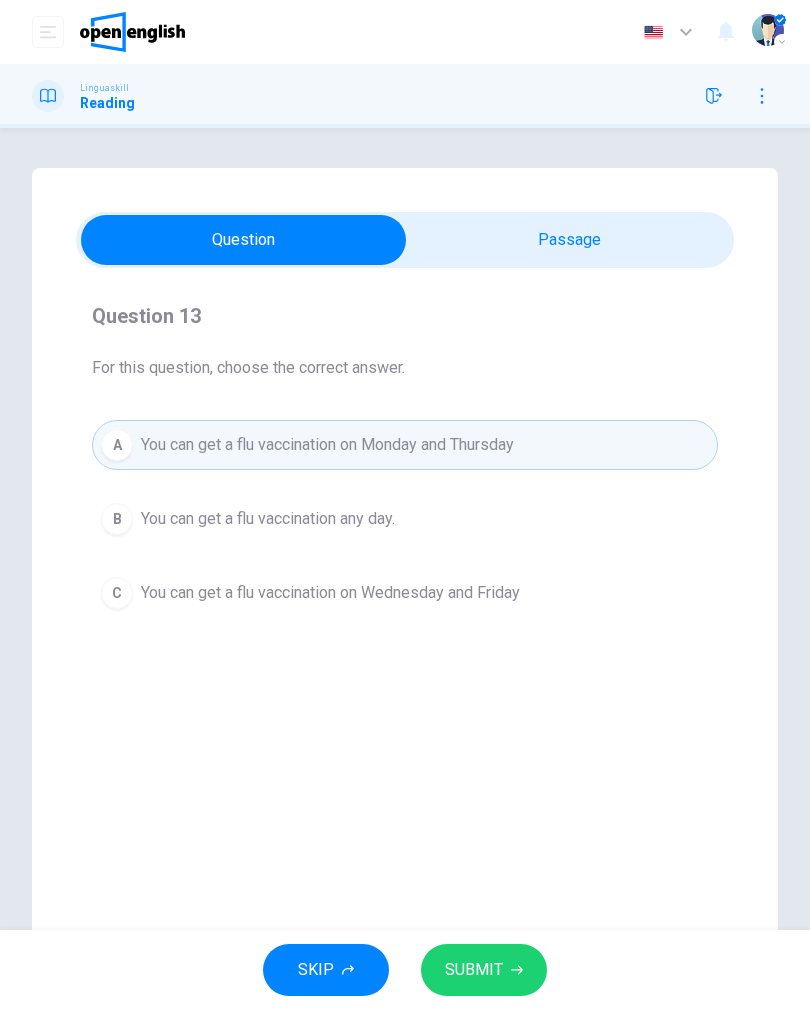 click on "SUBMIT" at bounding box center [484, 970] 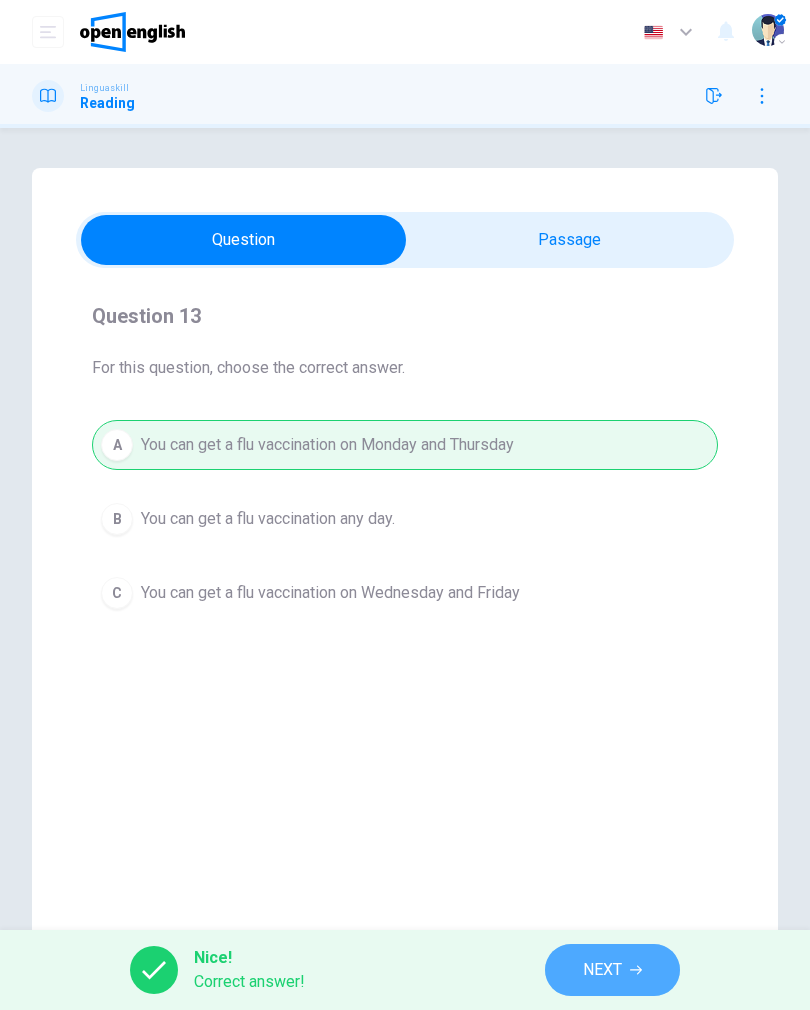 click on "NEXT" at bounding box center (612, 970) 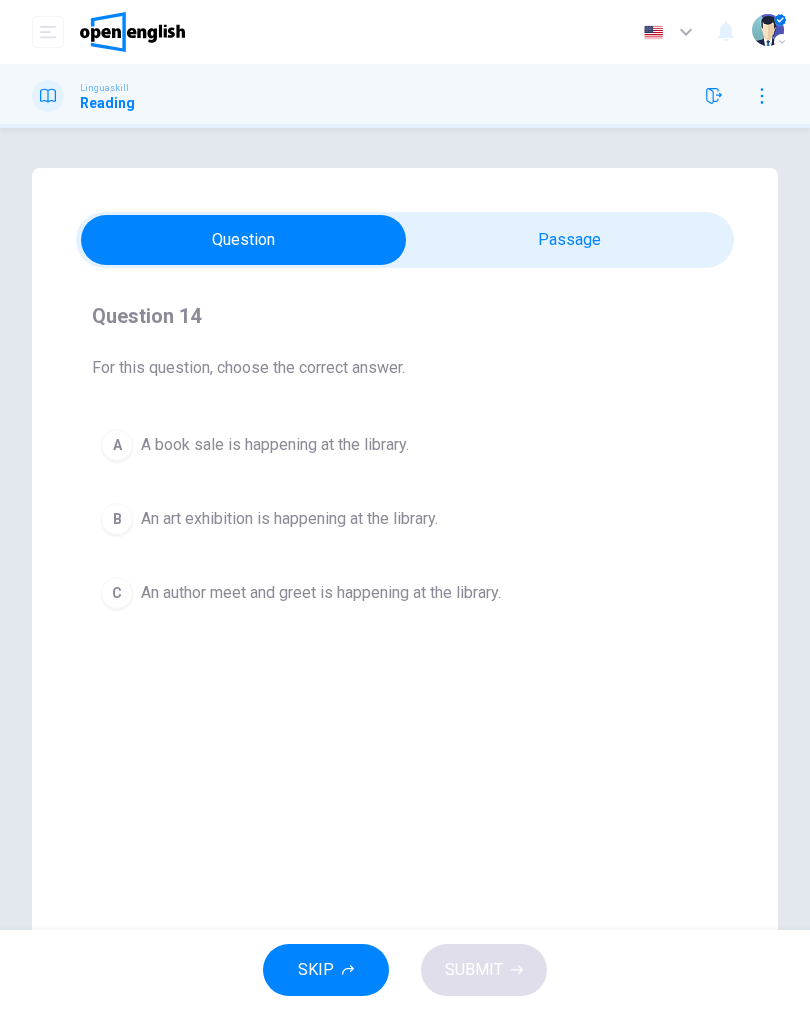 click on "Question 14 For this question, choose the correct answer. A A book sale is happening at the library.  B An art exhibition is happening at the library. C An author meet and greet is happening at the library." at bounding box center [405, 459] 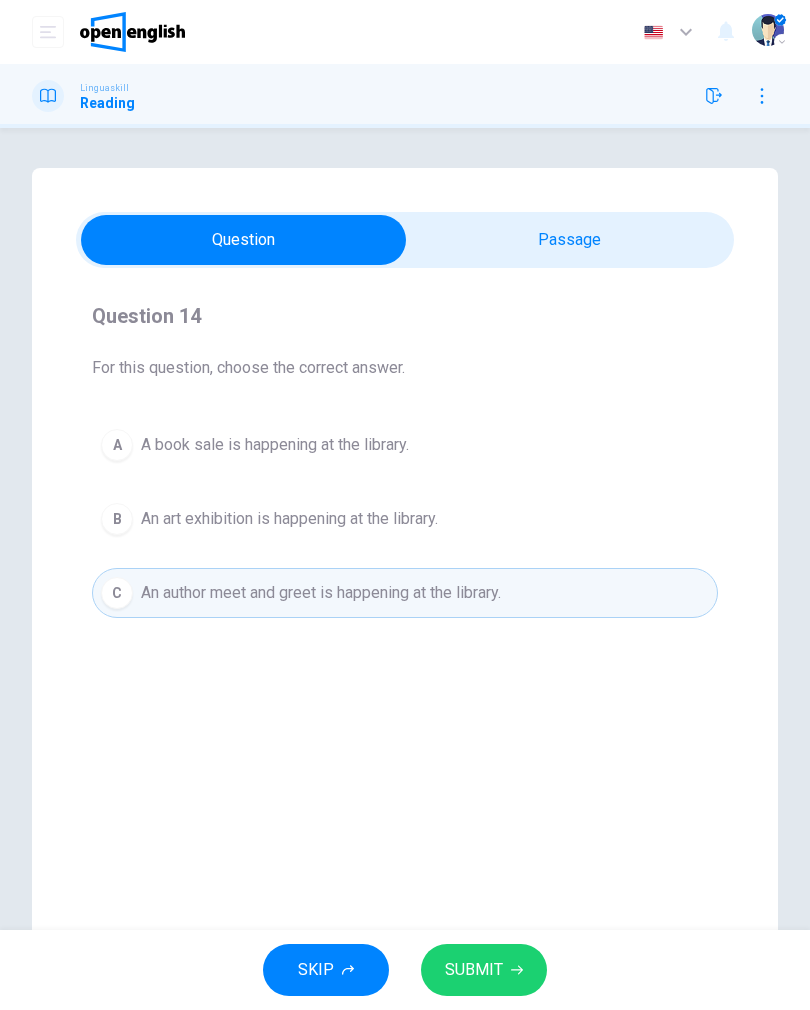 click on "SUBMIT" at bounding box center [484, 970] 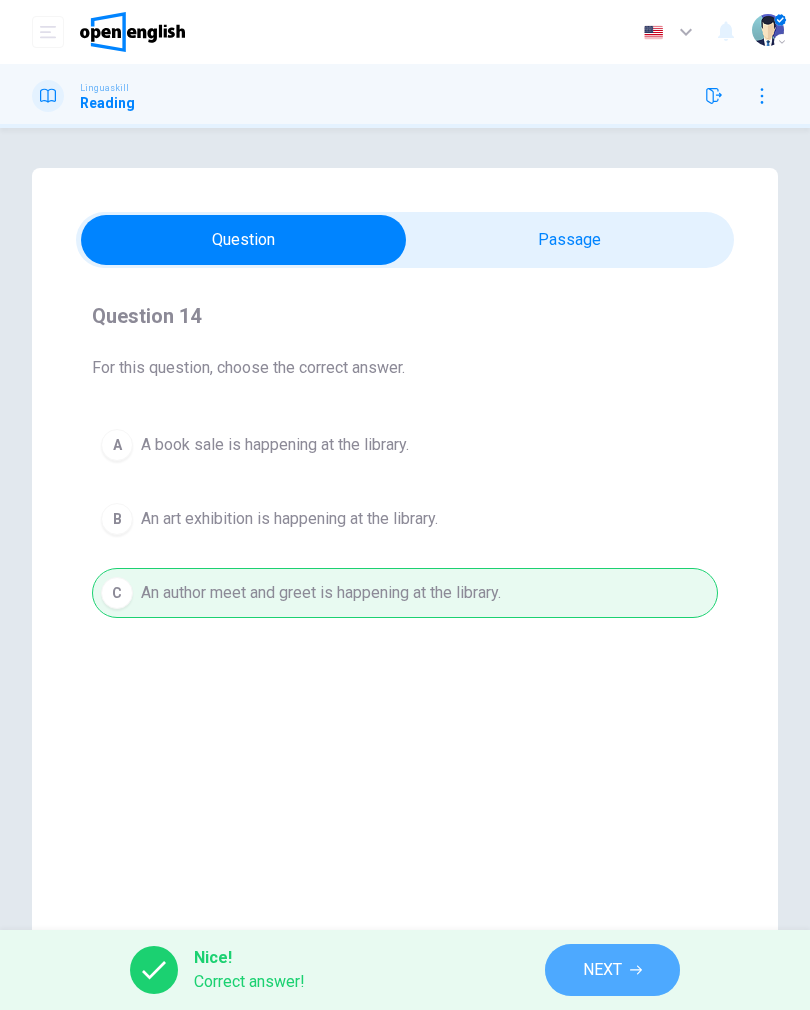 click on "NEXT" at bounding box center (612, 970) 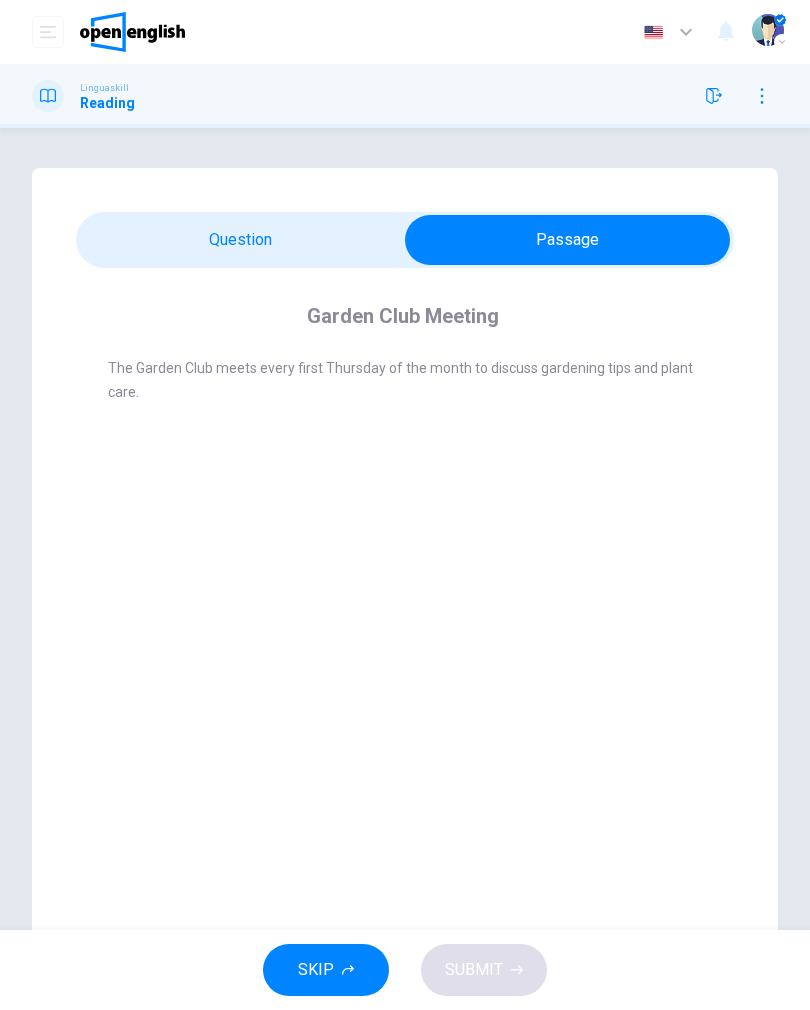 click on "SKIP" at bounding box center (326, 970) 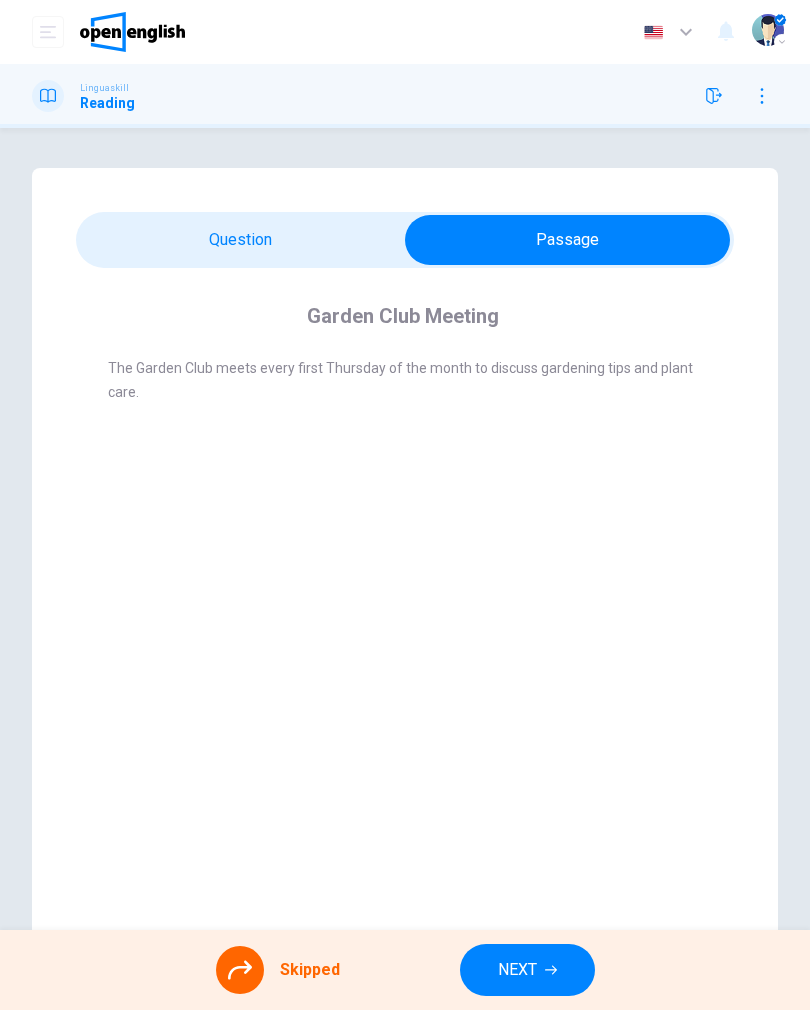 click 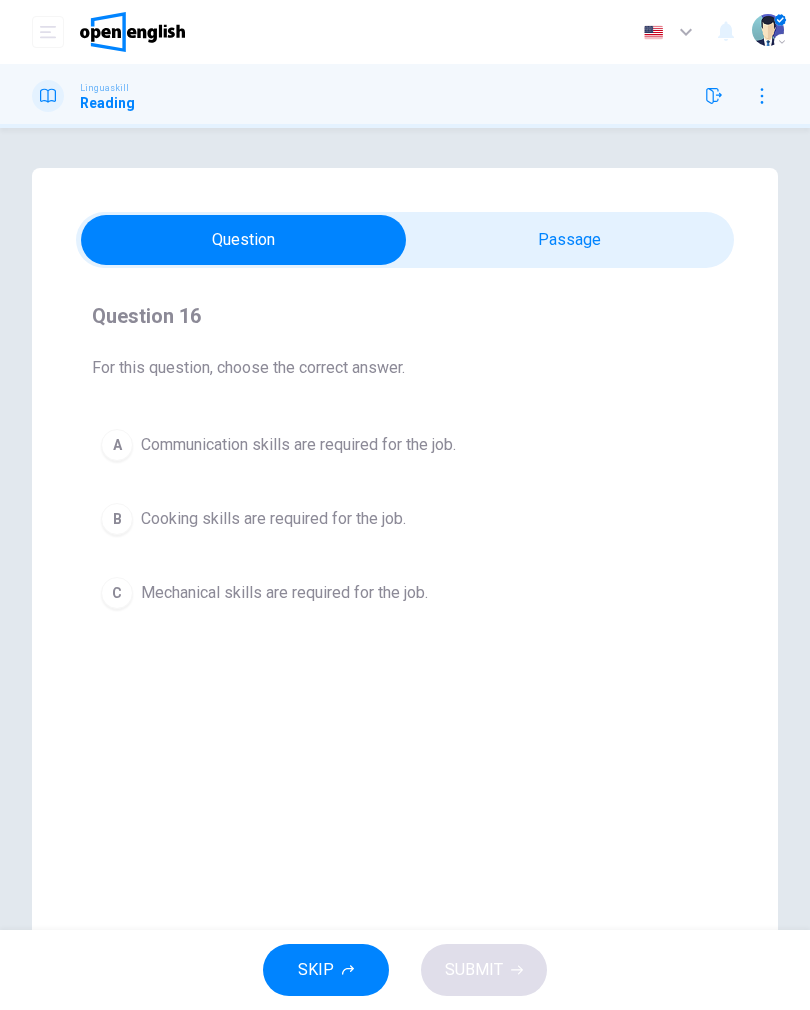 click on "Communication skills are required for the job." at bounding box center (298, 445) 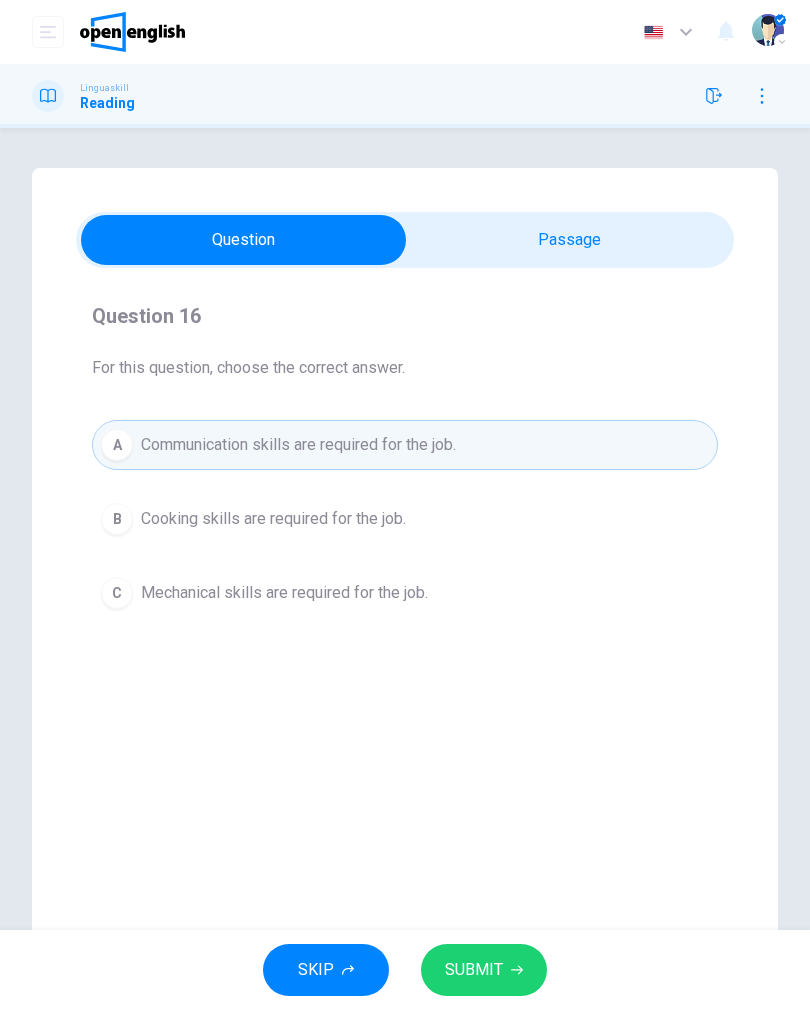 click 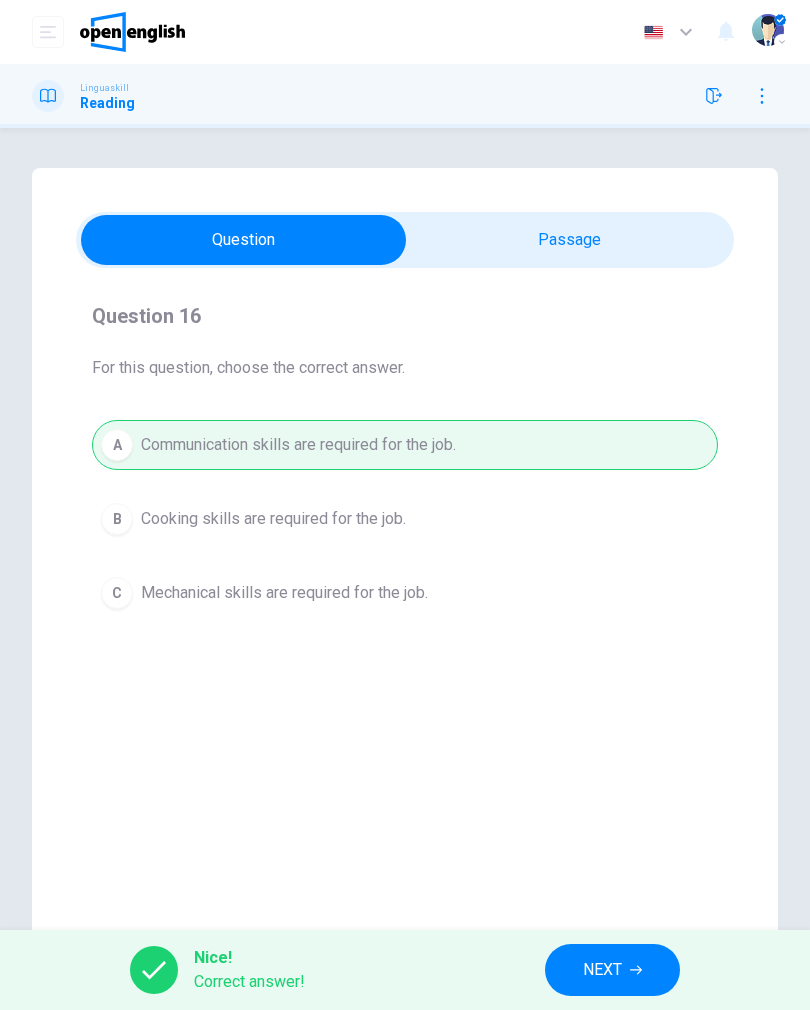 click on "NEXT" at bounding box center [602, 970] 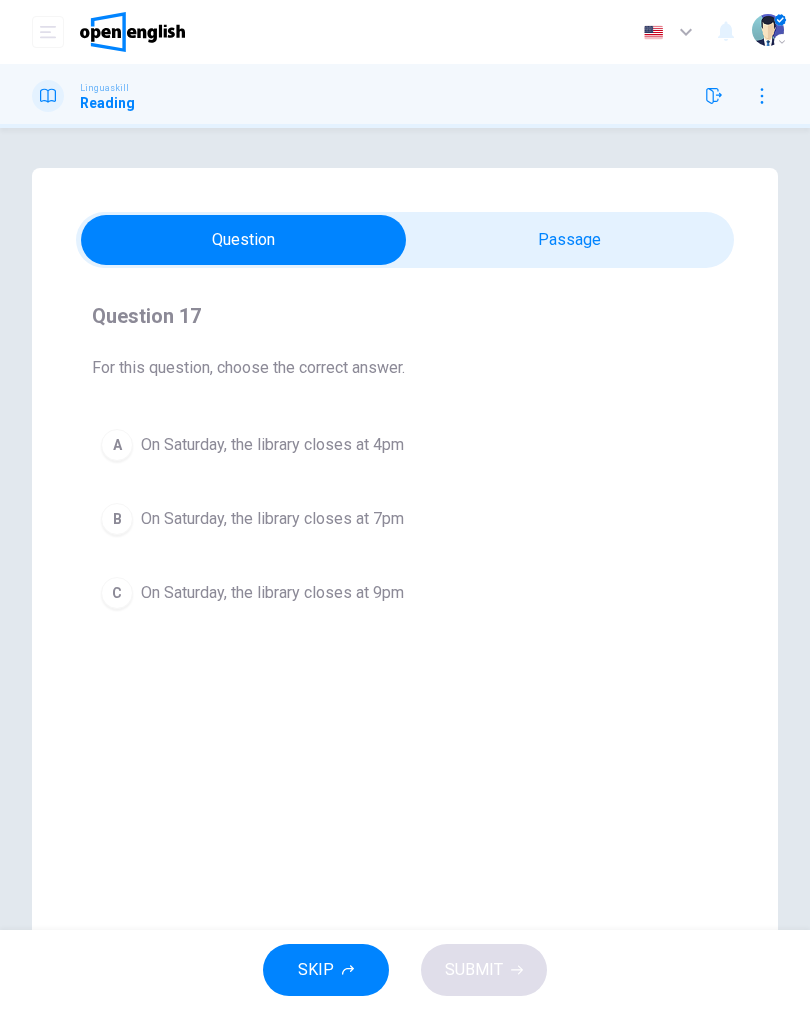 click on "A On Saturday, the library closes at 4pm" at bounding box center [405, 445] 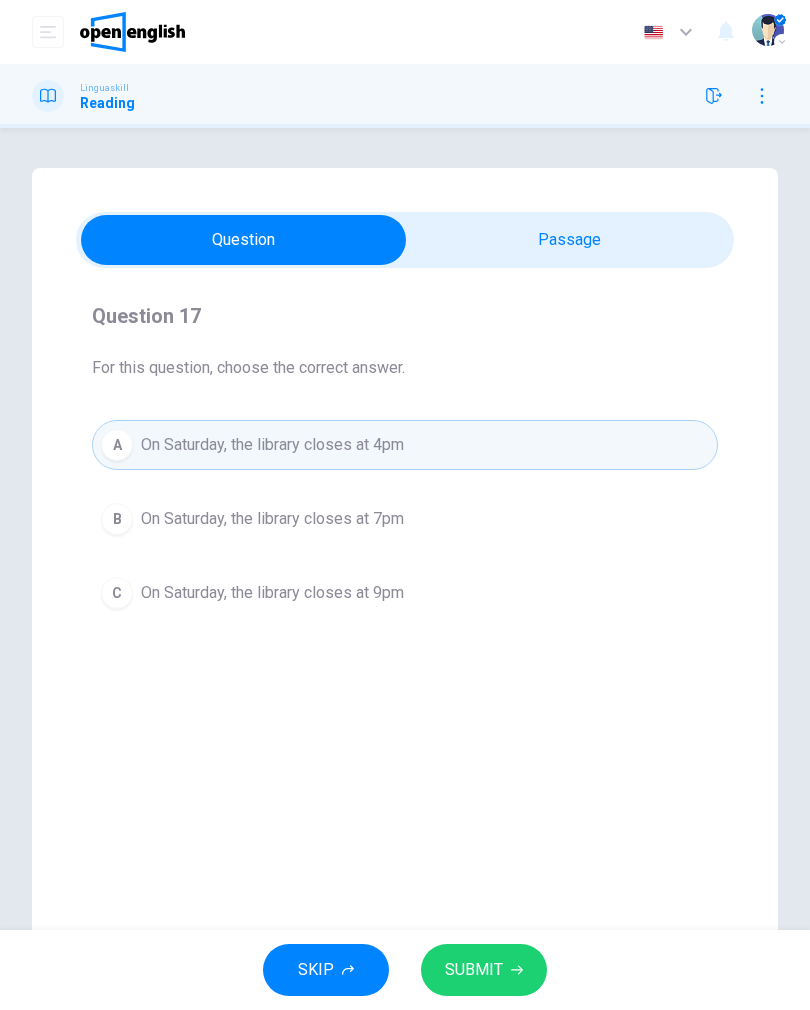 click on "SUBMIT" at bounding box center (484, 970) 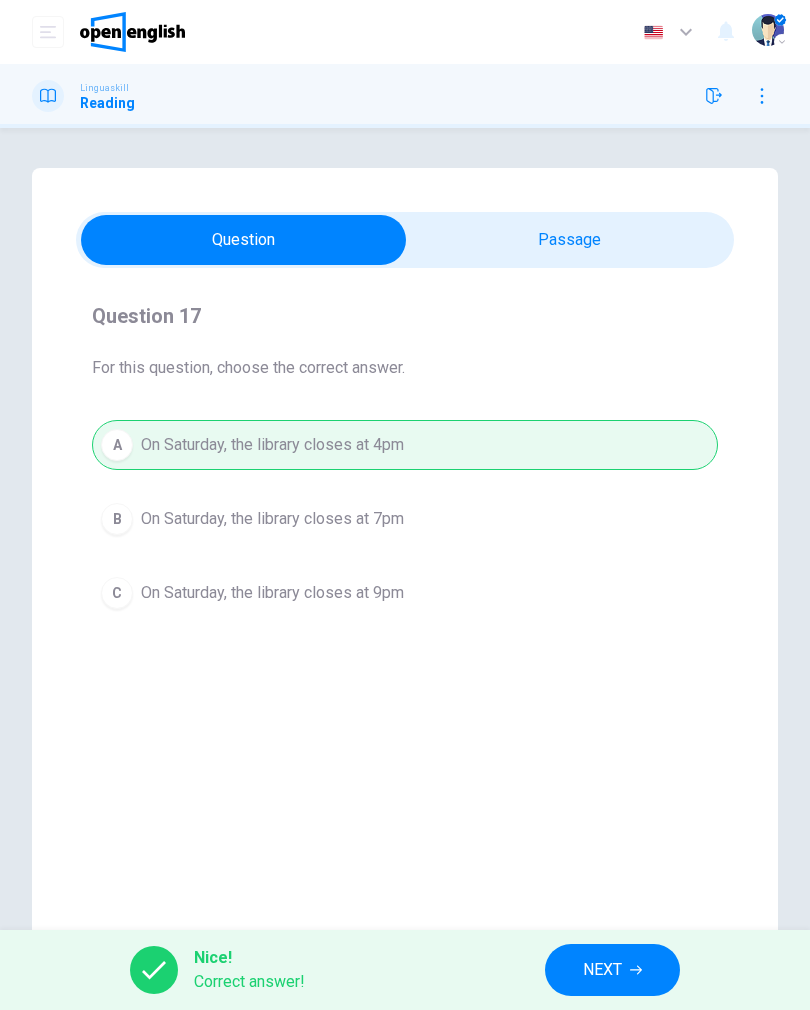 click on "NEXT" at bounding box center [612, 970] 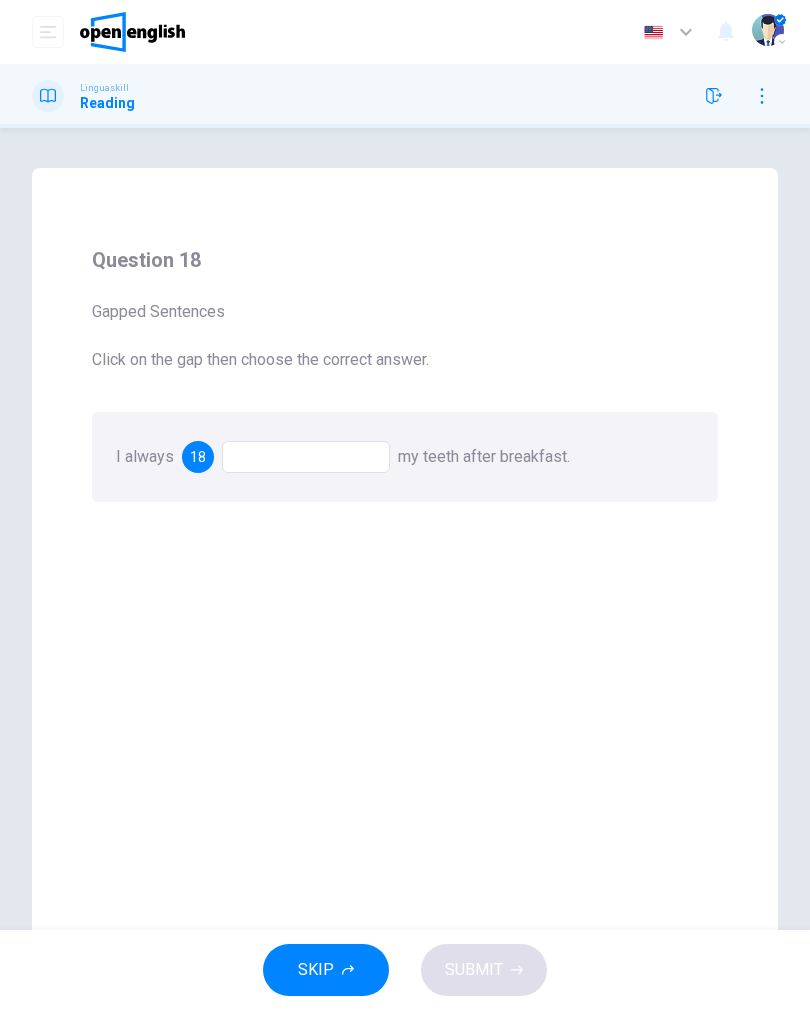 click at bounding box center [306, 457] 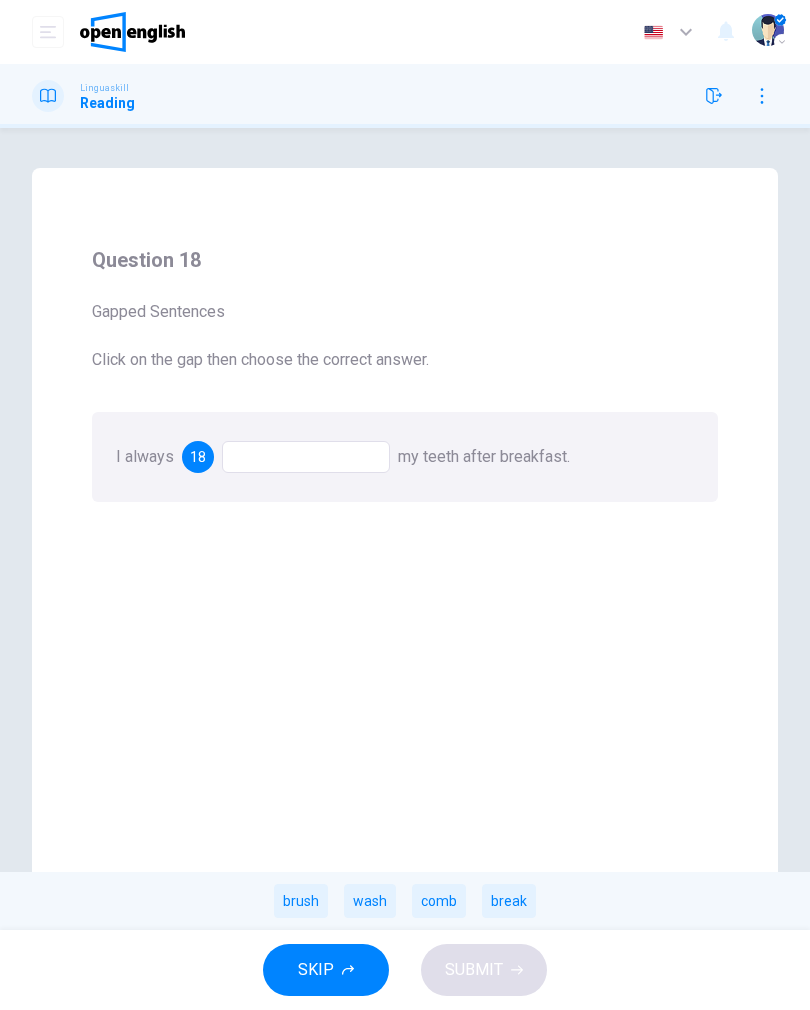 click on "brush" at bounding box center (301, 901) 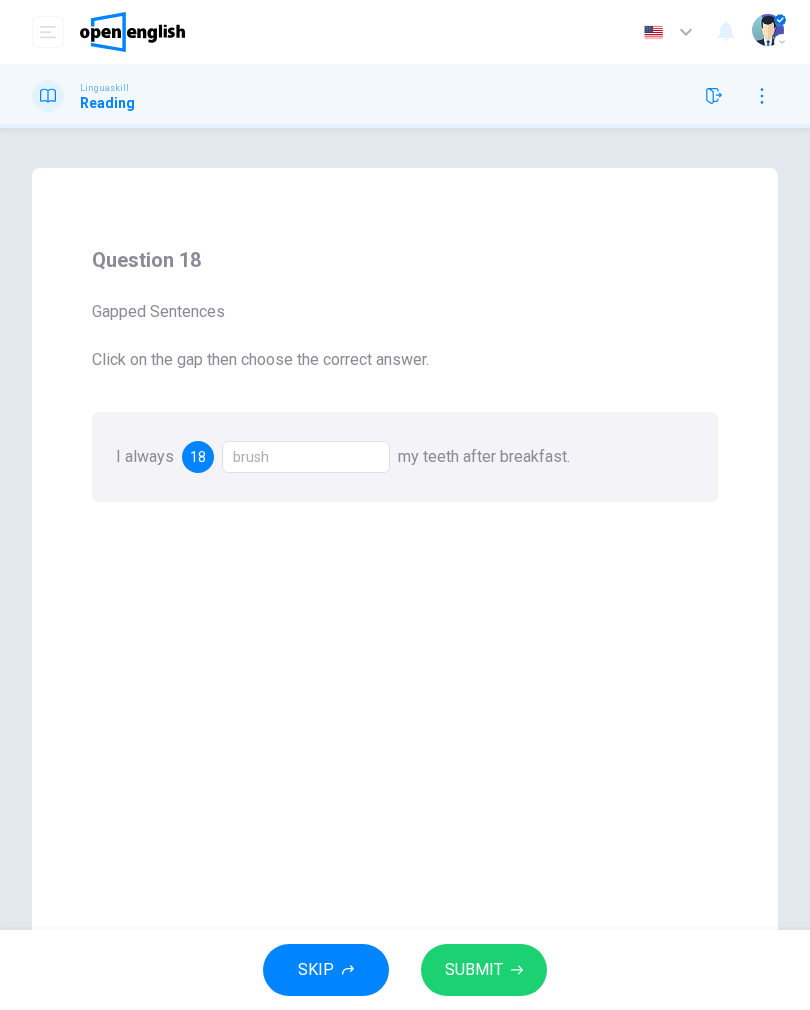 click on "SUBMIT" at bounding box center (484, 970) 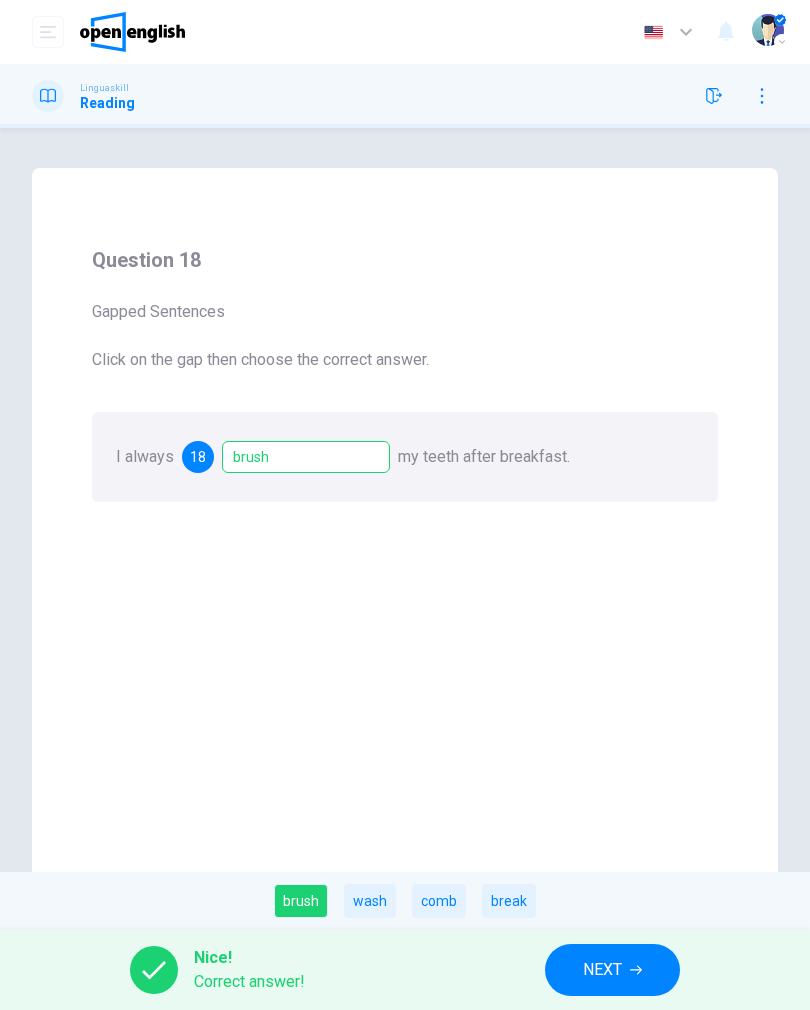 click 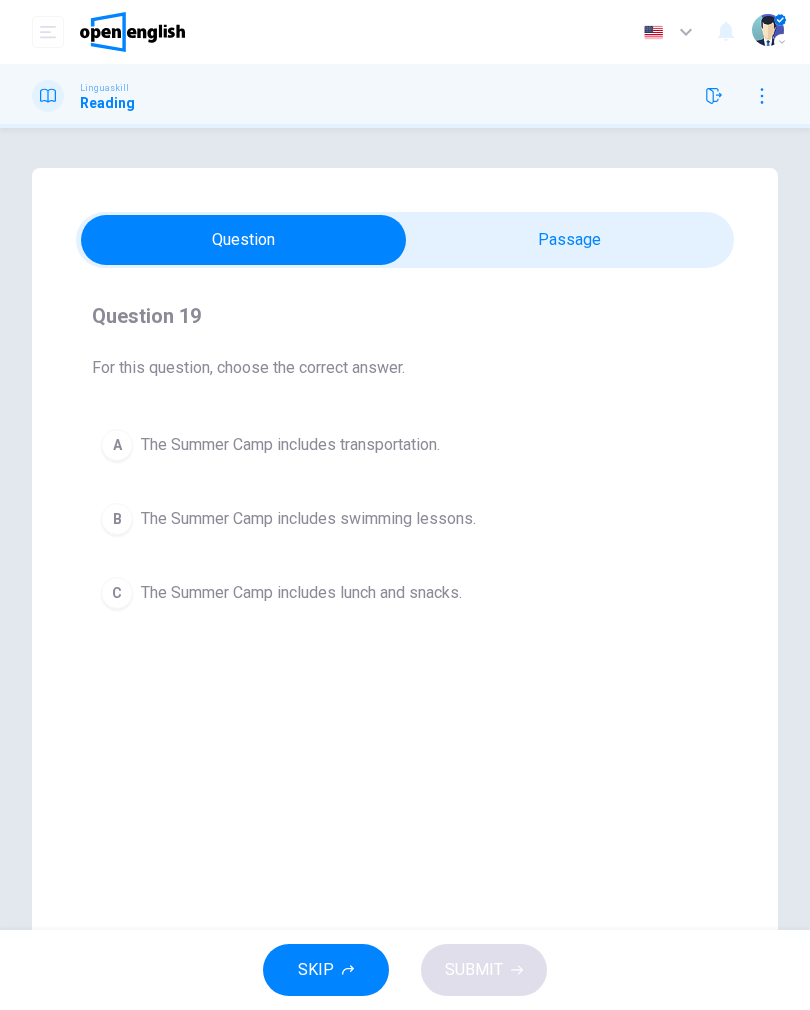 click on "The Summer Camp includes lunch and snacks." at bounding box center [301, 593] 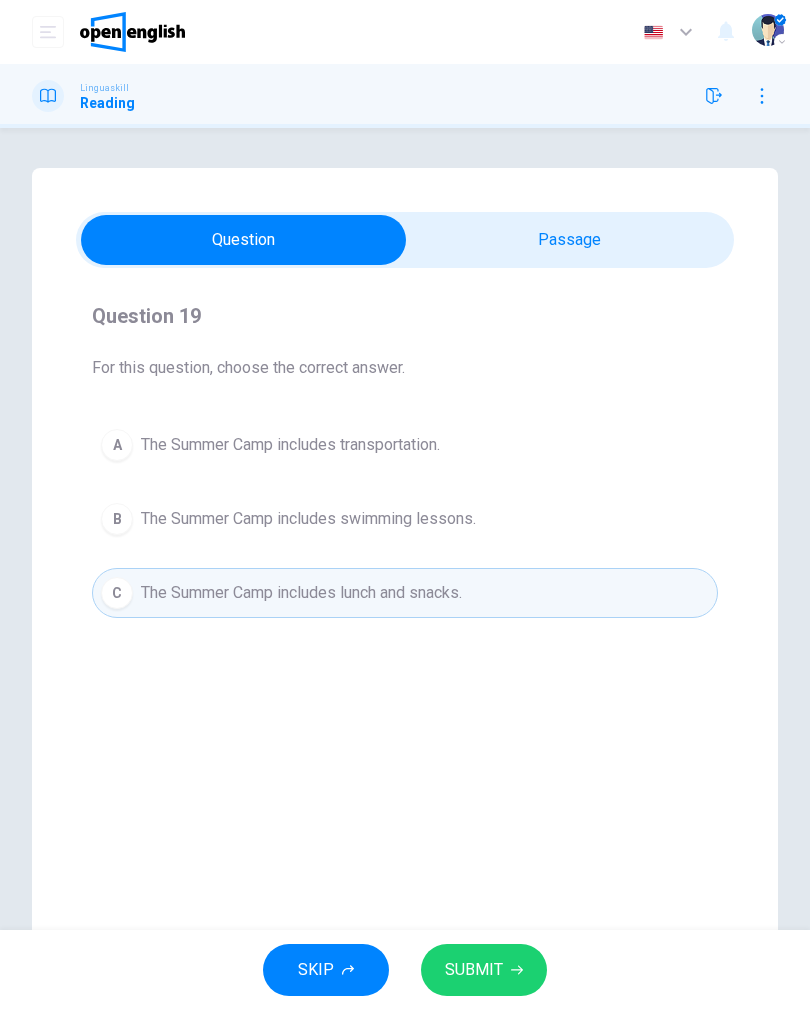 click on "SUBMIT" at bounding box center (474, 970) 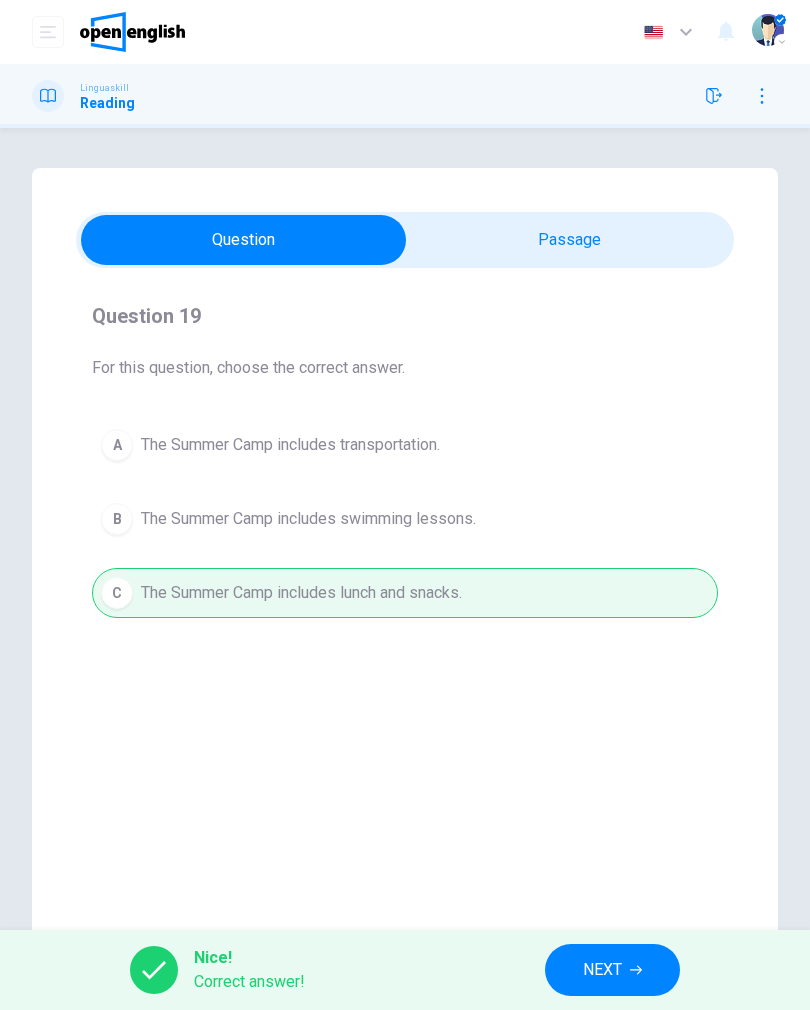 click on "NEXT" at bounding box center [602, 970] 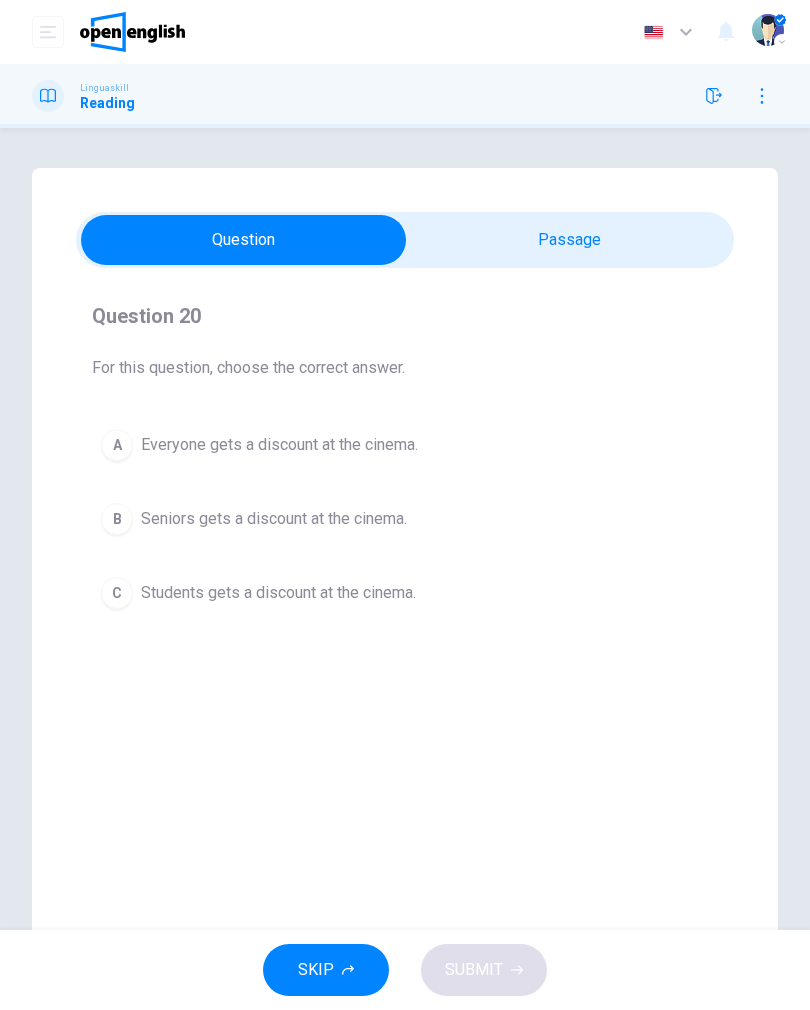 click on "A Everyone gets a discount at the cinema." at bounding box center [405, 445] 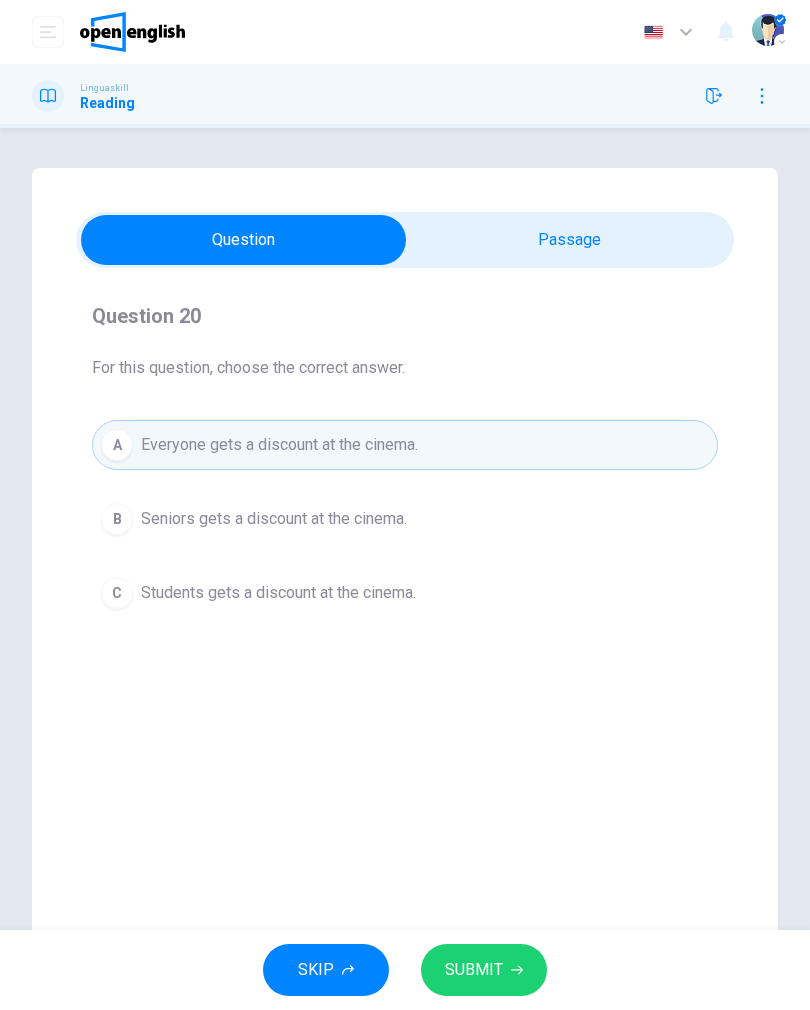 click on "C Students gets a discount at the cinema." at bounding box center (405, 593) 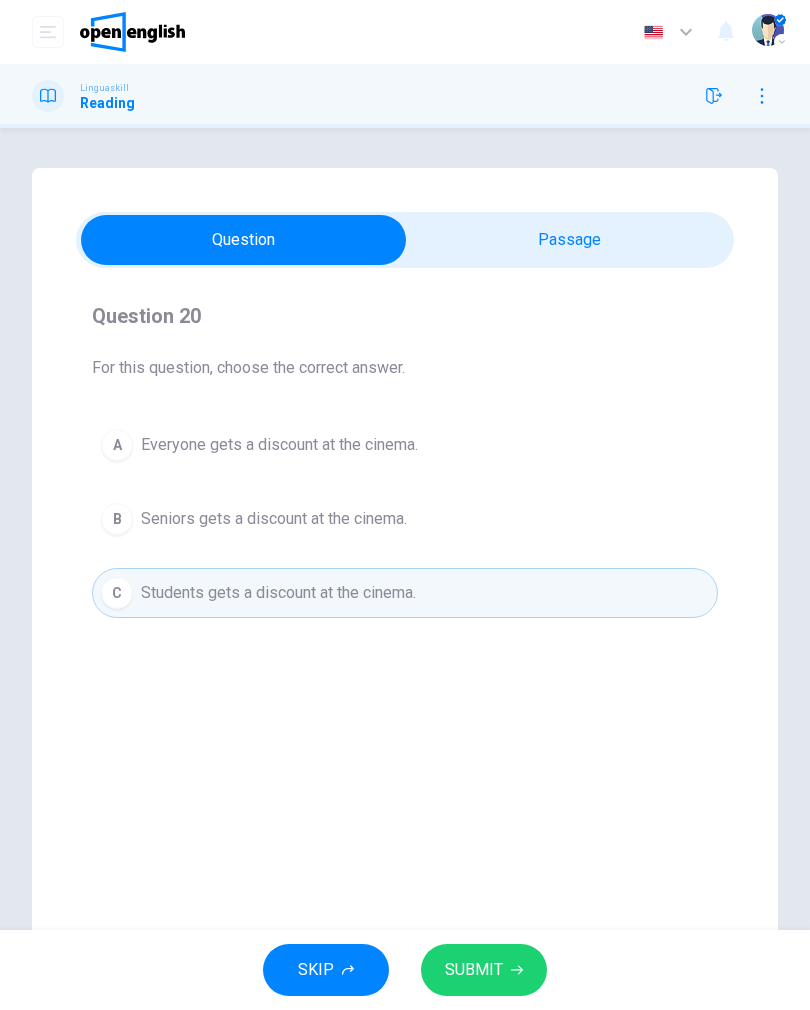 click on "SUBMIT" at bounding box center (484, 970) 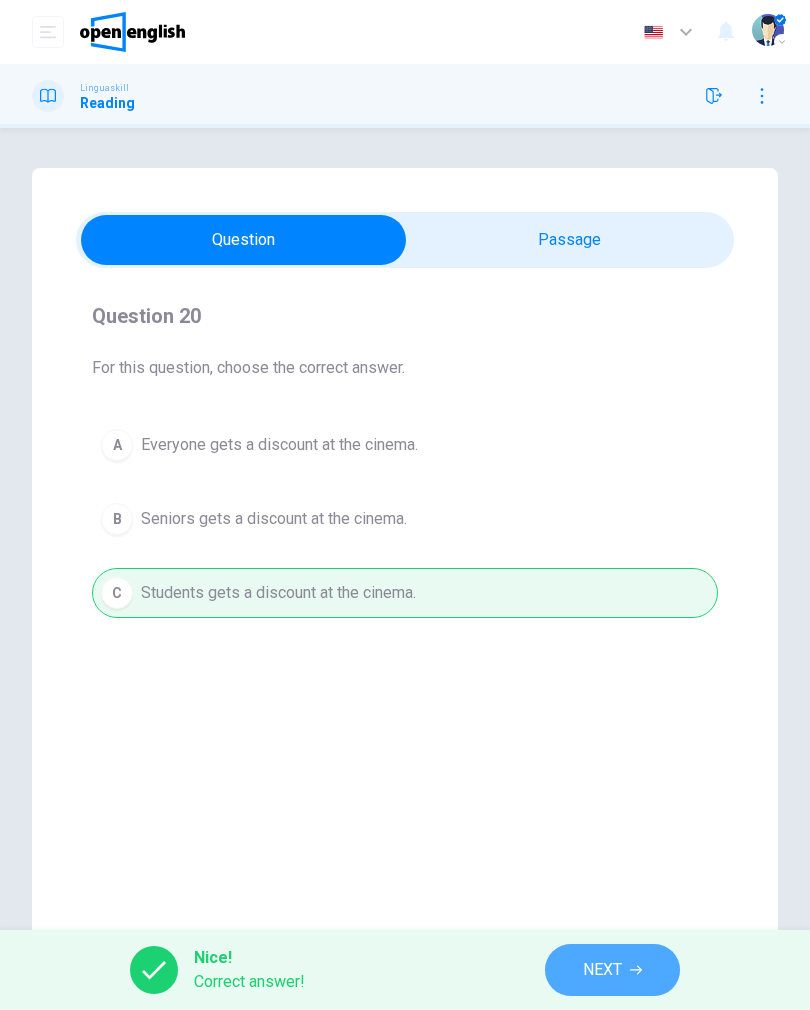 click on "NEXT" at bounding box center (612, 970) 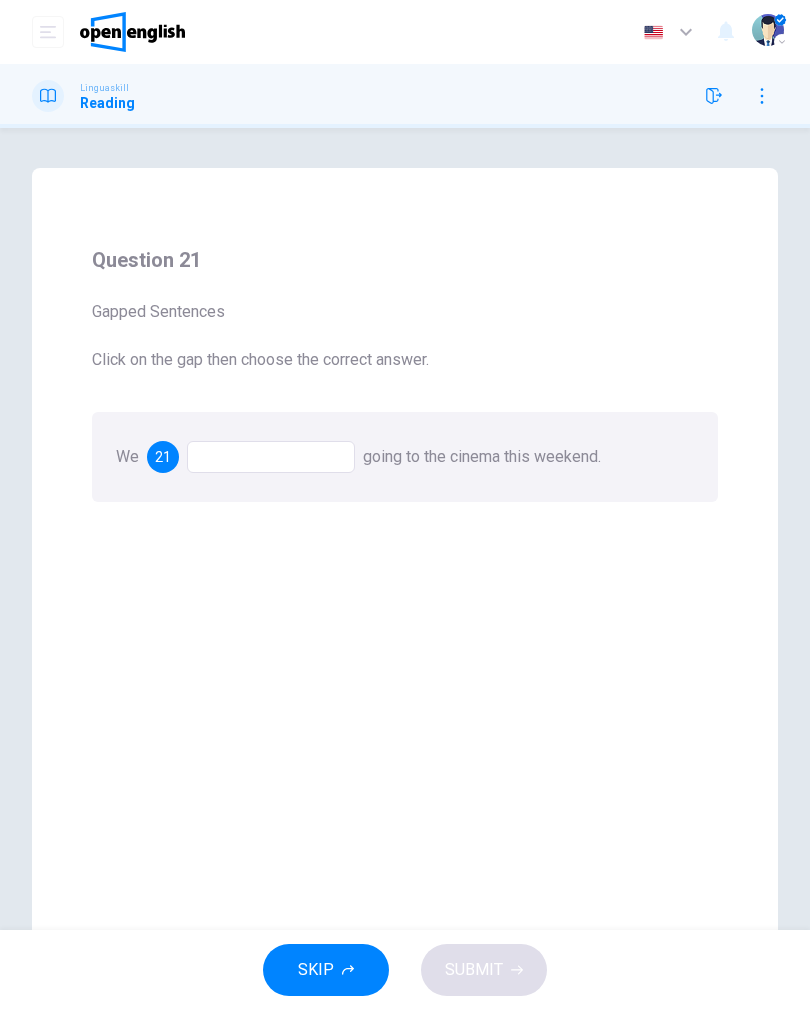 click at bounding box center (271, 457) 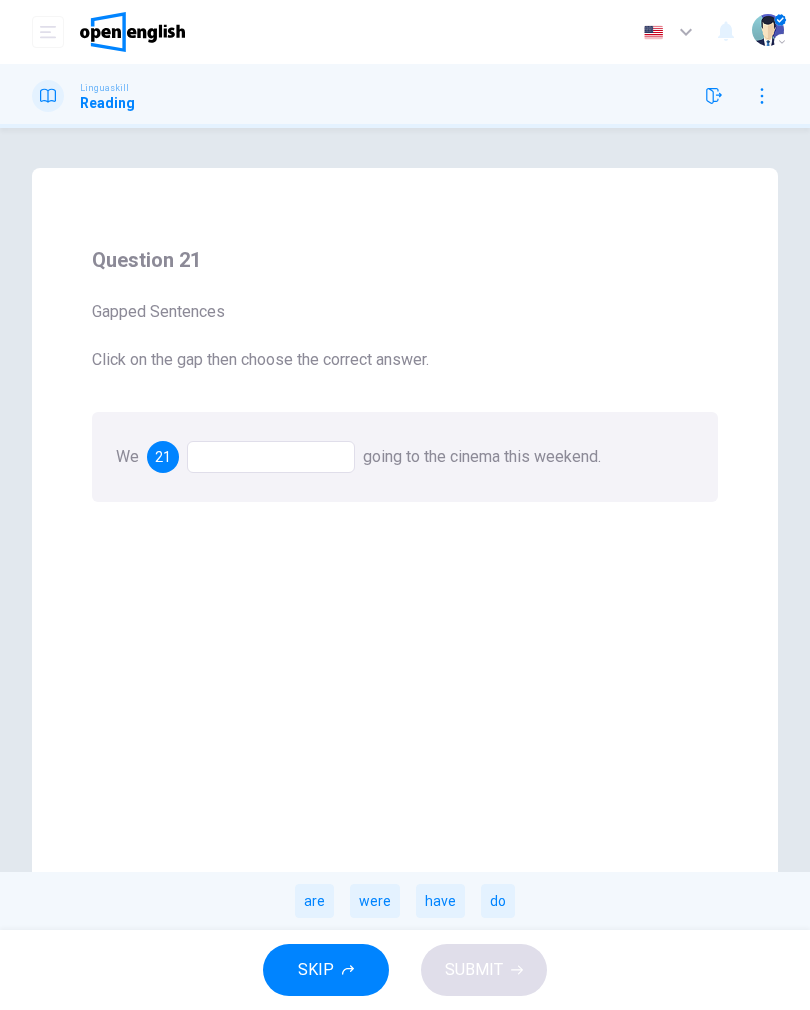 click on "are" at bounding box center (314, 901) 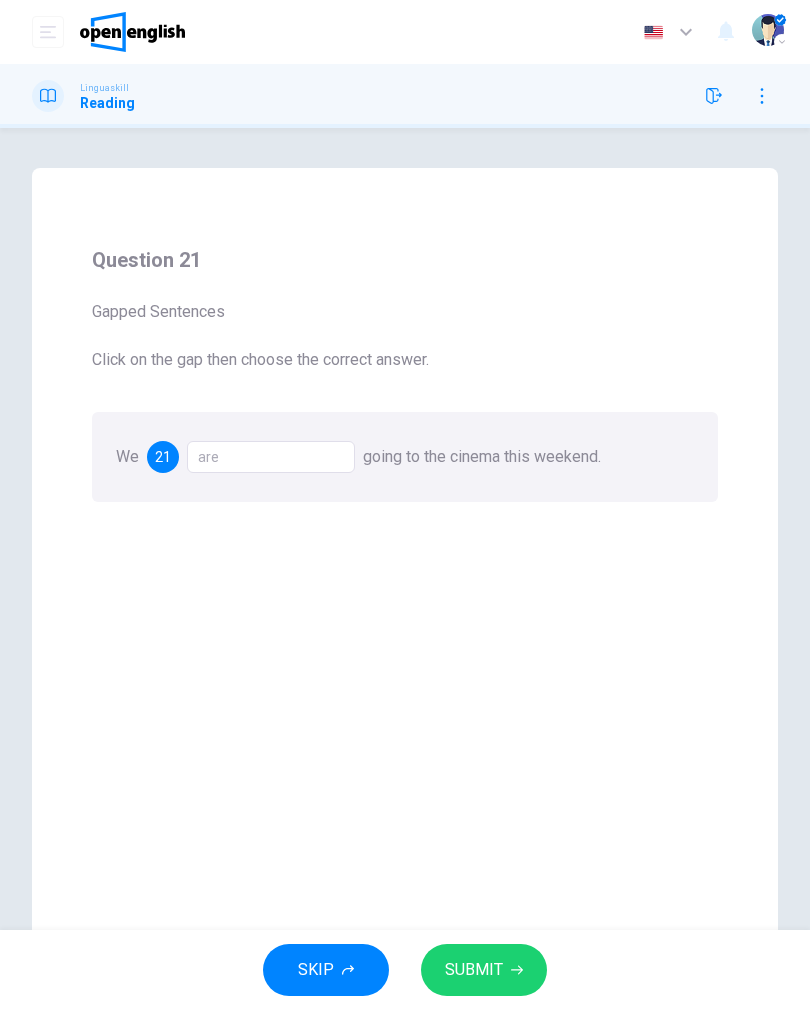click 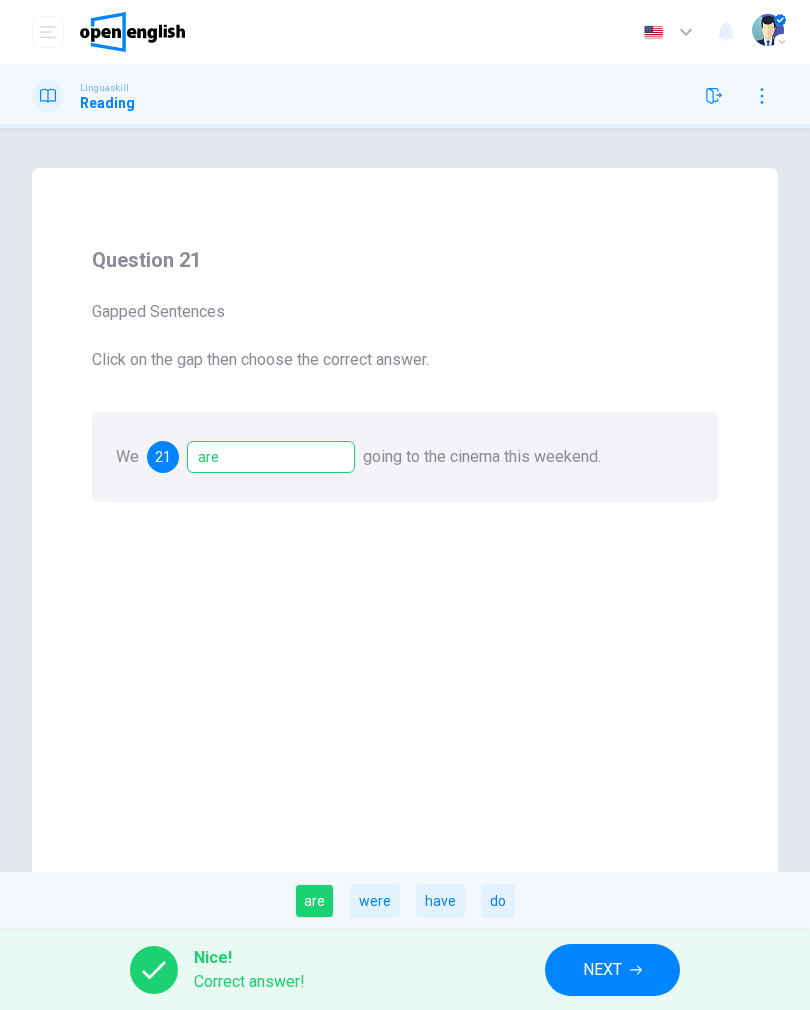 click on "NEXT" at bounding box center (612, 970) 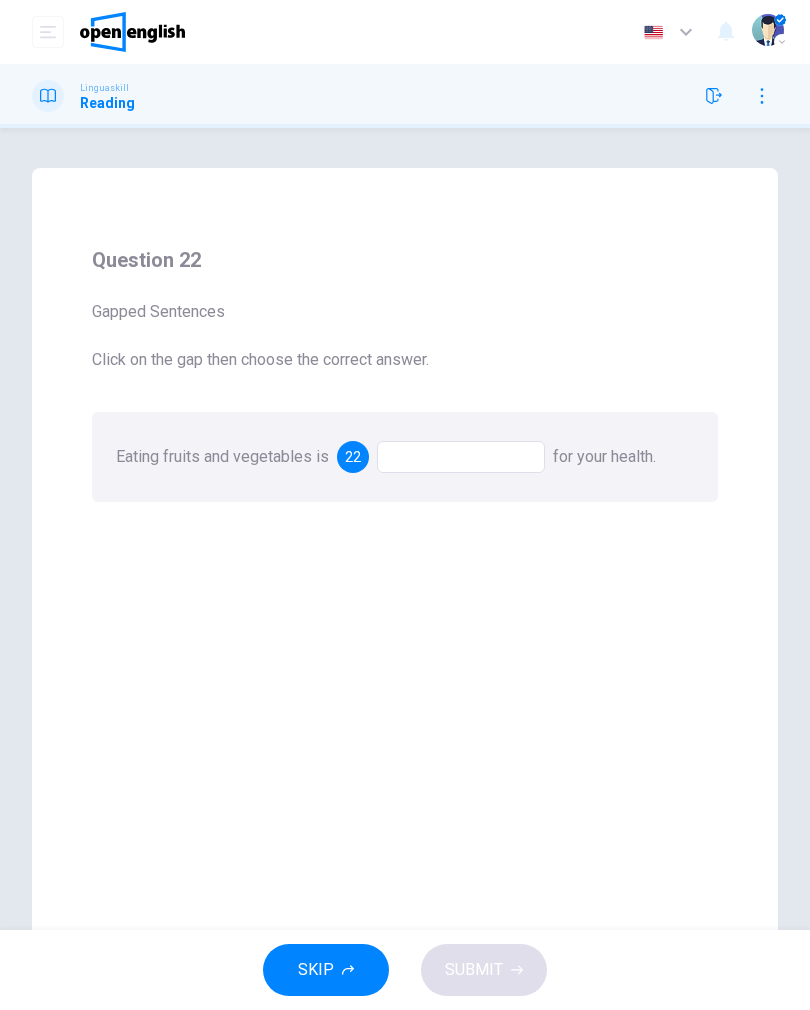 click at bounding box center (461, 457) 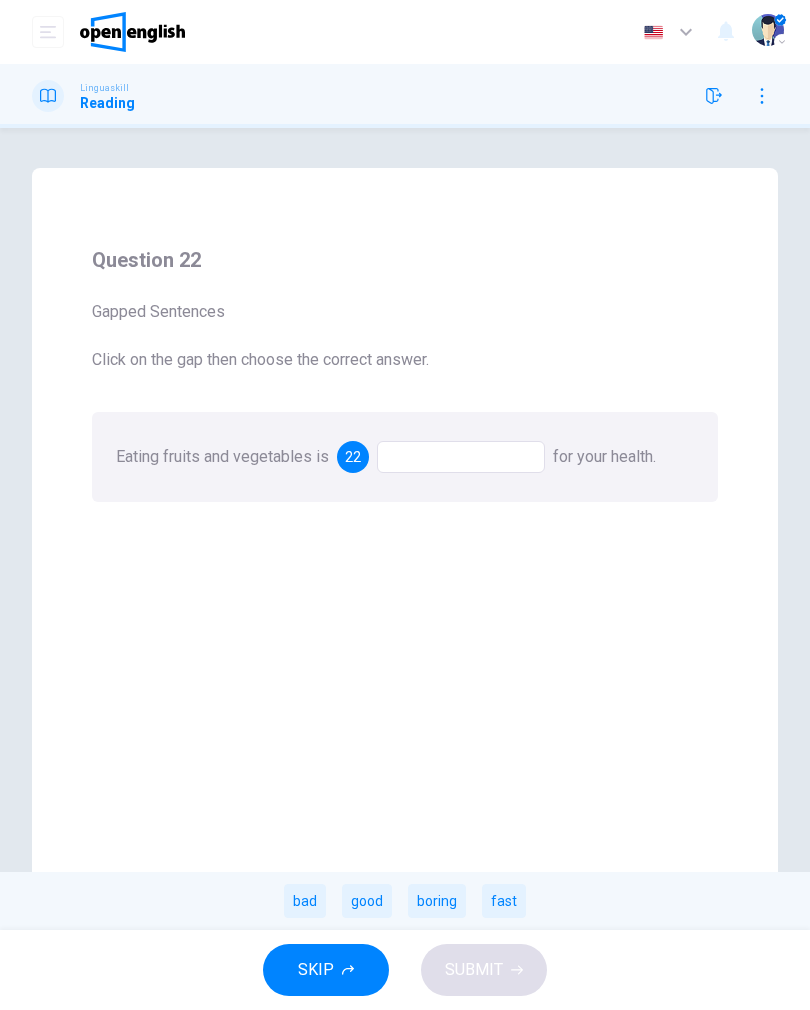 click on "good" at bounding box center (367, 901) 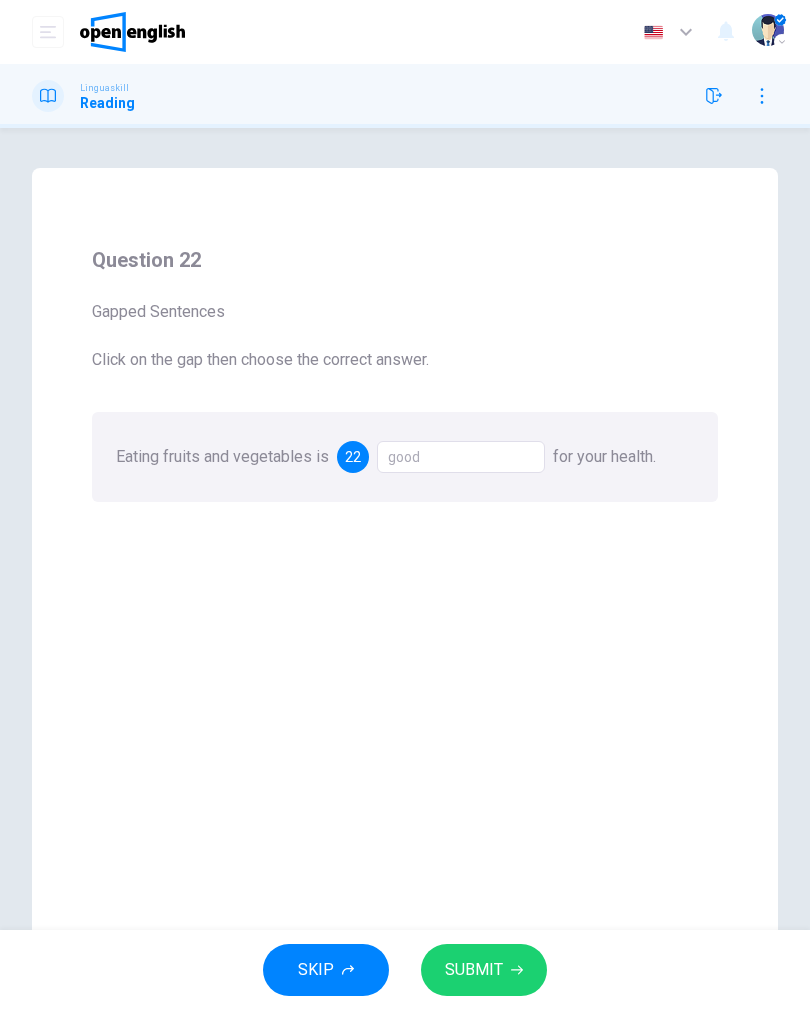 click on "SUBMIT" at bounding box center (484, 970) 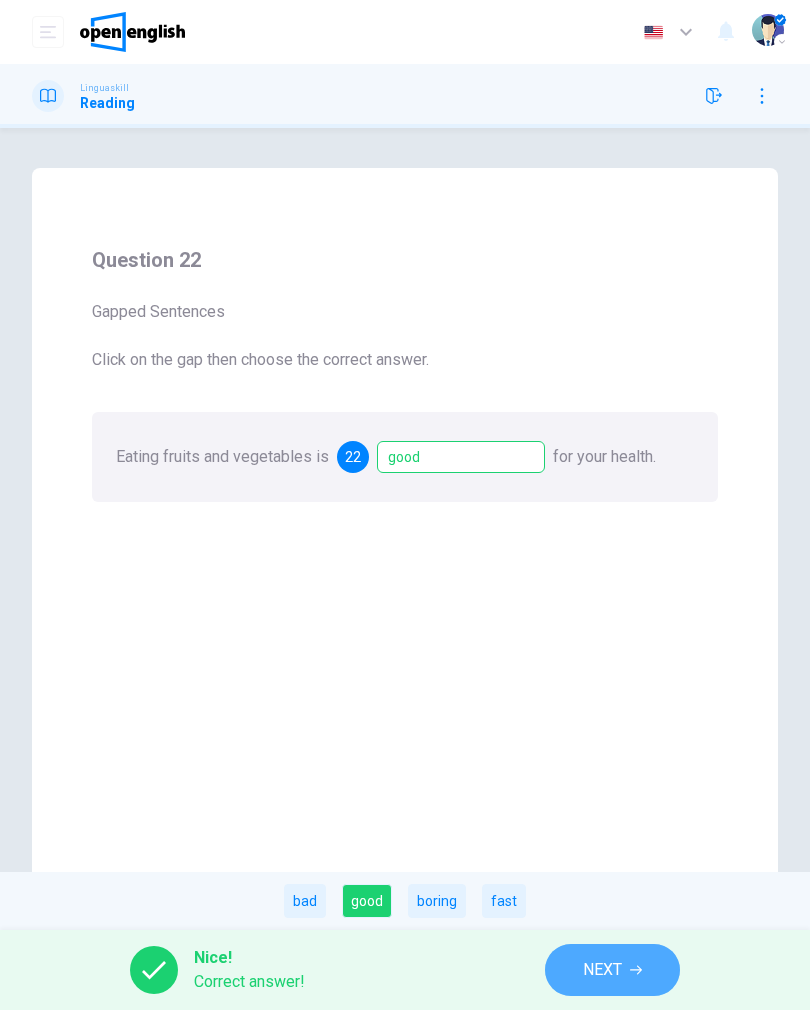 click on "NEXT" at bounding box center (612, 970) 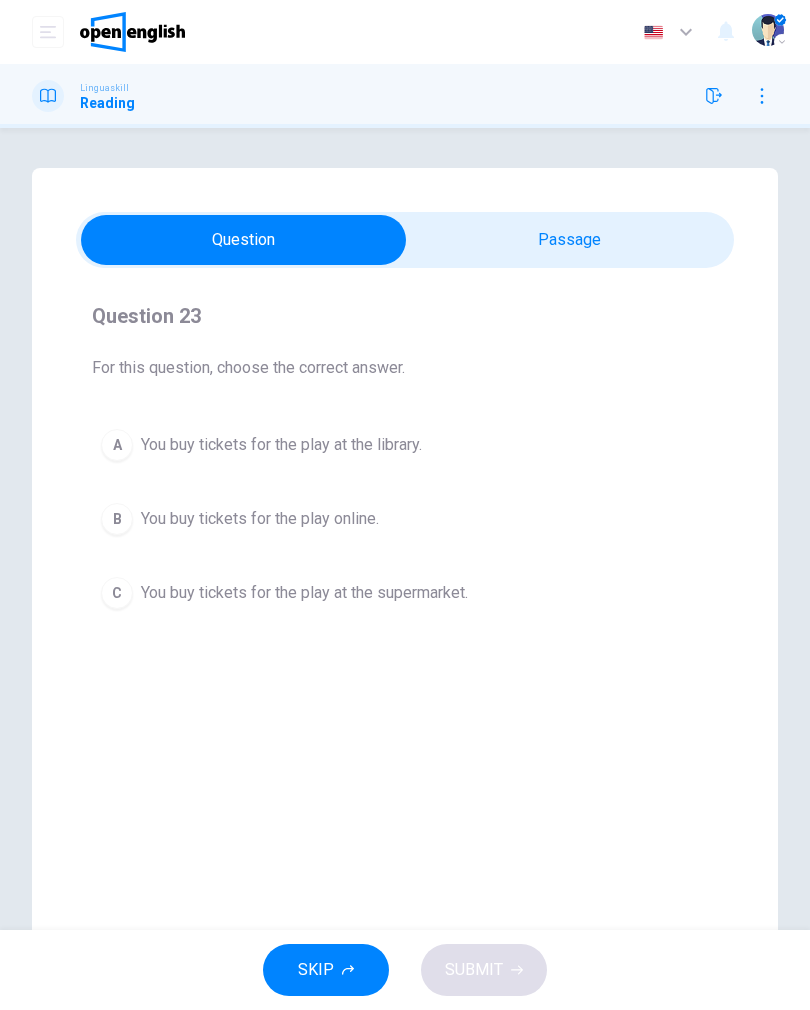 click on "B You buy tickets for the play online." at bounding box center [405, 519] 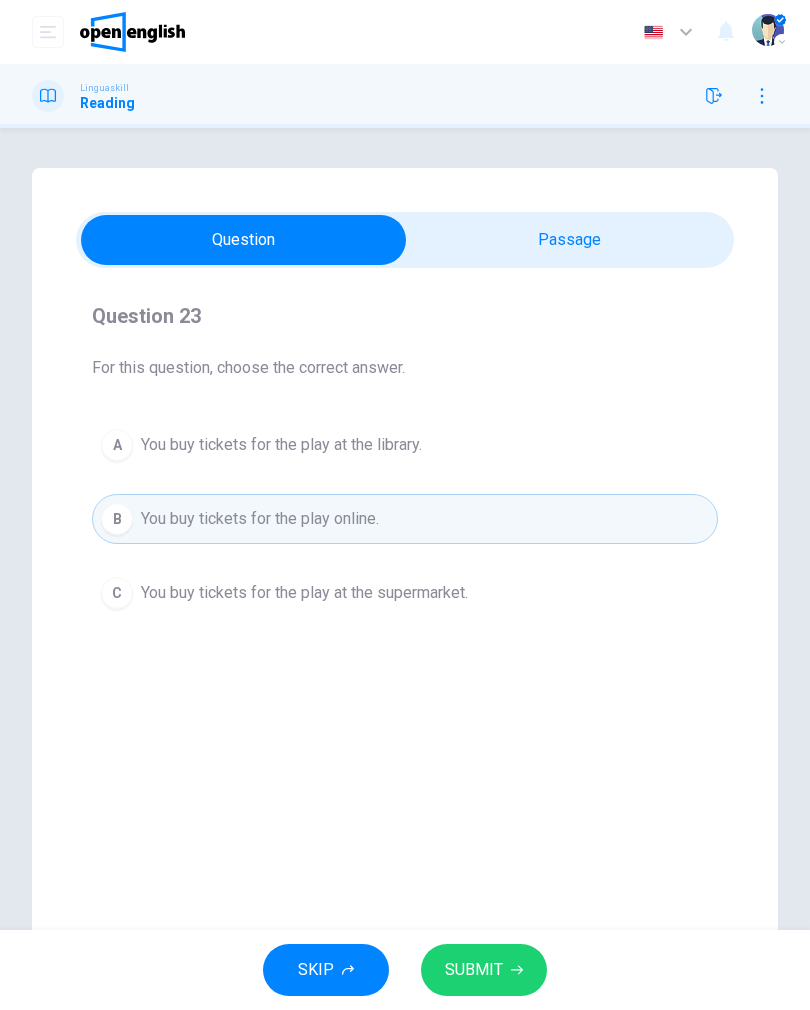 click 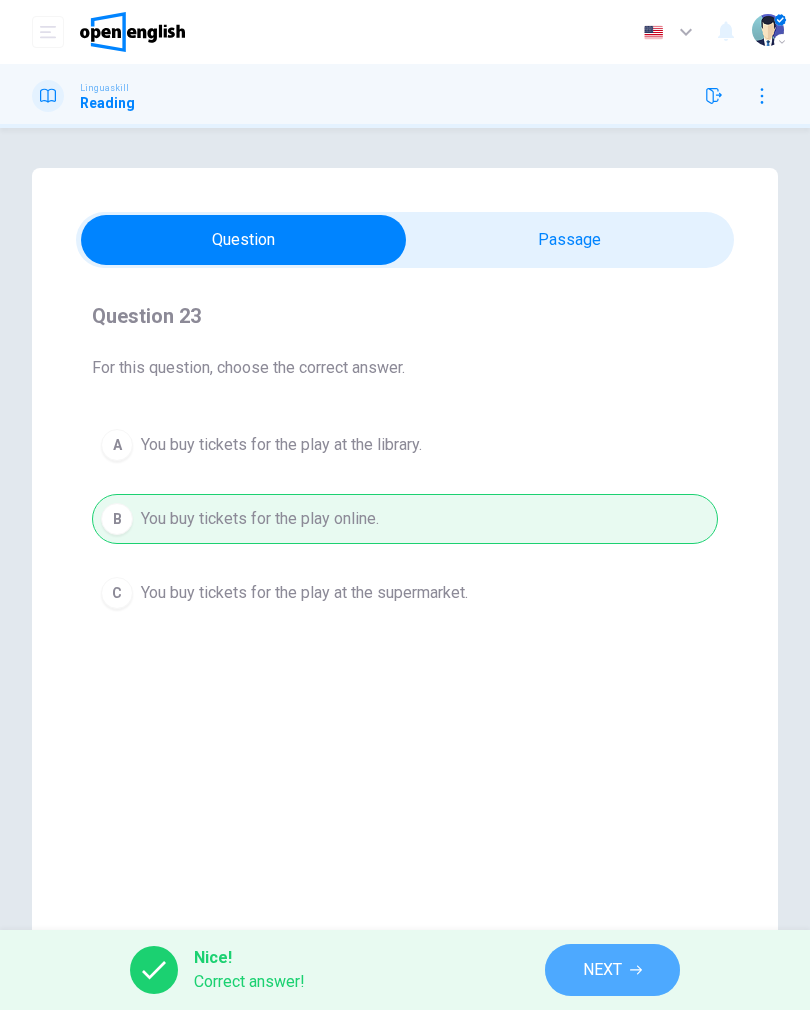 click on "NEXT" at bounding box center (612, 970) 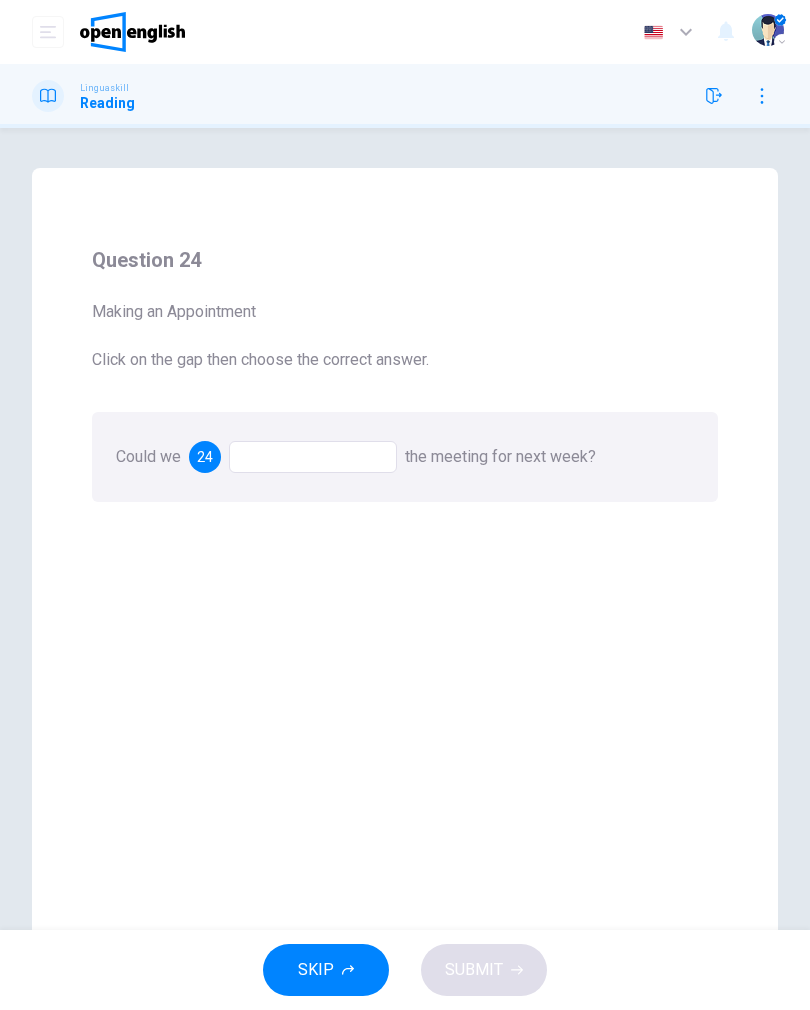 click at bounding box center [313, 457] 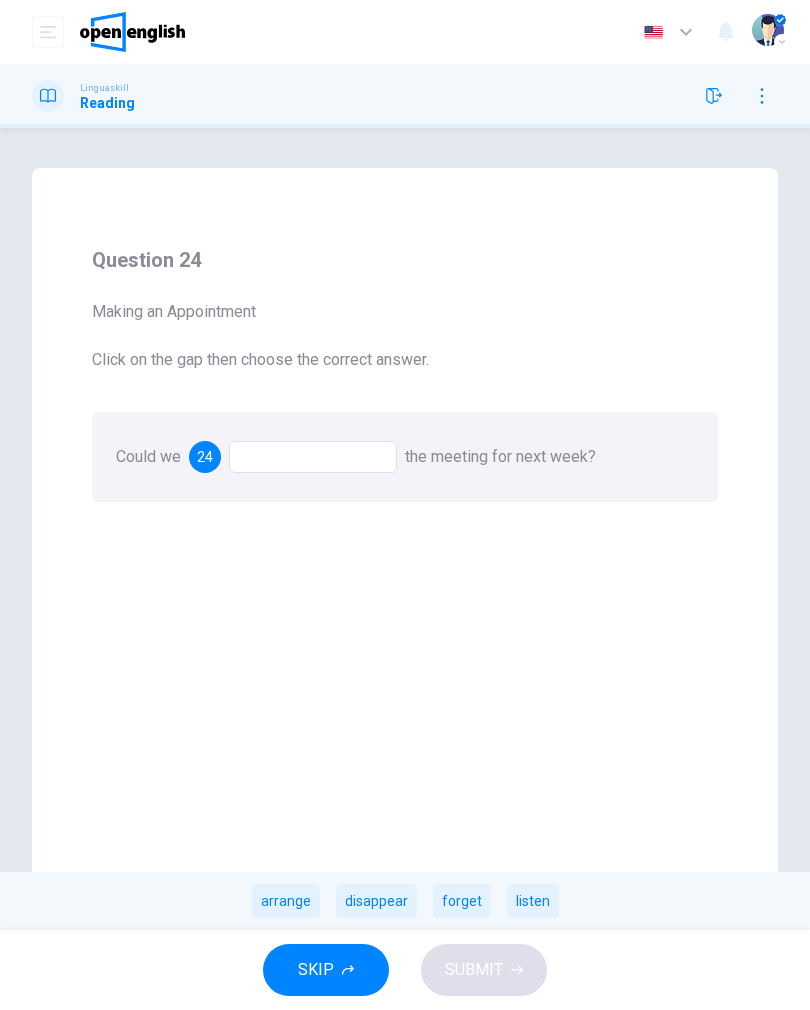 click at bounding box center [313, 457] 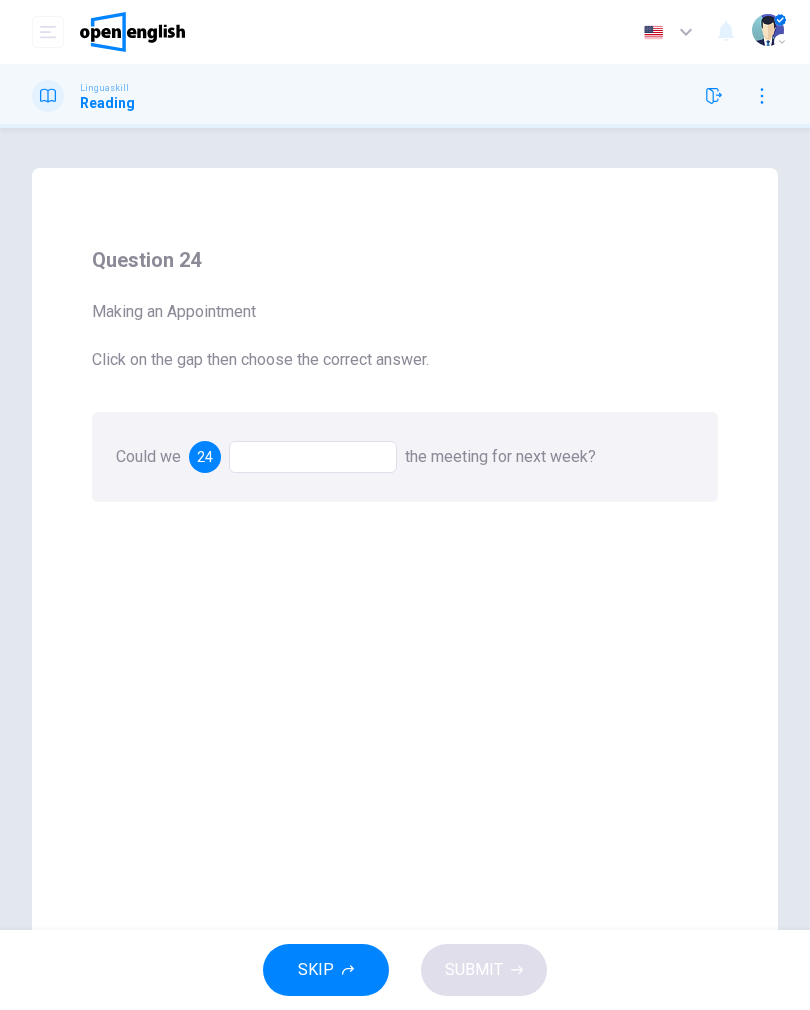 click at bounding box center [313, 457] 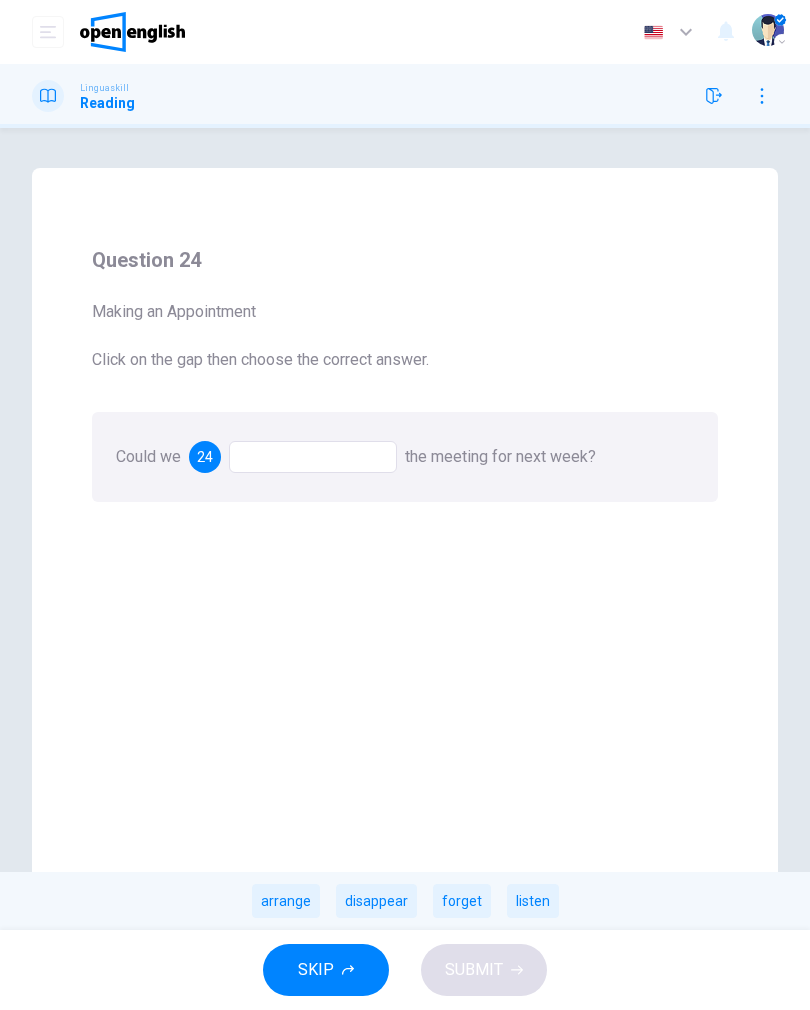 click on "arrange" at bounding box center (286, 901) 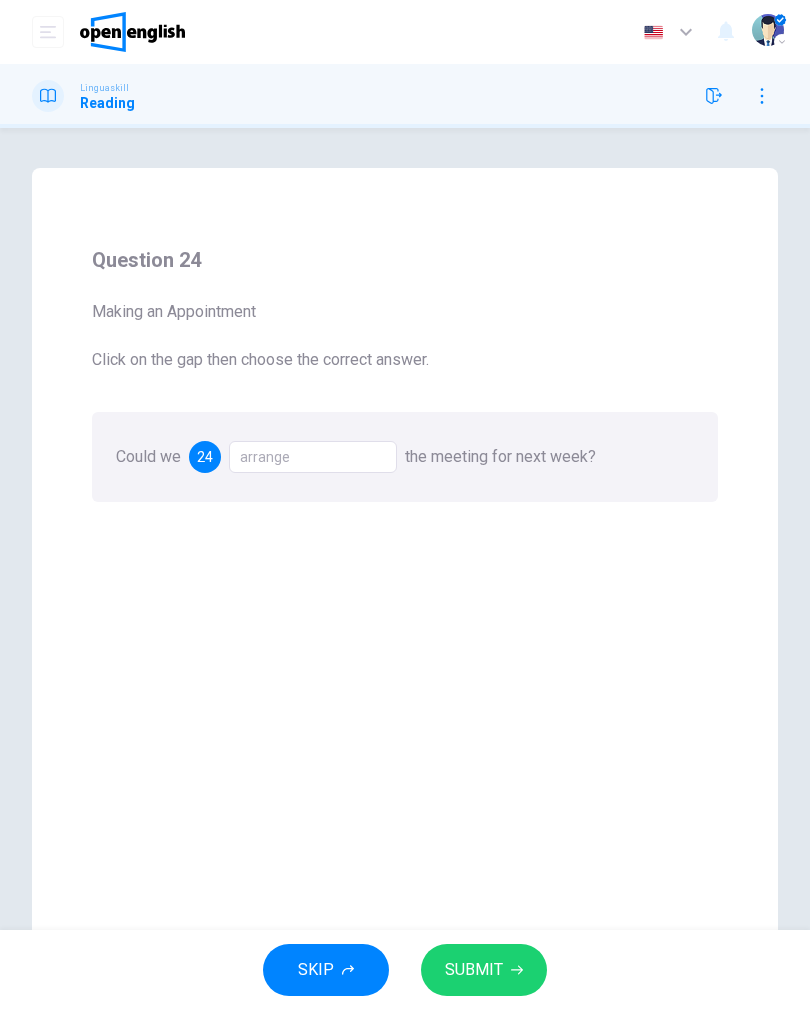 click 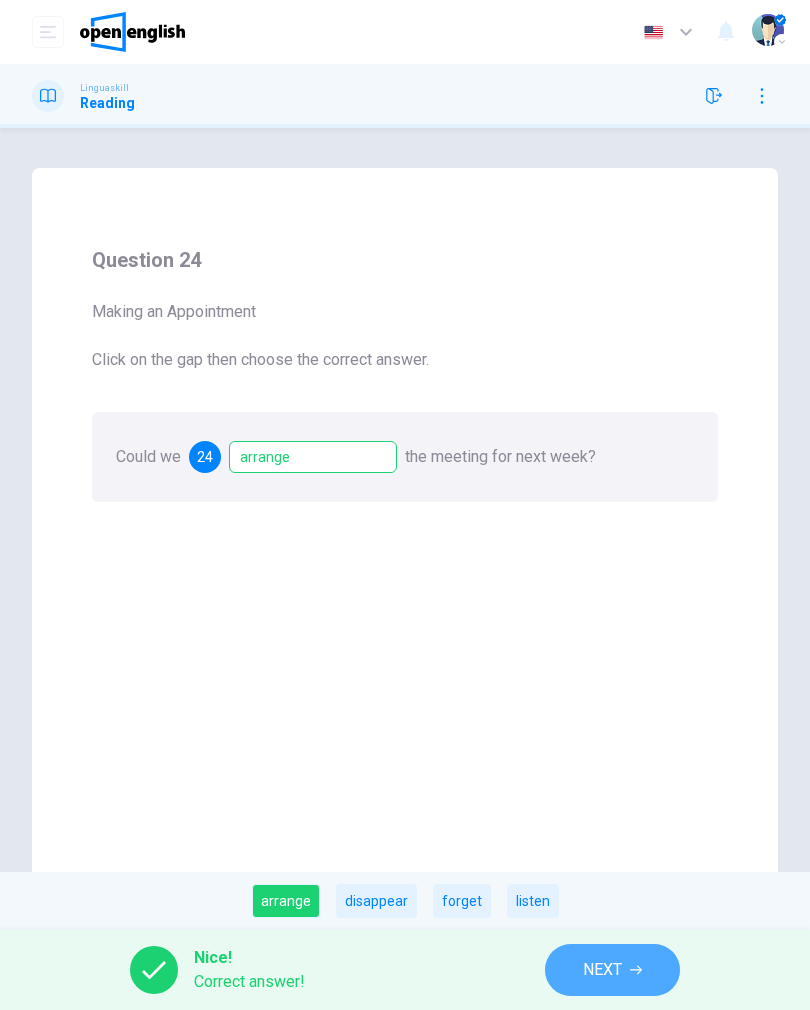 click on "NEXT" at bounding box center (602, 970) 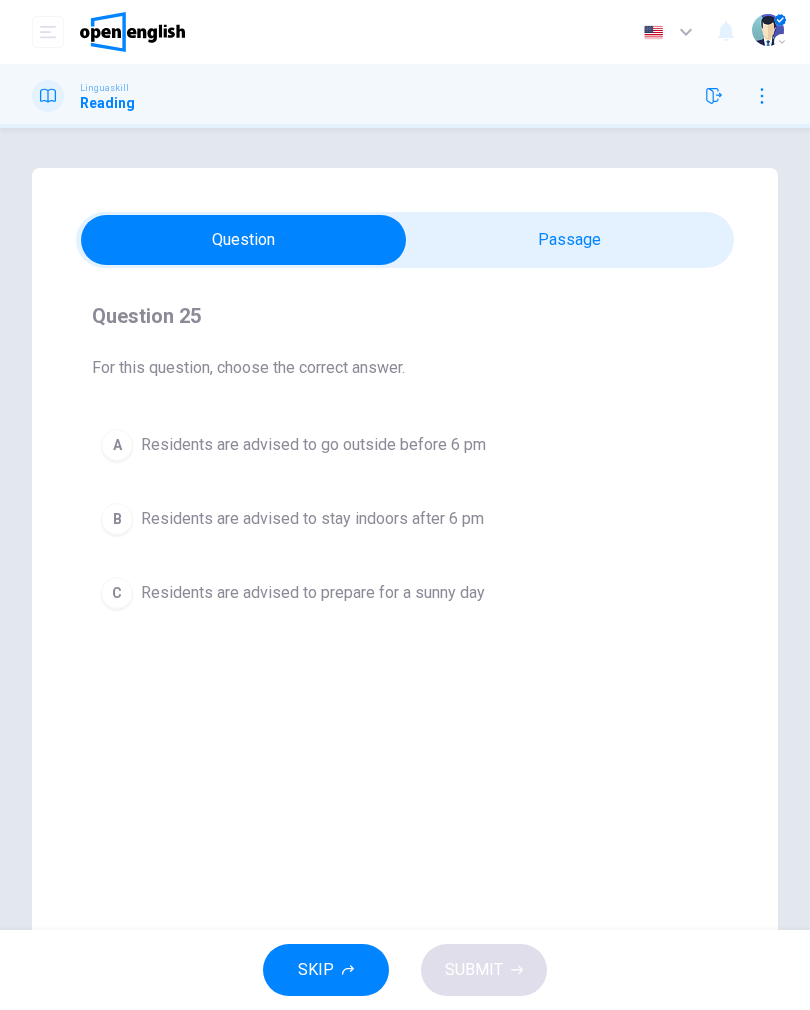 click on "B Residents are advised to stay indoors after 6 pm" at bounding box center (405, 519) 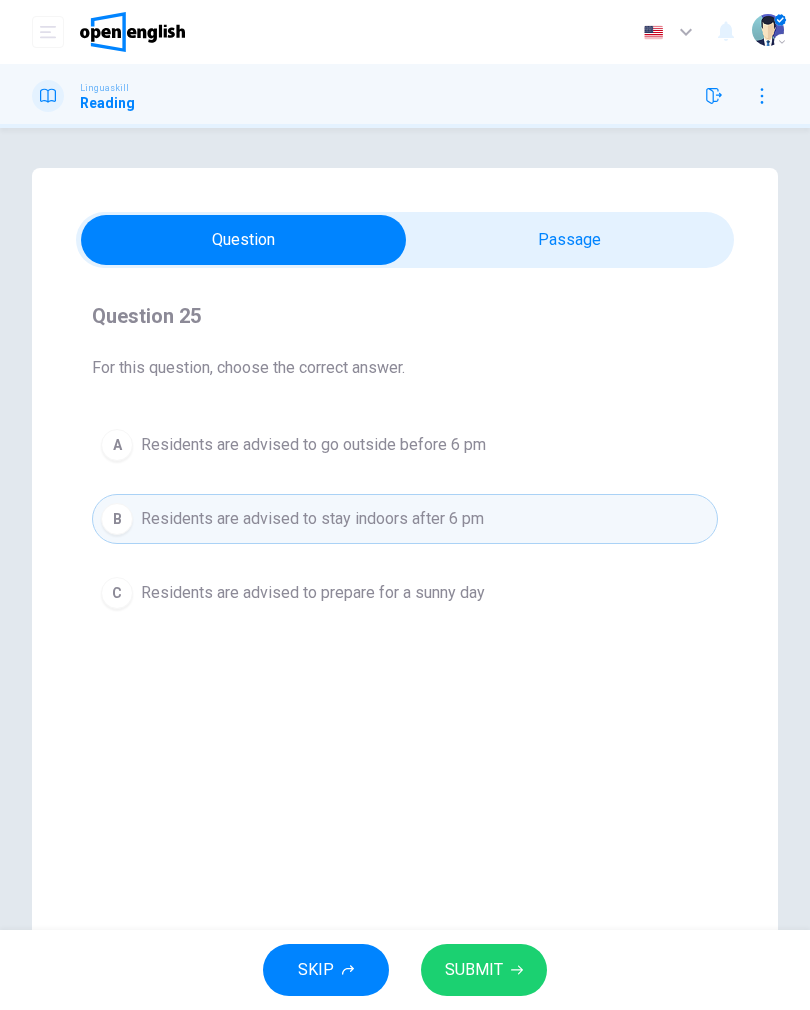 click on "SUBMIT" at bounding box center [484, 970] 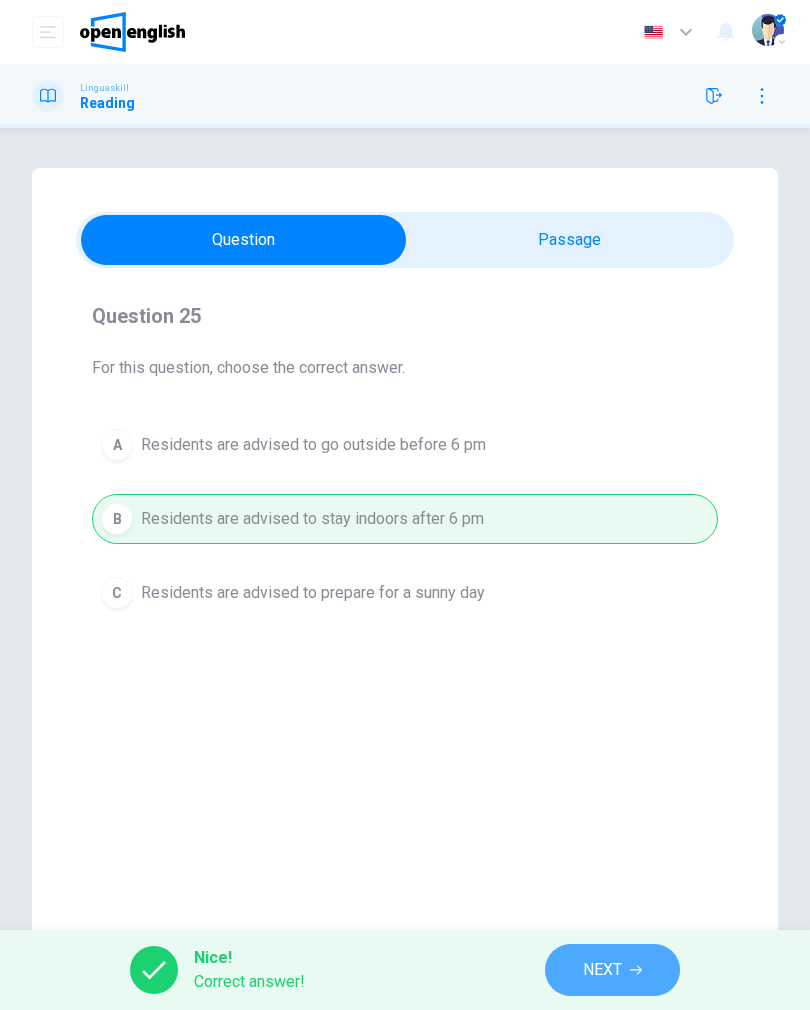 click 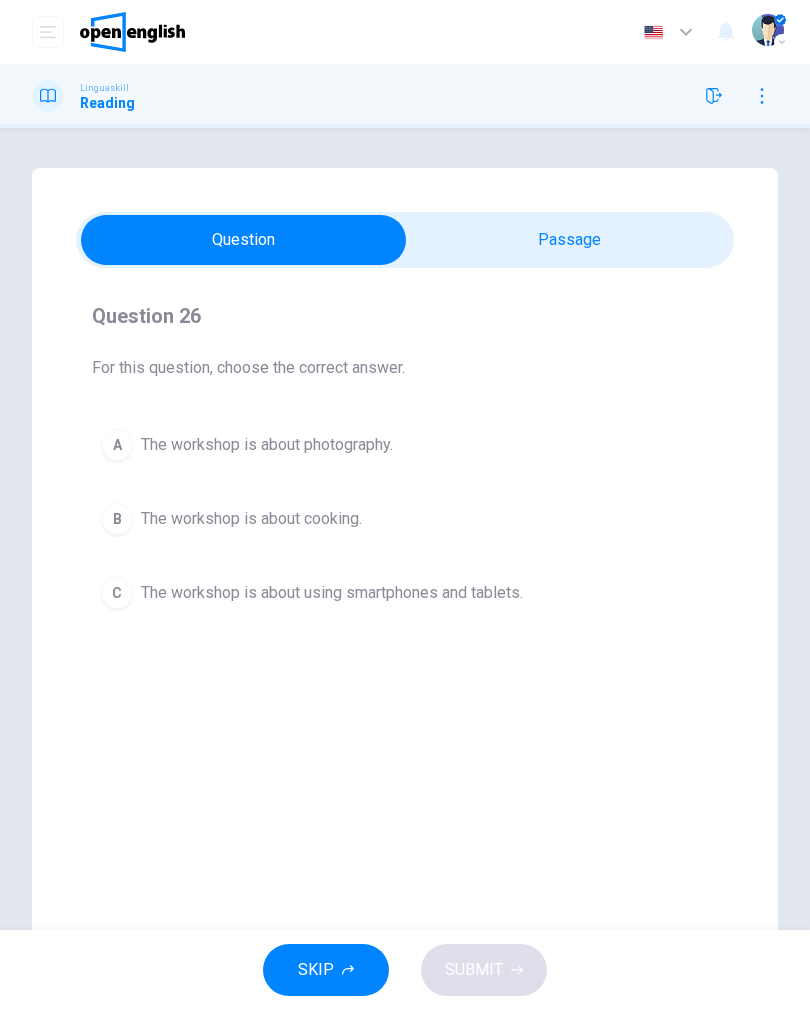 click on "C The workshop is about using smartphones and tablets." at bounding box center [405, 593] 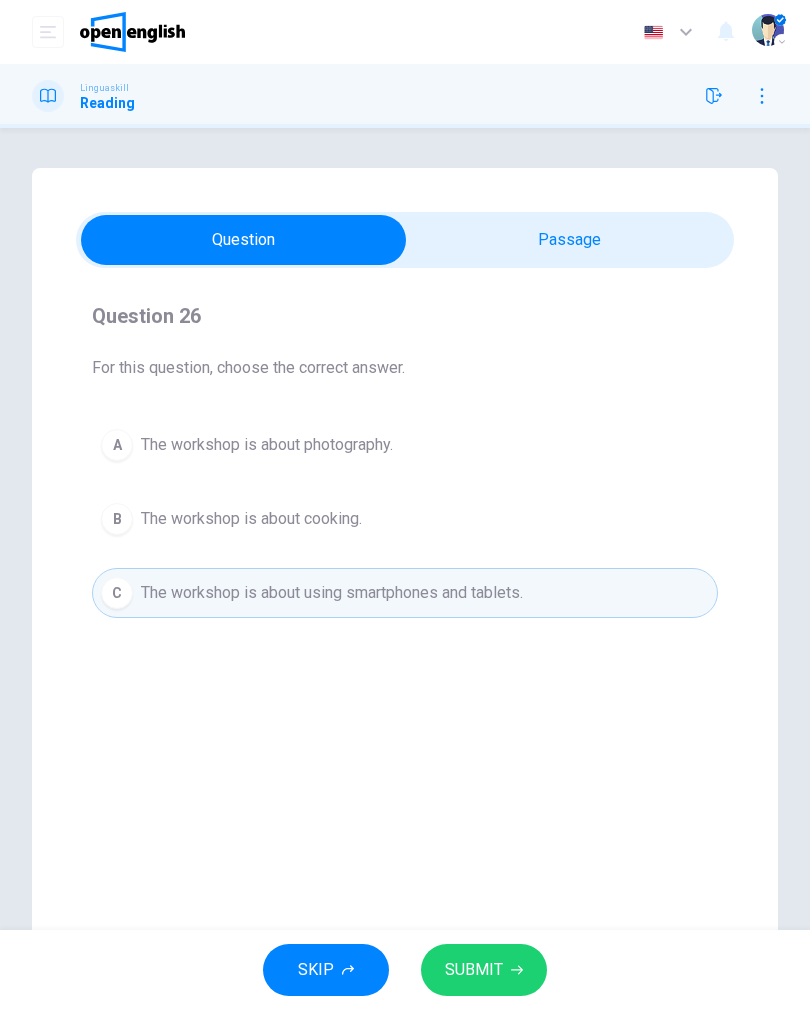 click on "SUBMIT" at bounding box center (484, 970) 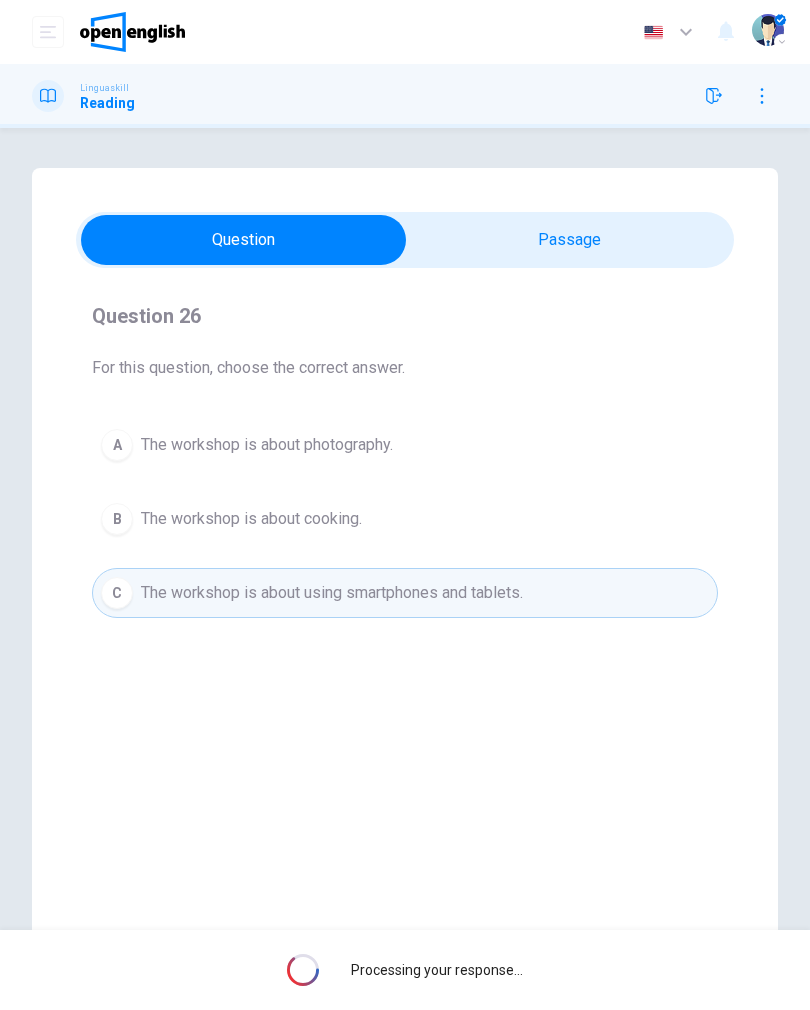 click on "Processing your response..." at bounding box center [405, 970] 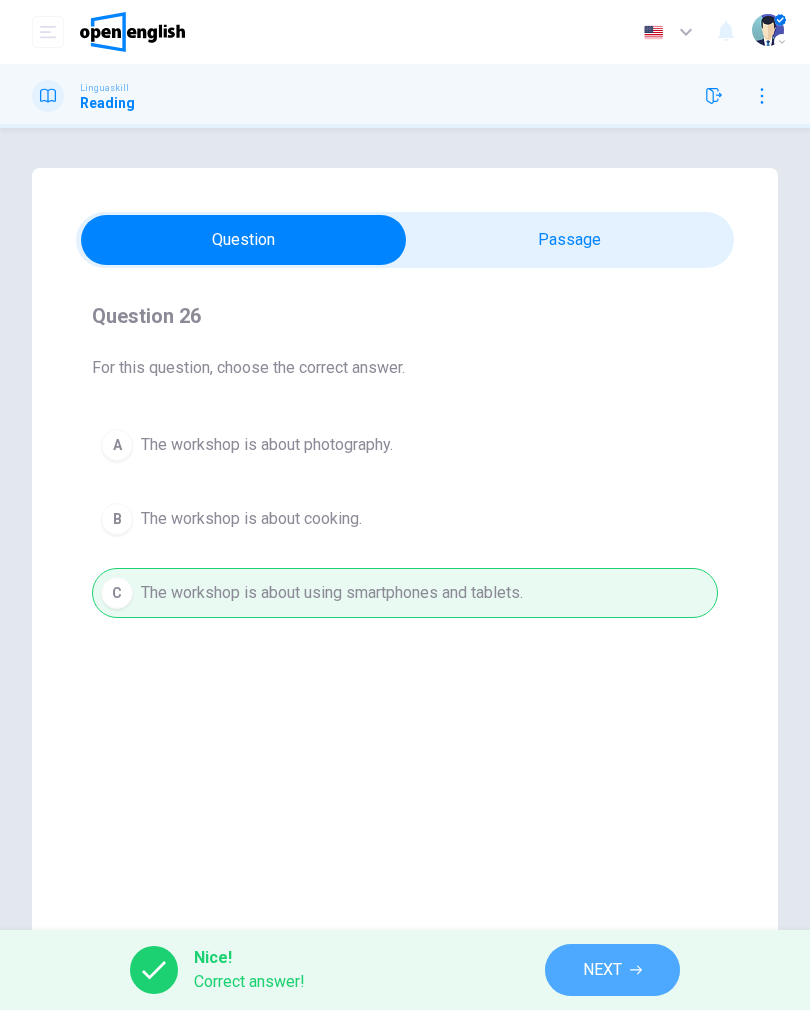 click on "NEXT" at bounding box center [612, 970] 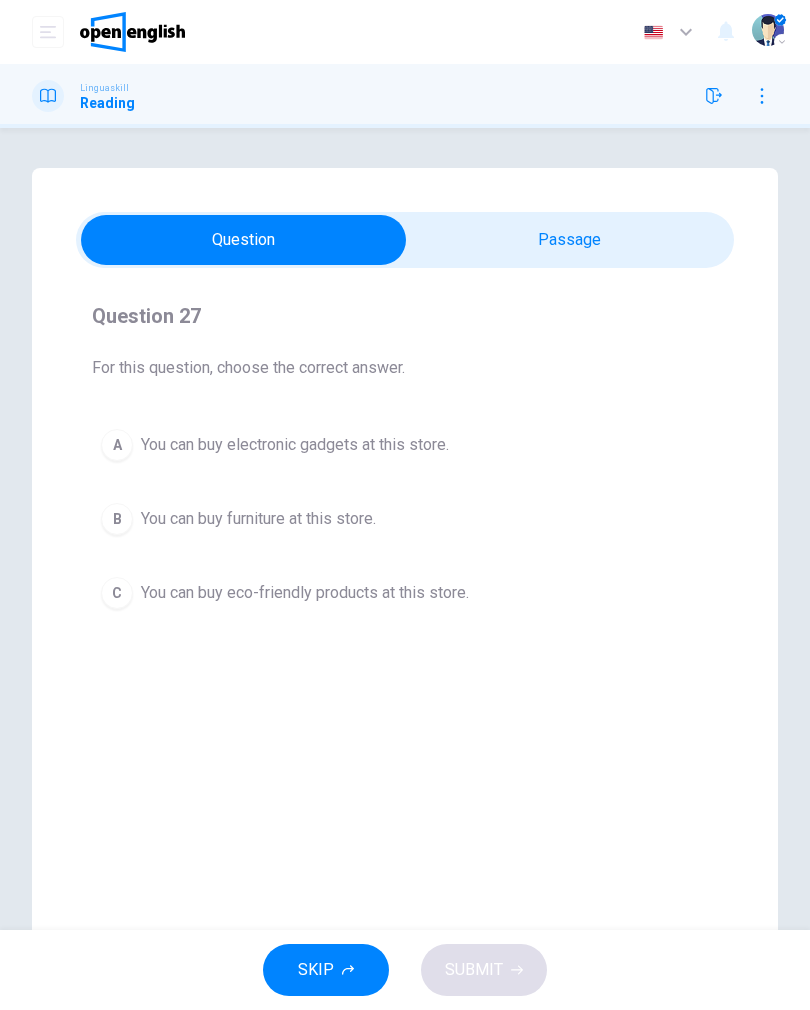 click on "You can buy eco-friendly products at this store." at bounding box center [305, 593] 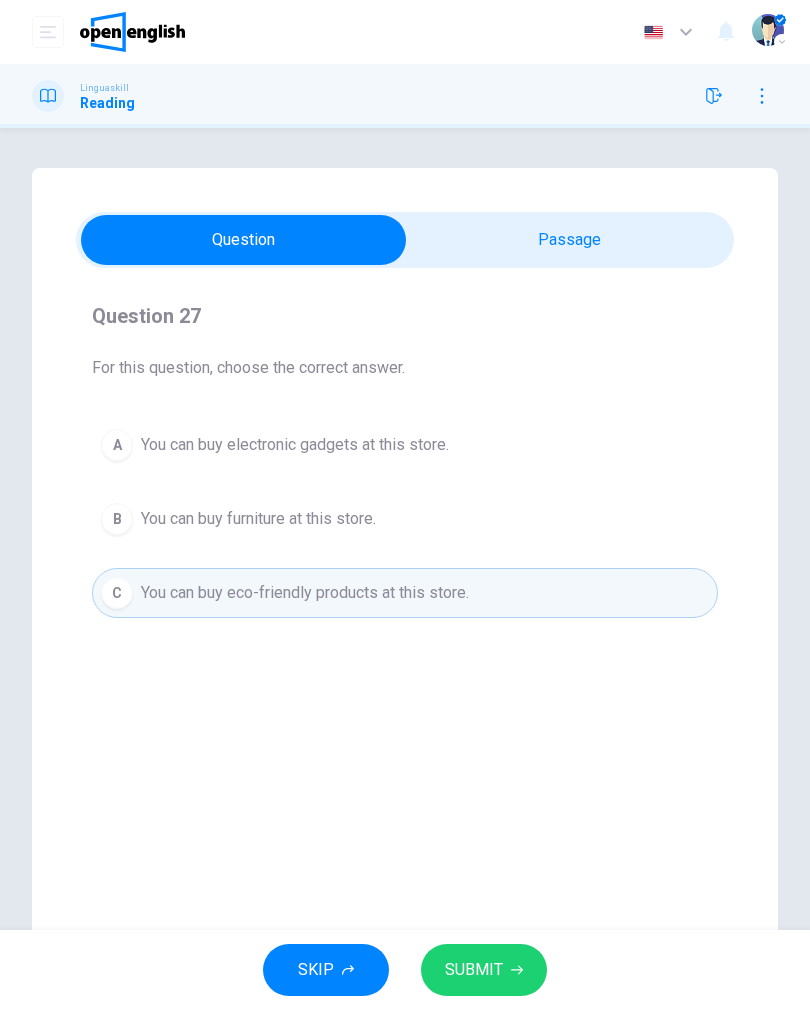 click on "SUBMIT" at bounding box center (484, 970) 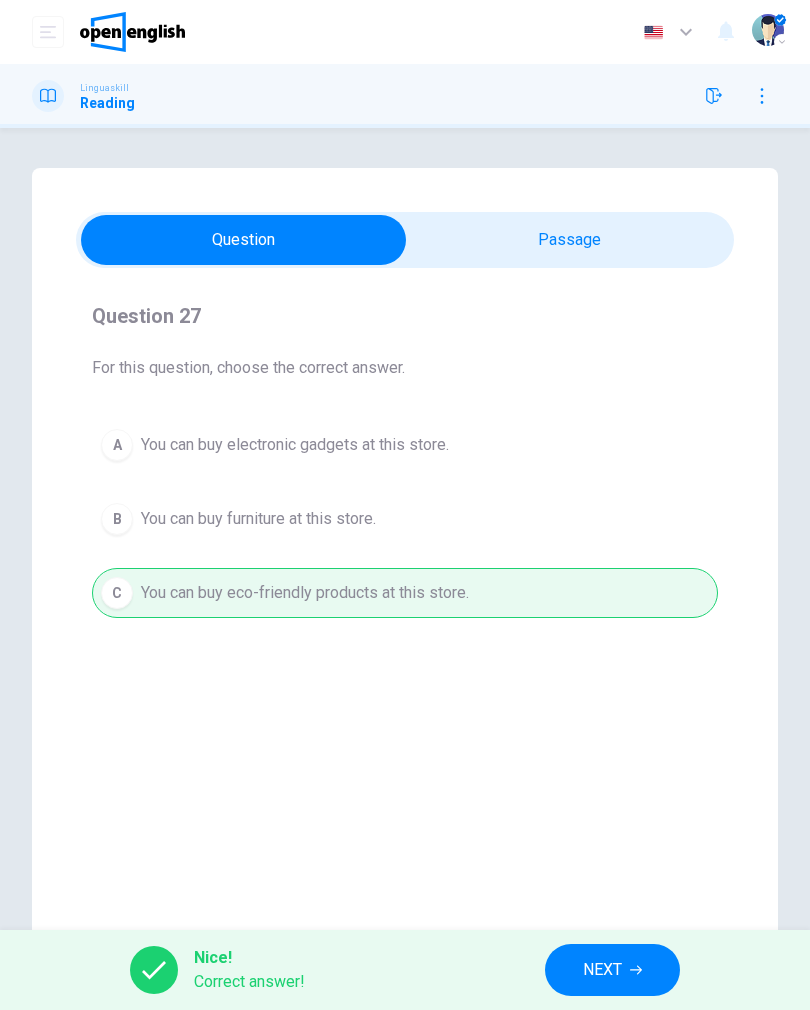 click 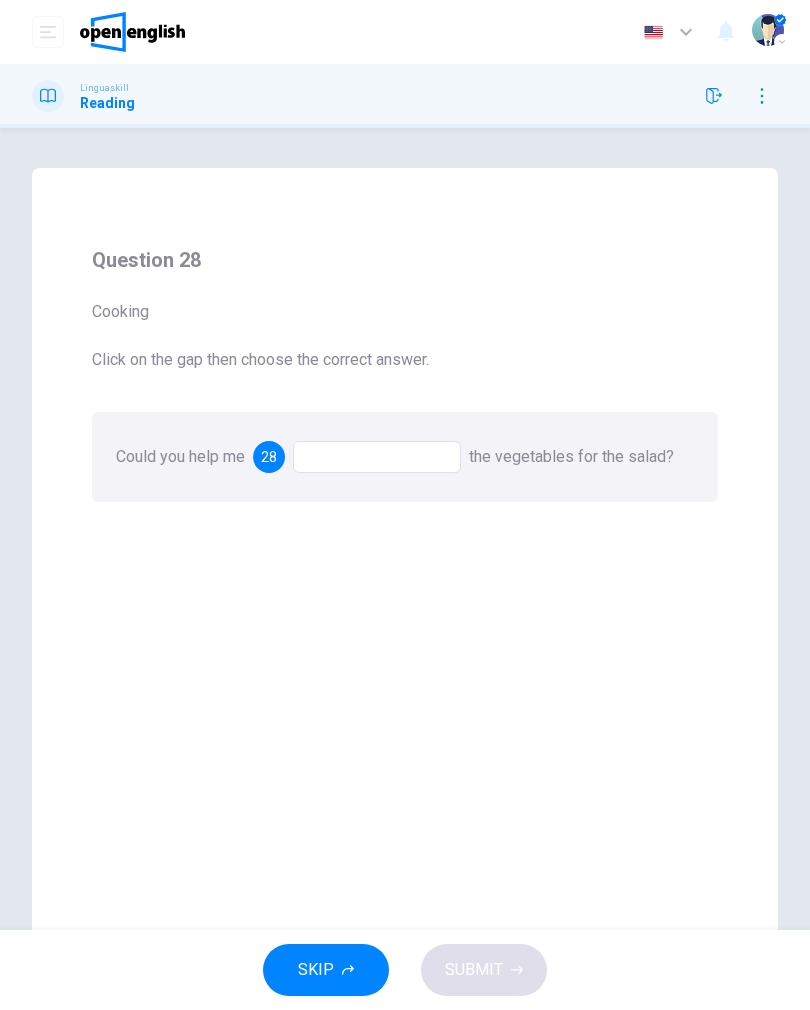 click at bounding box center (377, 457) 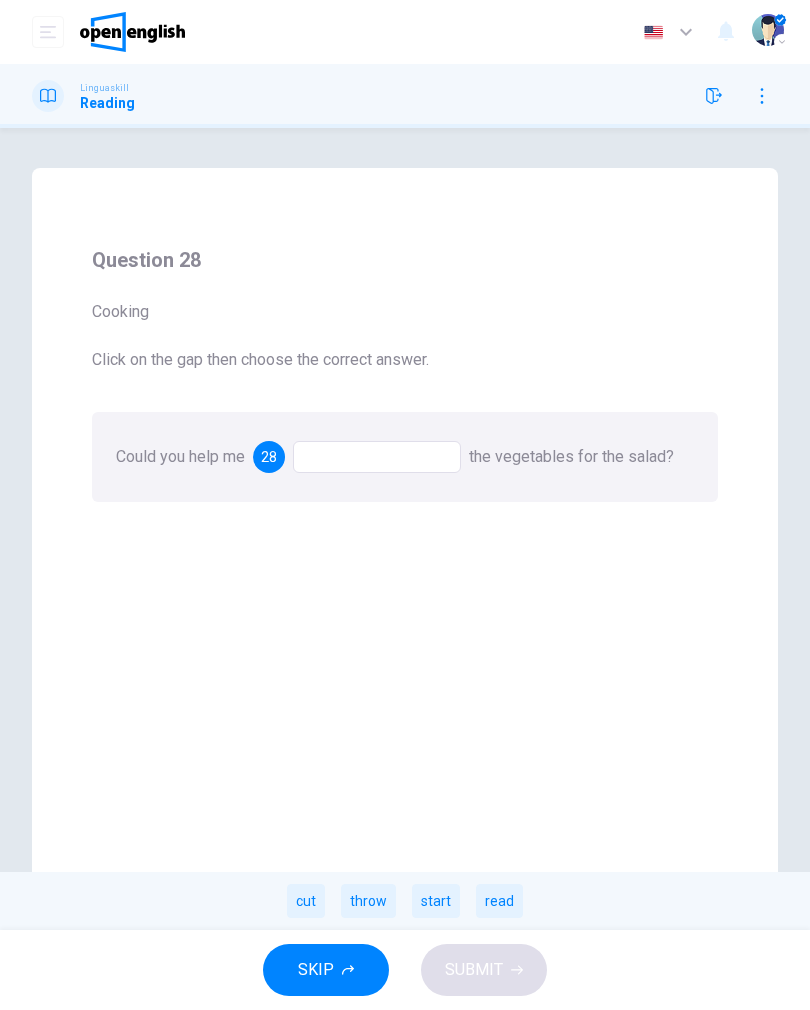click on "cut" at bounding box center [306, 901] 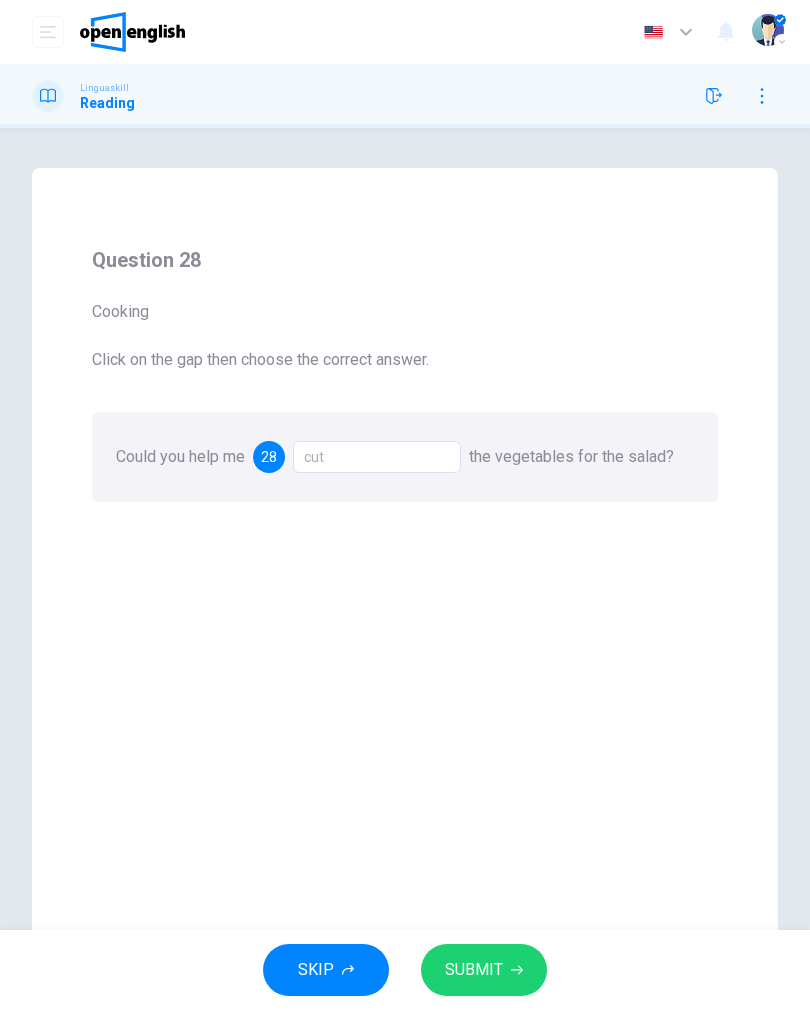 click on "SUBMIT" at bounding box center (484, 970) 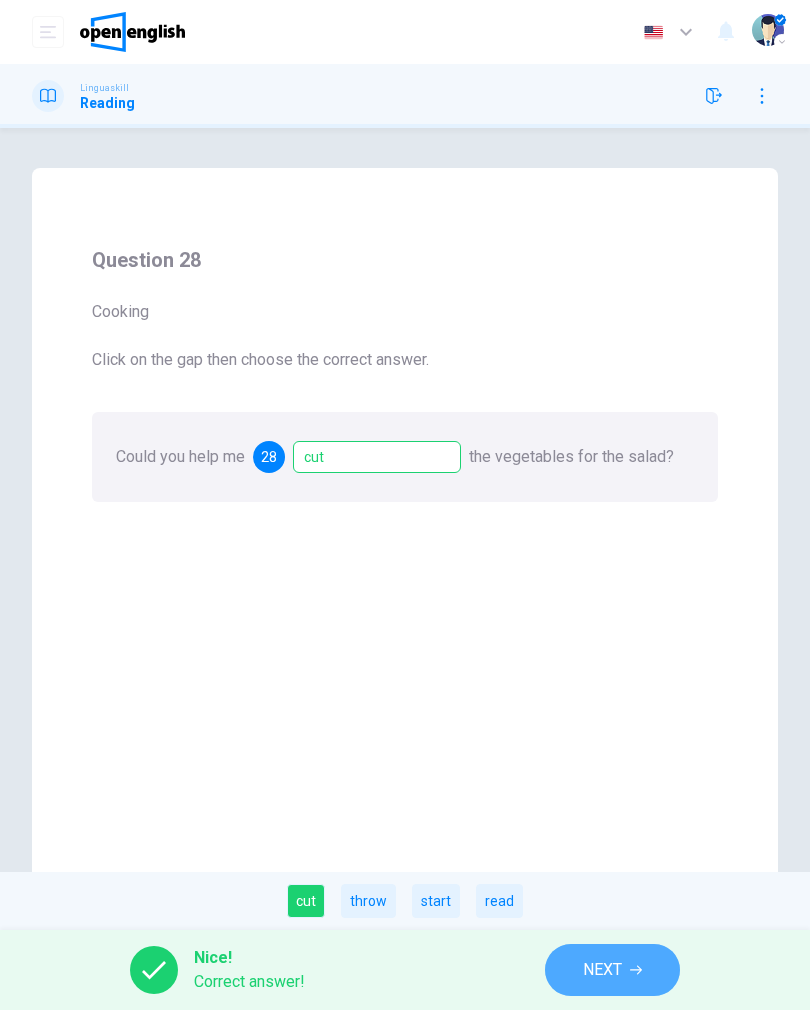 click on "NEXT" at bounding box center [602, 970] 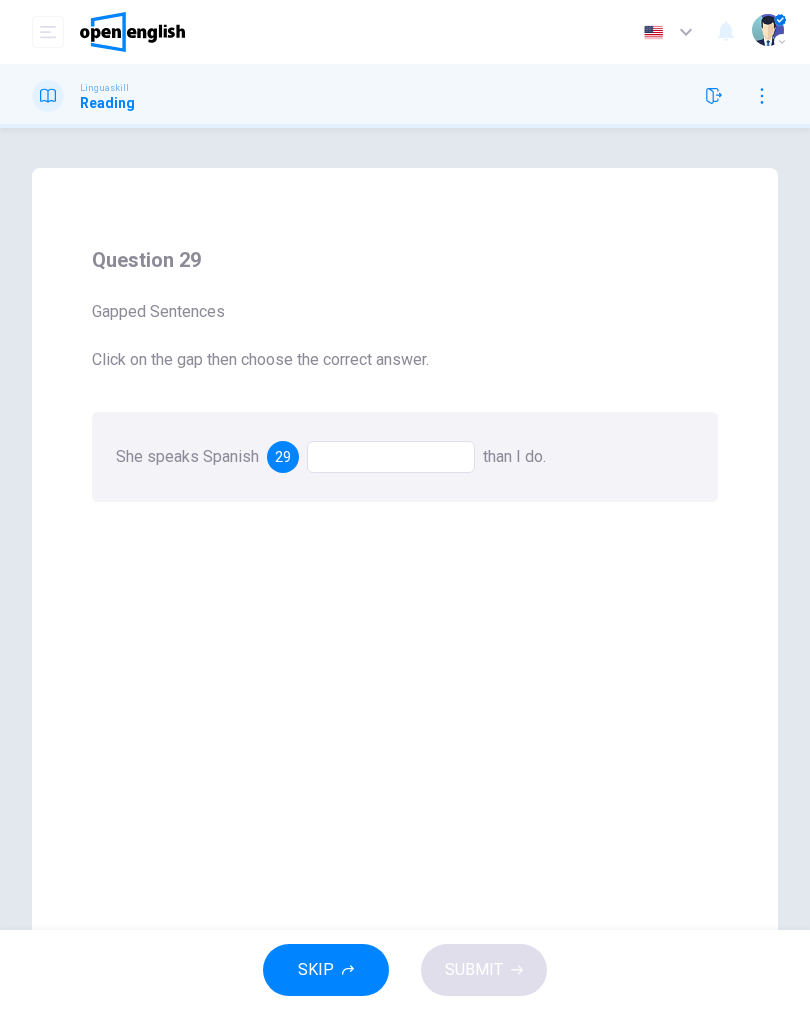 click at bounding box center [391, 457] 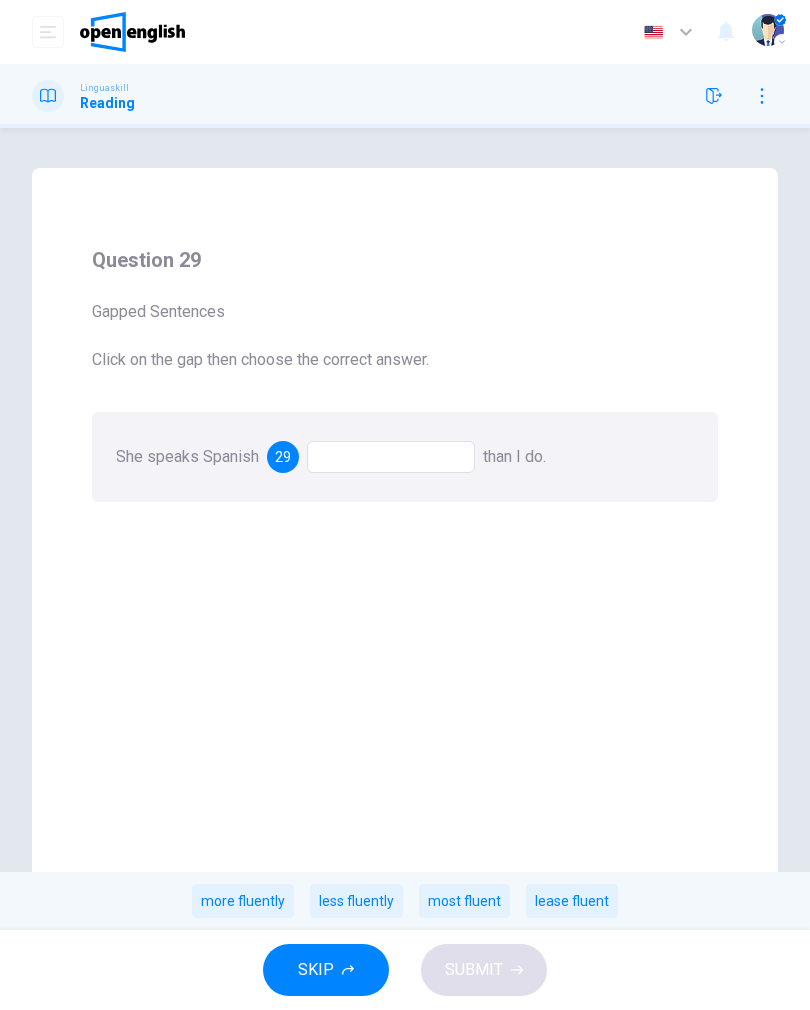 click on "more fluently" at bounding box center [243, 901] 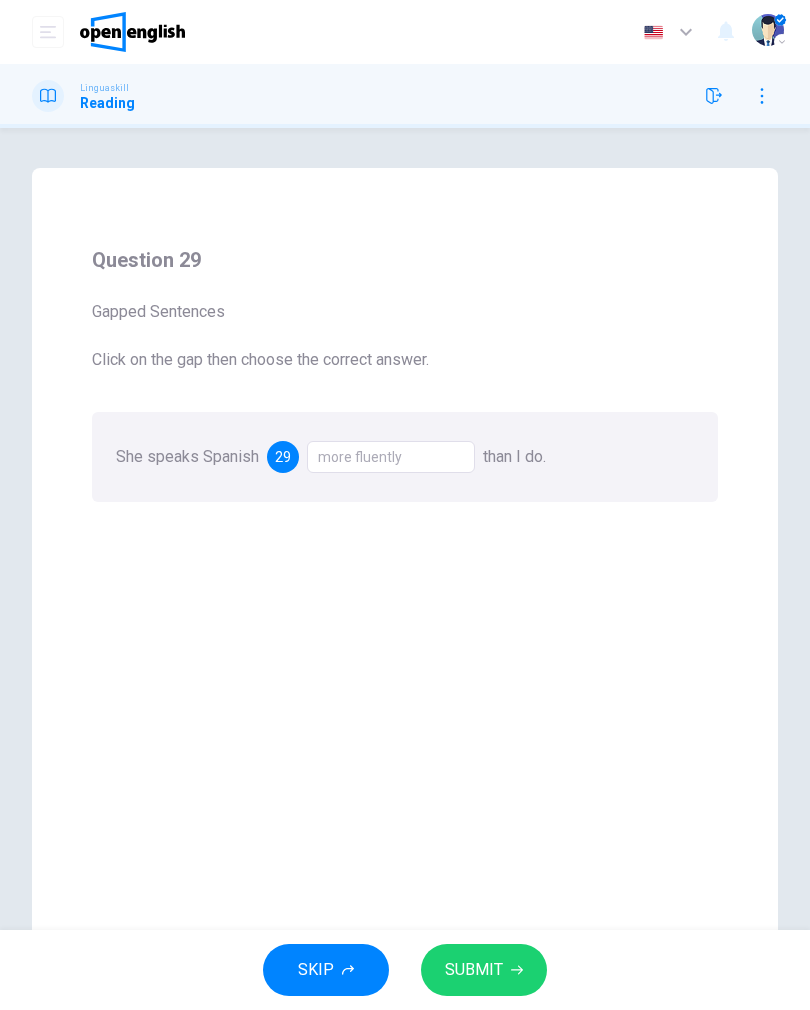 click on "SUBMIT" at bounding box center [484, 970] 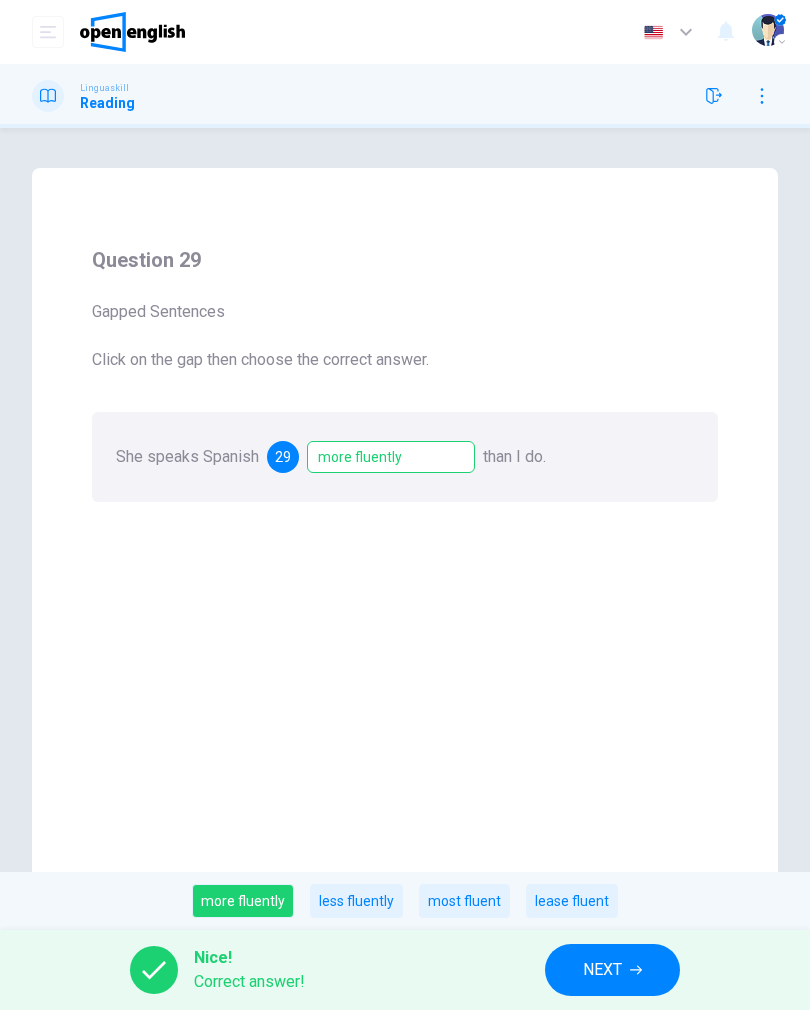 click on "NEXT" at bounding box center (602, 970) 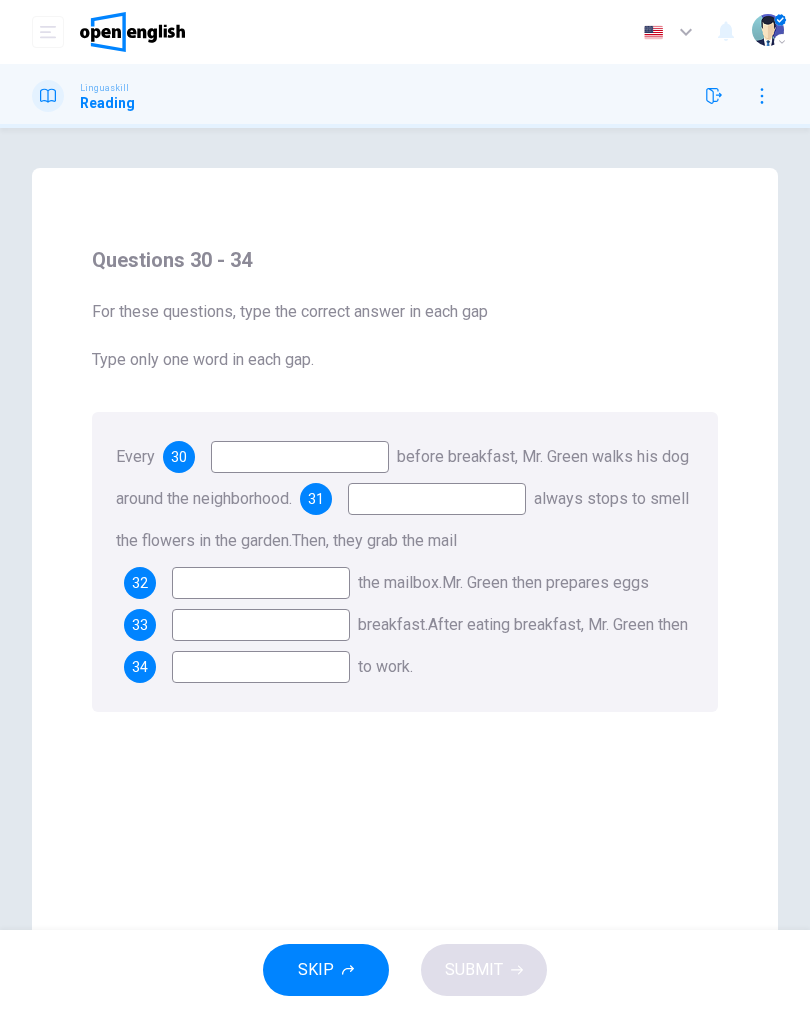 click at bounding box center (300, 457) 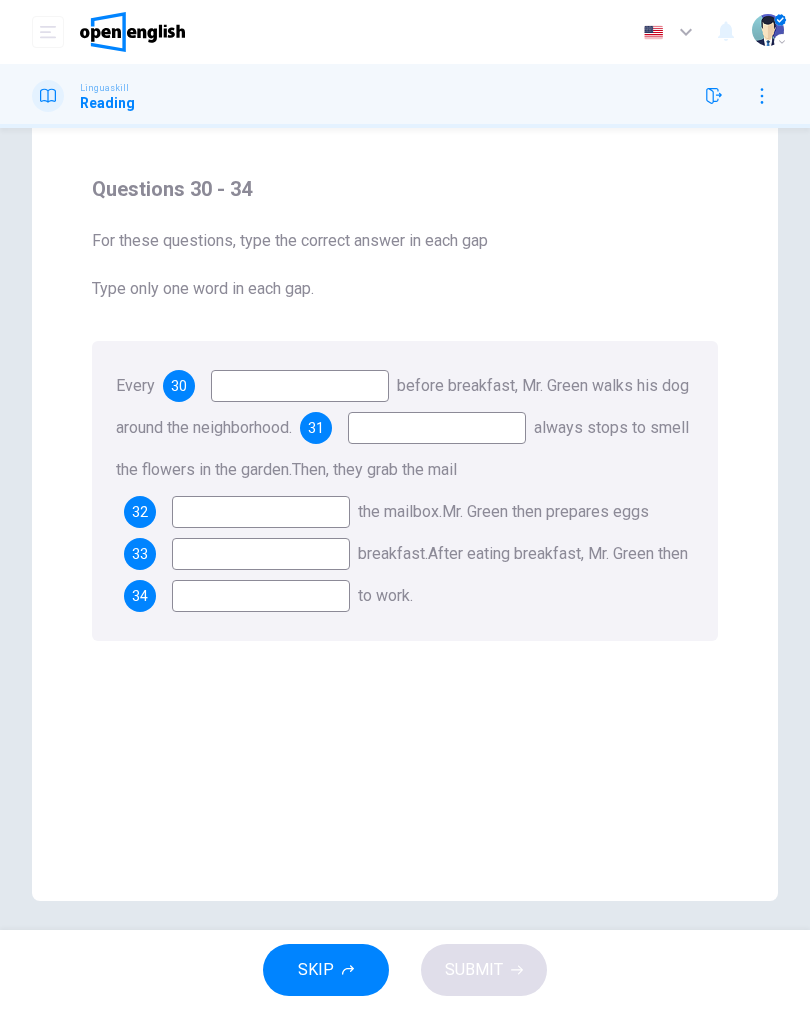 scroll, scrollTop: 78, scrollLeft: 0, axis: vertical 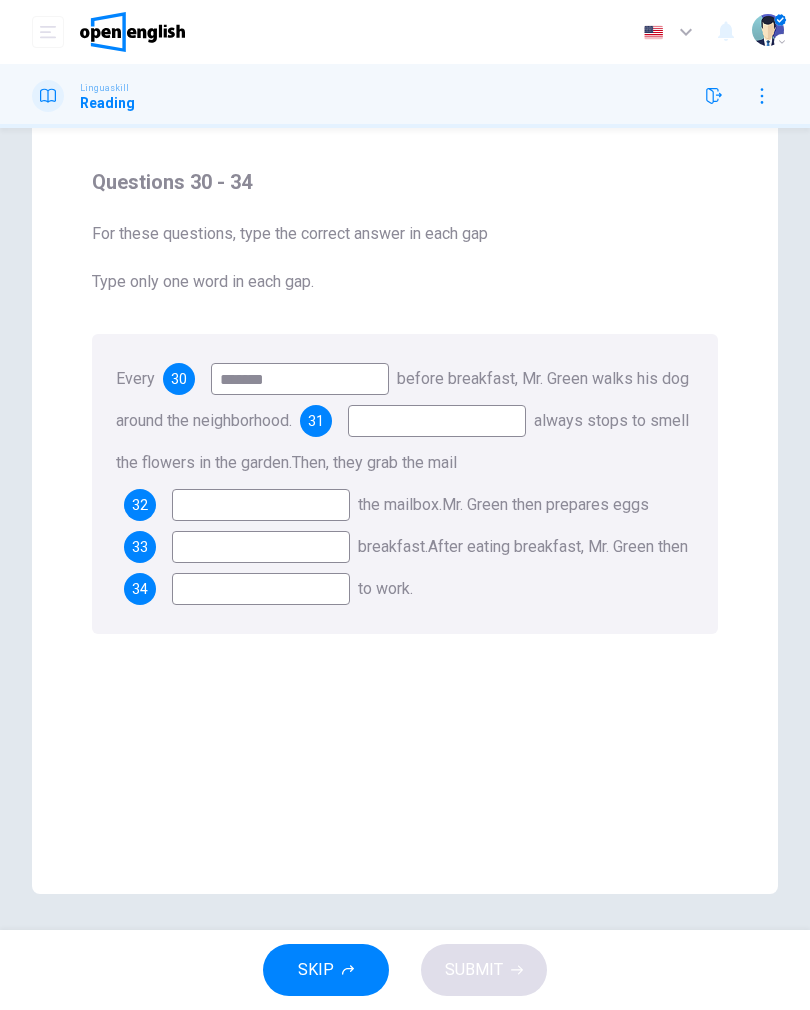 type on "*******" 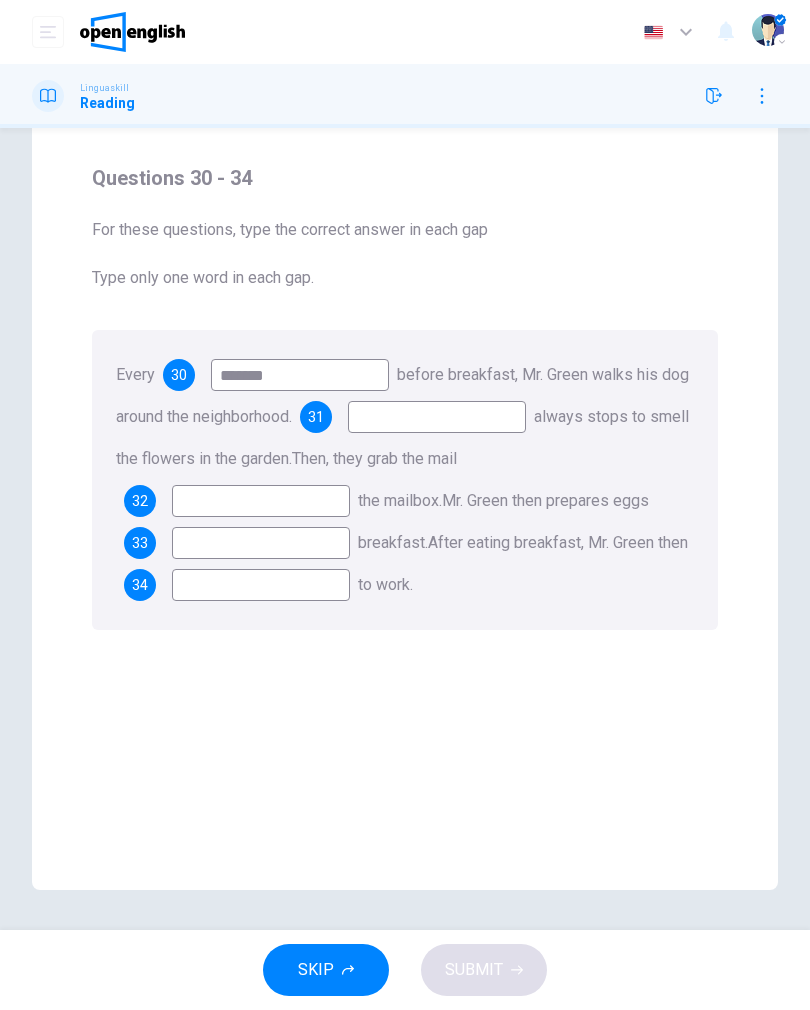scroll, scrollTop: 67, scrollLeft: 0, axis: vertical 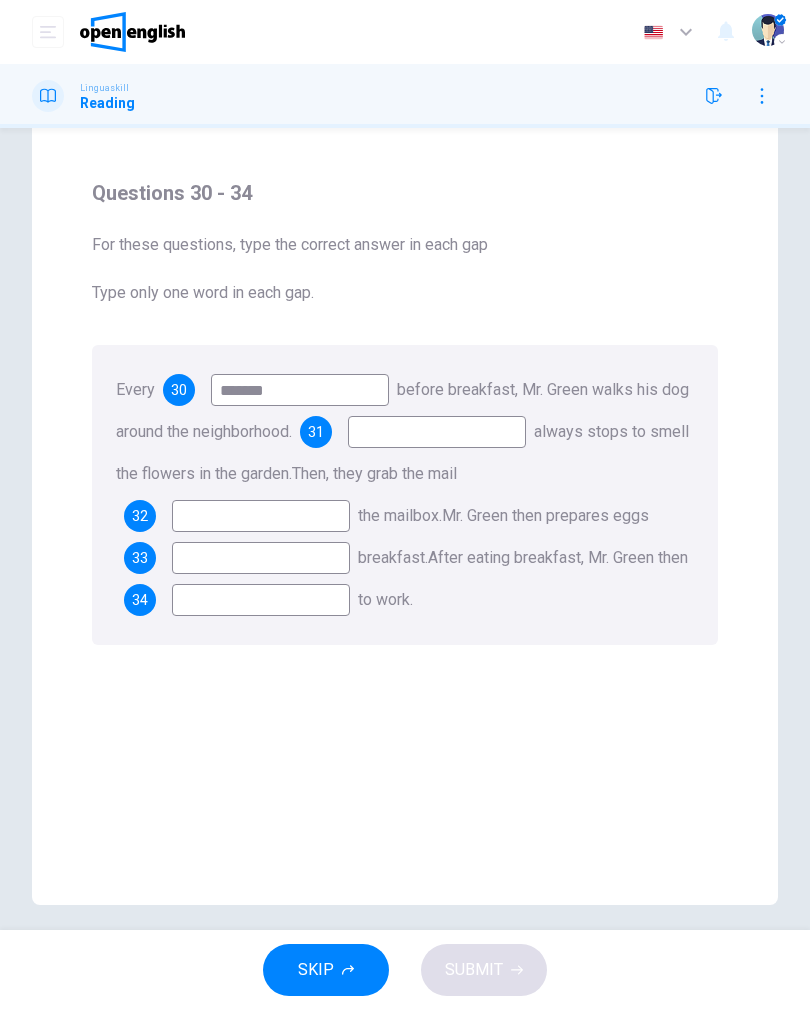 click on "31" at bounding box center (316, 432) 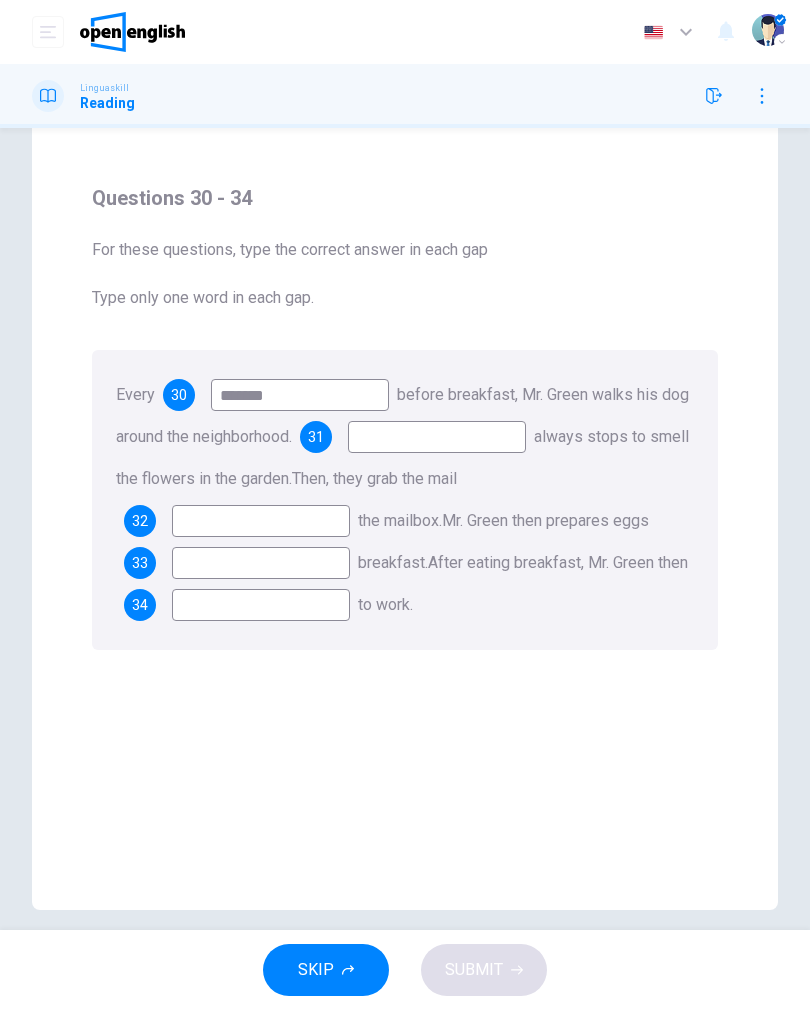 click on "31" at bounding box center [316, 437] 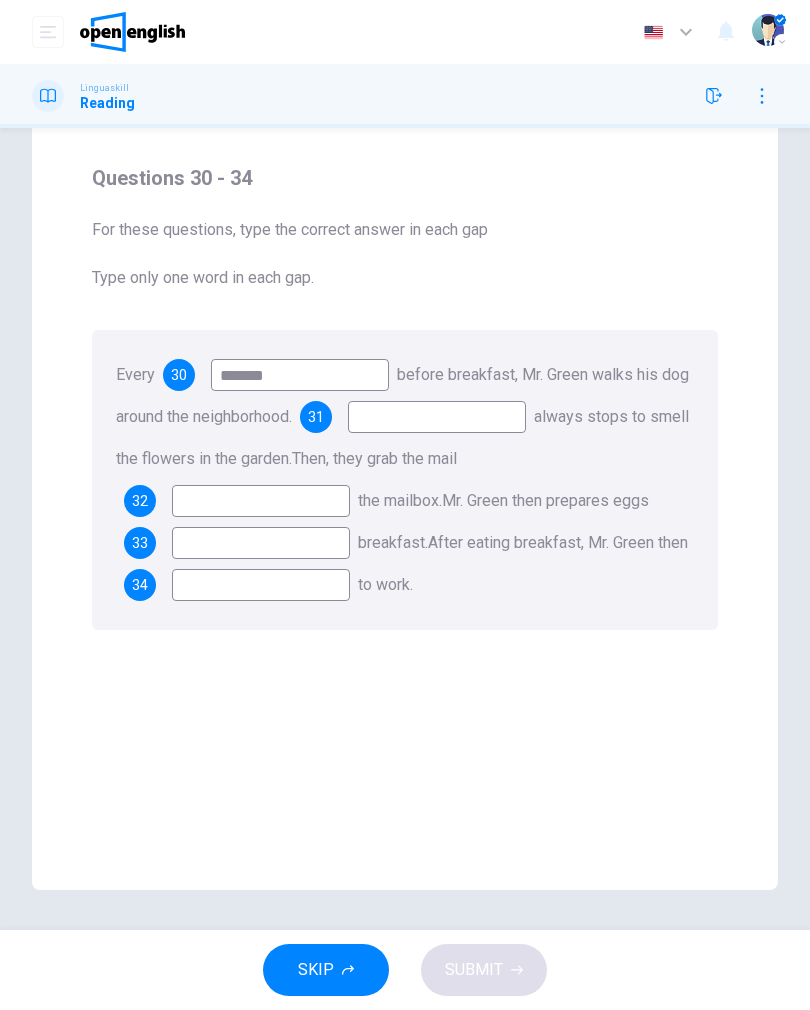 scroll, scrollTop: 82, scrollLeft: 0, axis: vertical 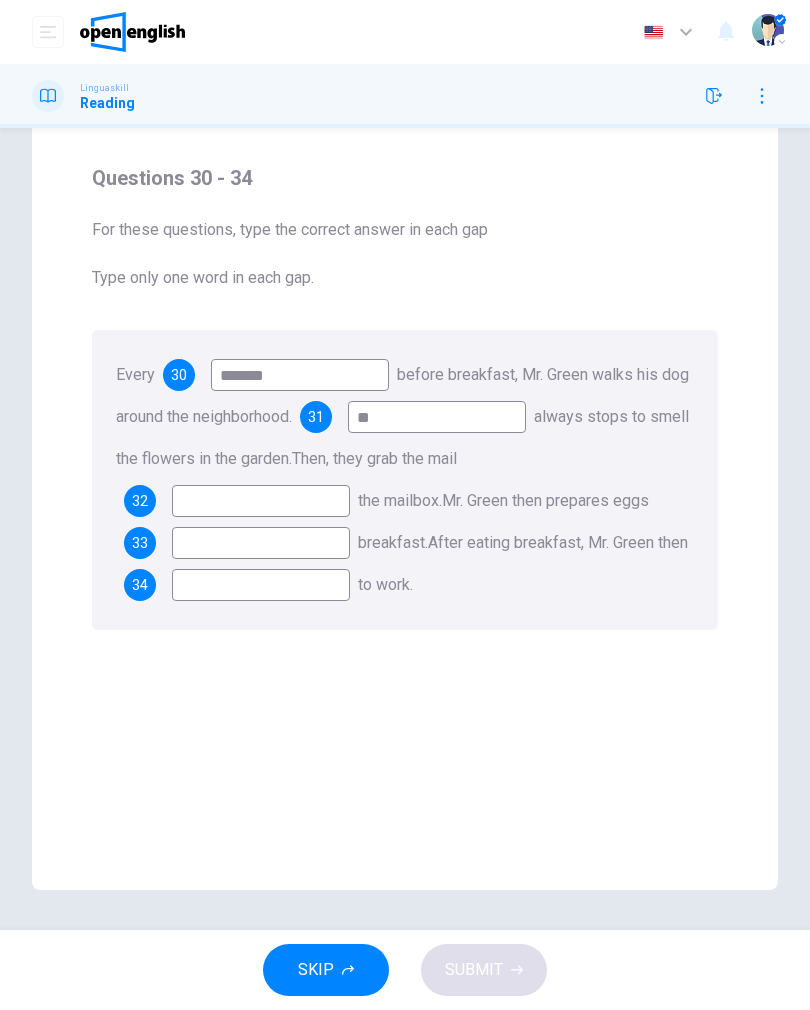 type on "**" 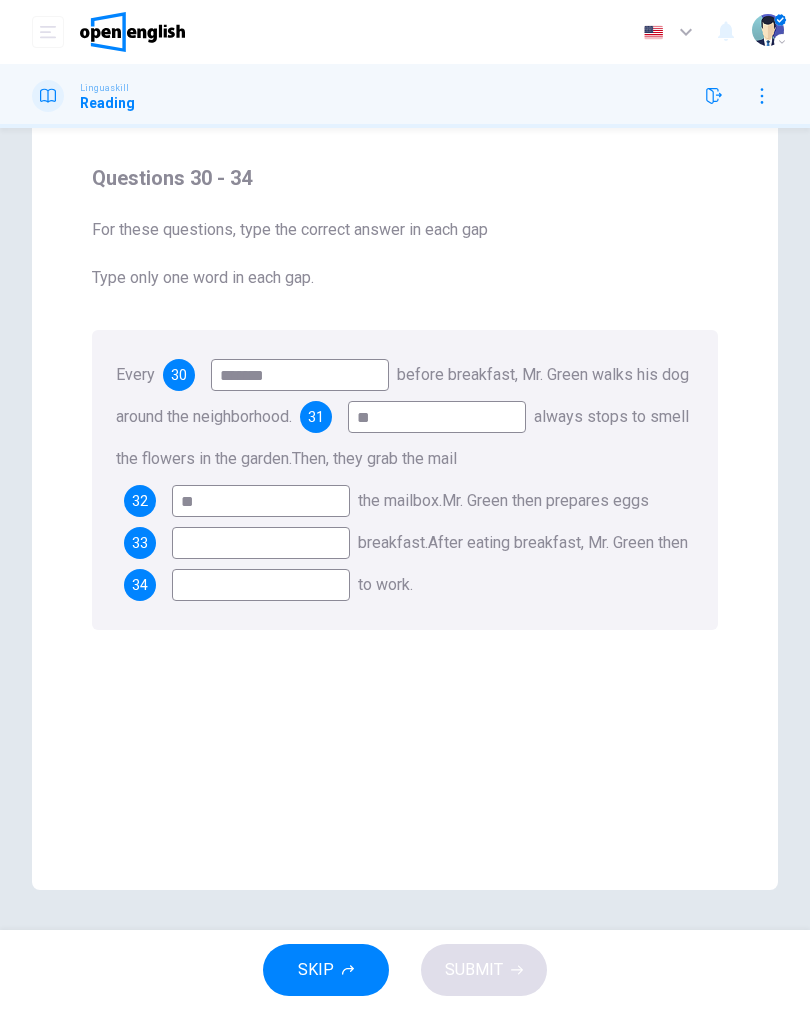 type on "**" 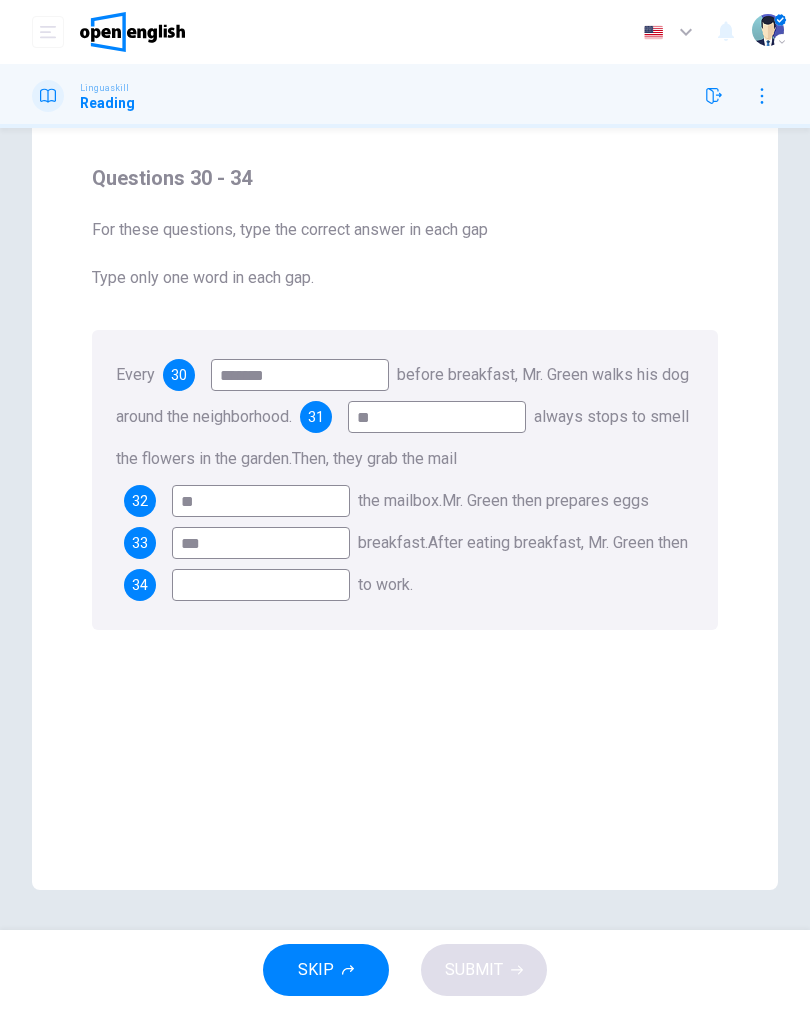 type on "***" 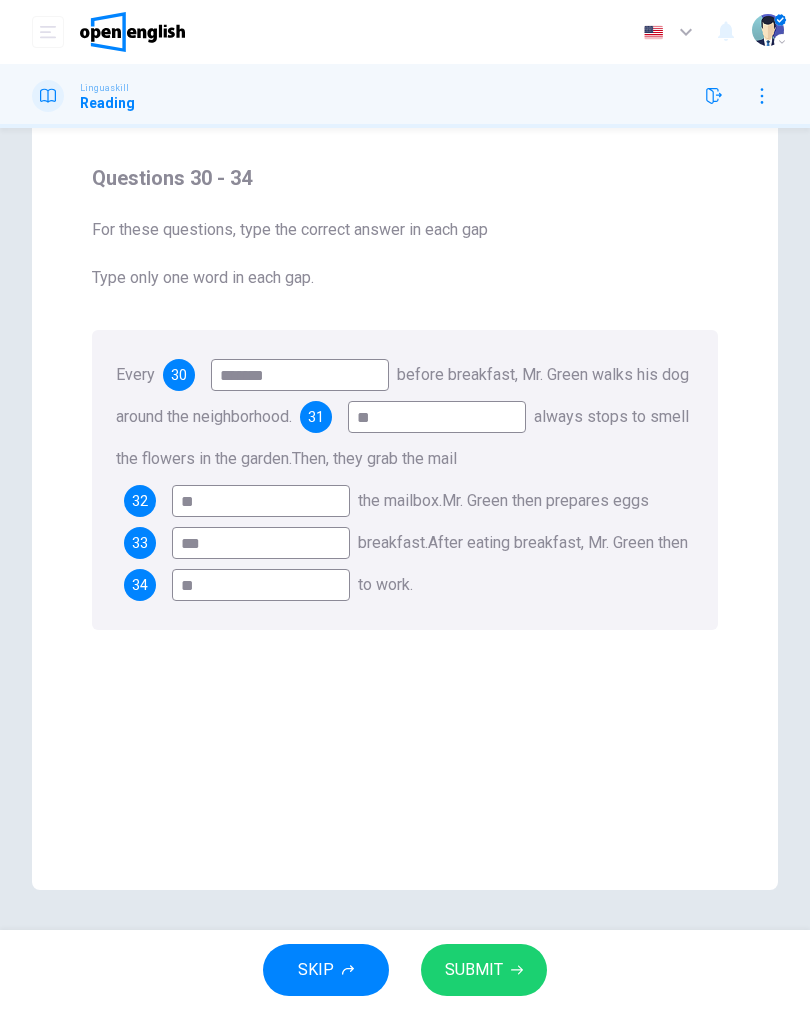 type on "*" 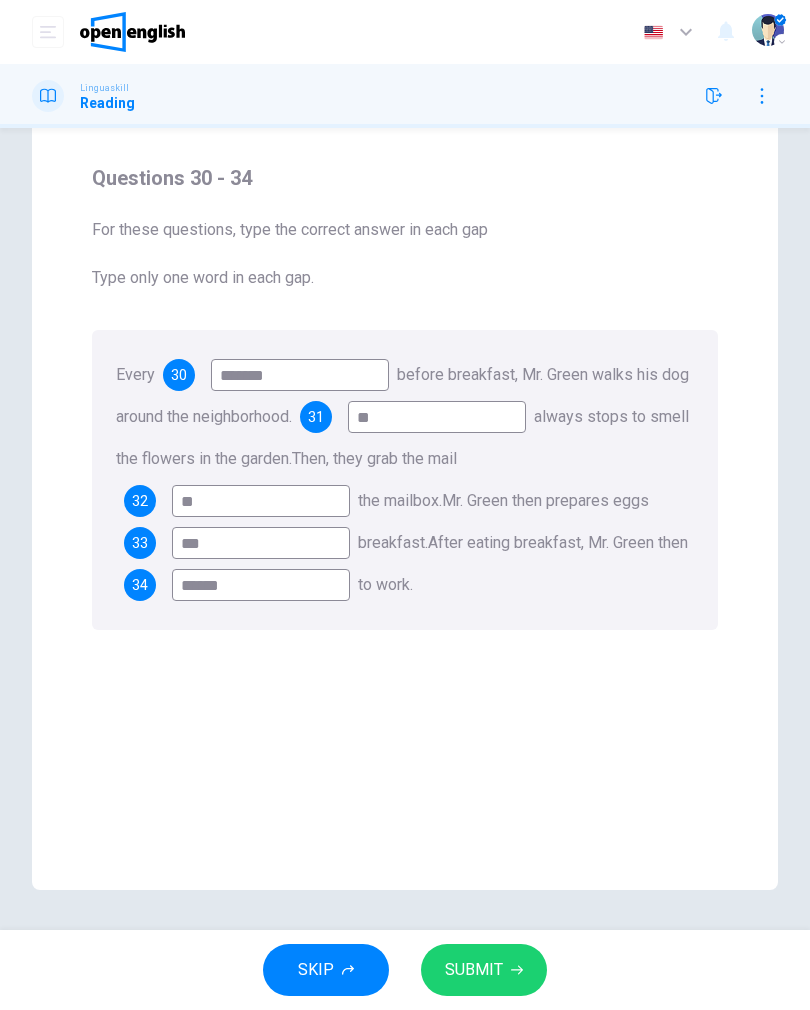 type on "******" 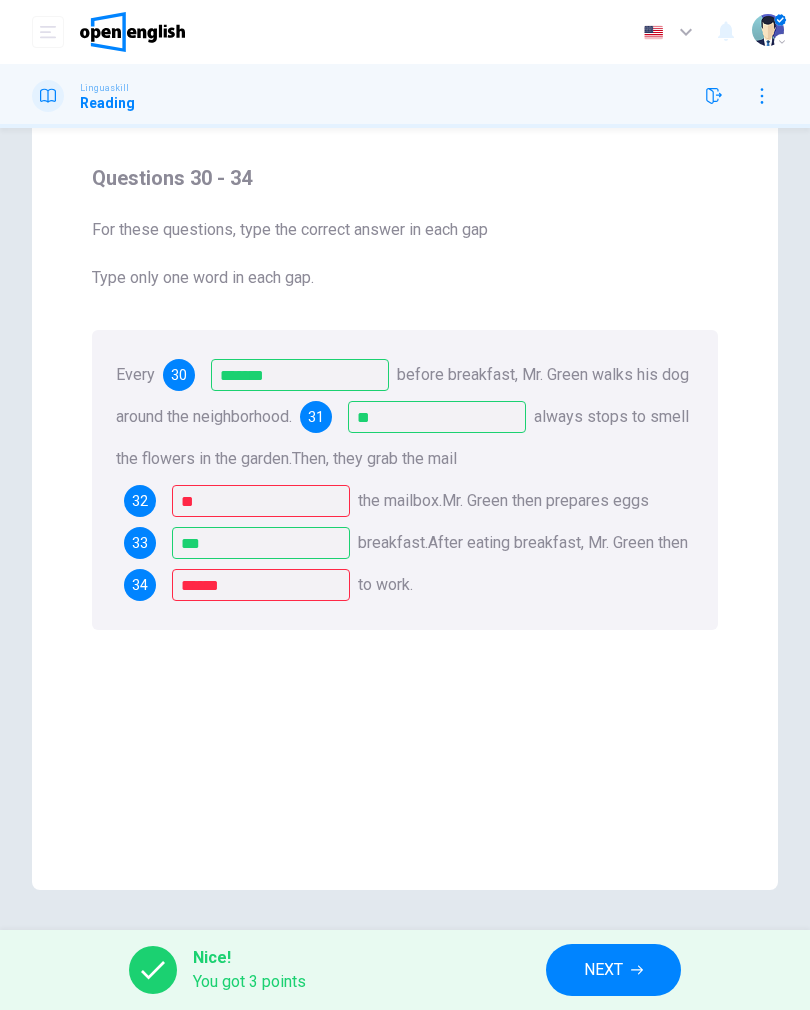 click on "32" at bounding box center (140, 501) 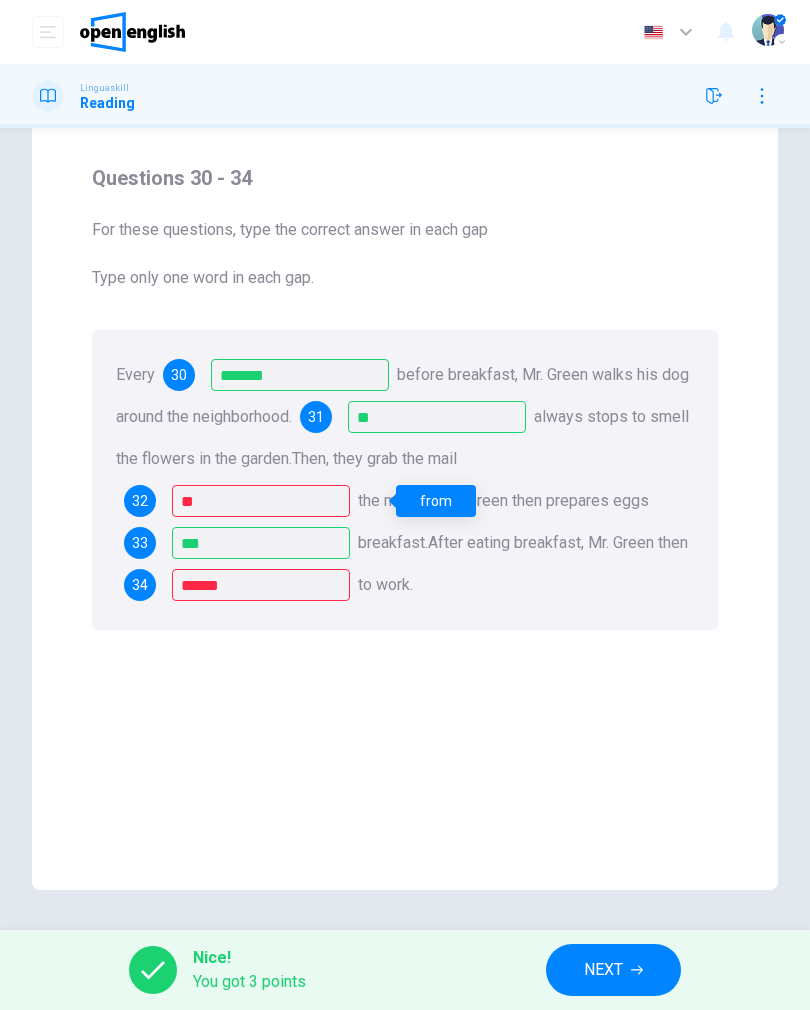 click on "Then, they grab the mail 32 ** the [LOCATION]." at bounding box center [286, 480] 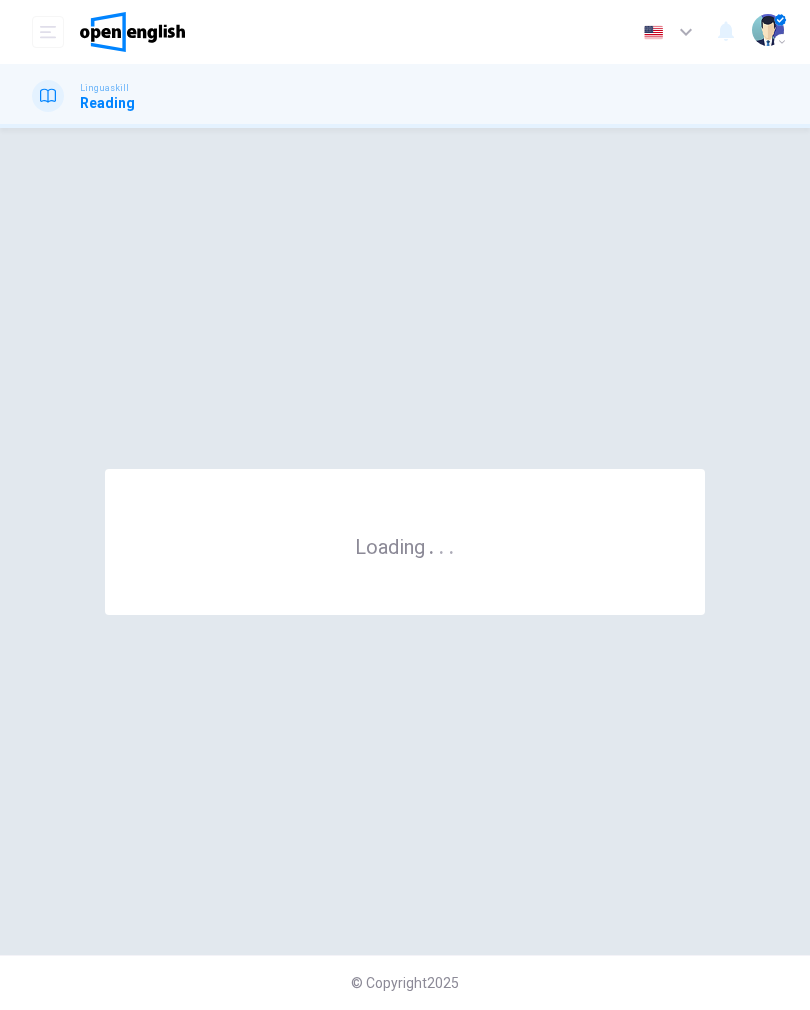scroll, scrollTop: 0, scrollLeft: 0, axis: both 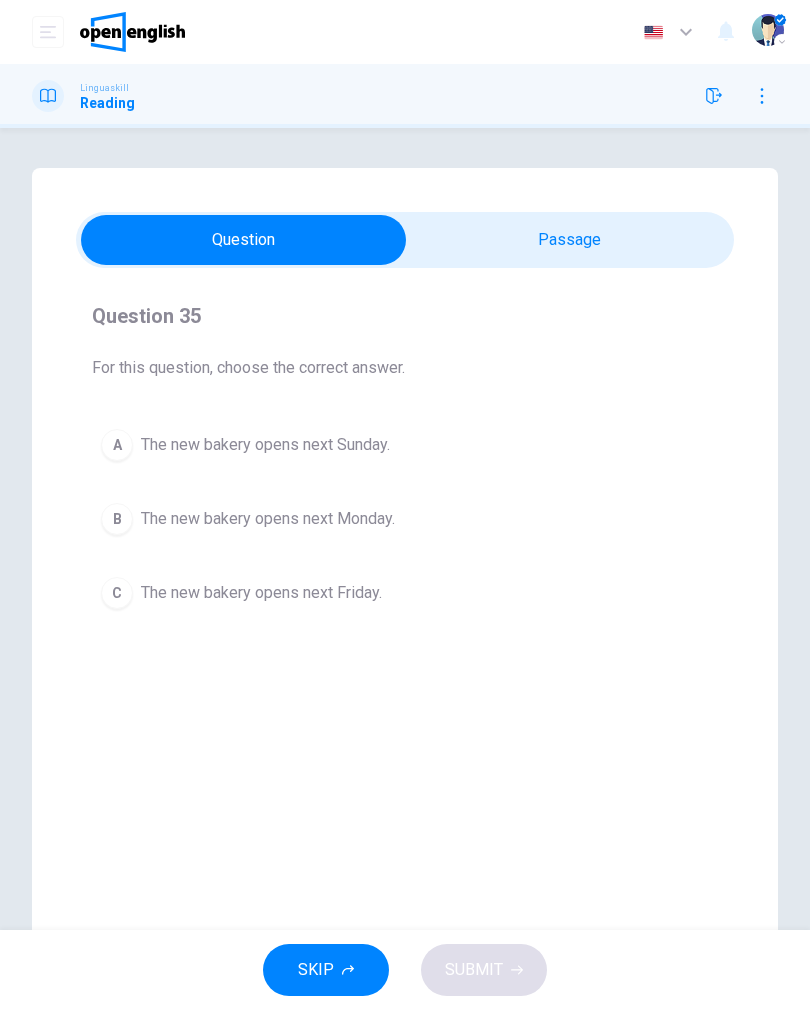 click on "B The new bakery opens next Monday." at bounding box center [405, 519] 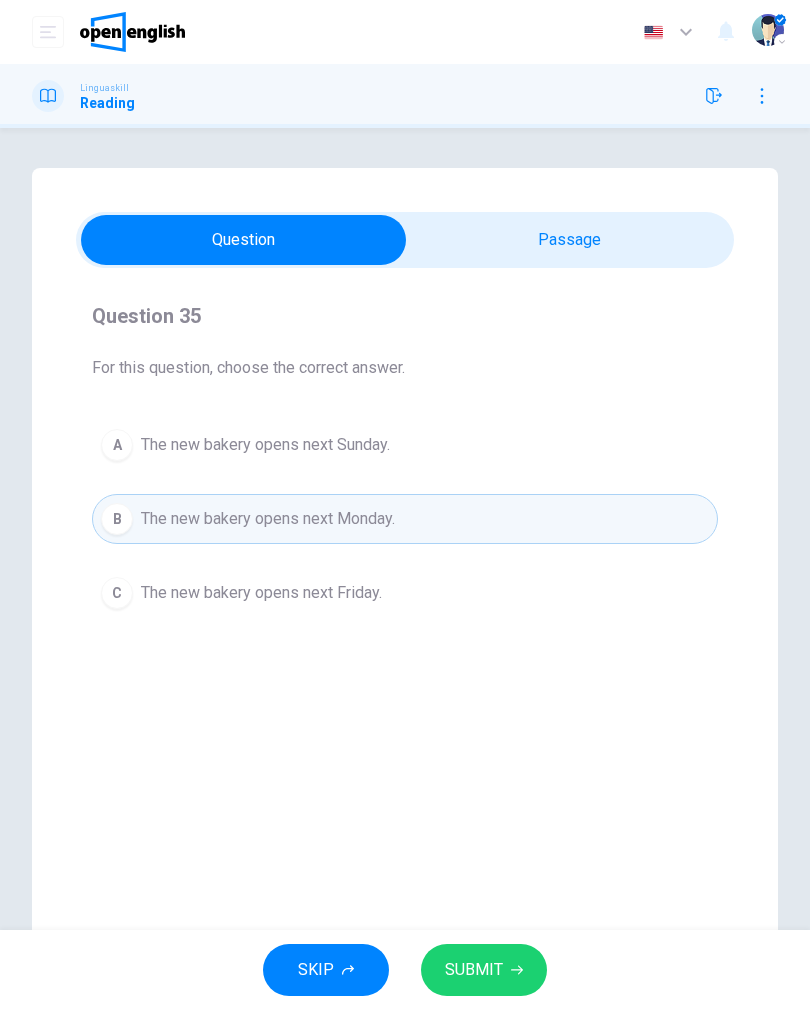 click on "SUBMIT" at bounding box center (484, 970) 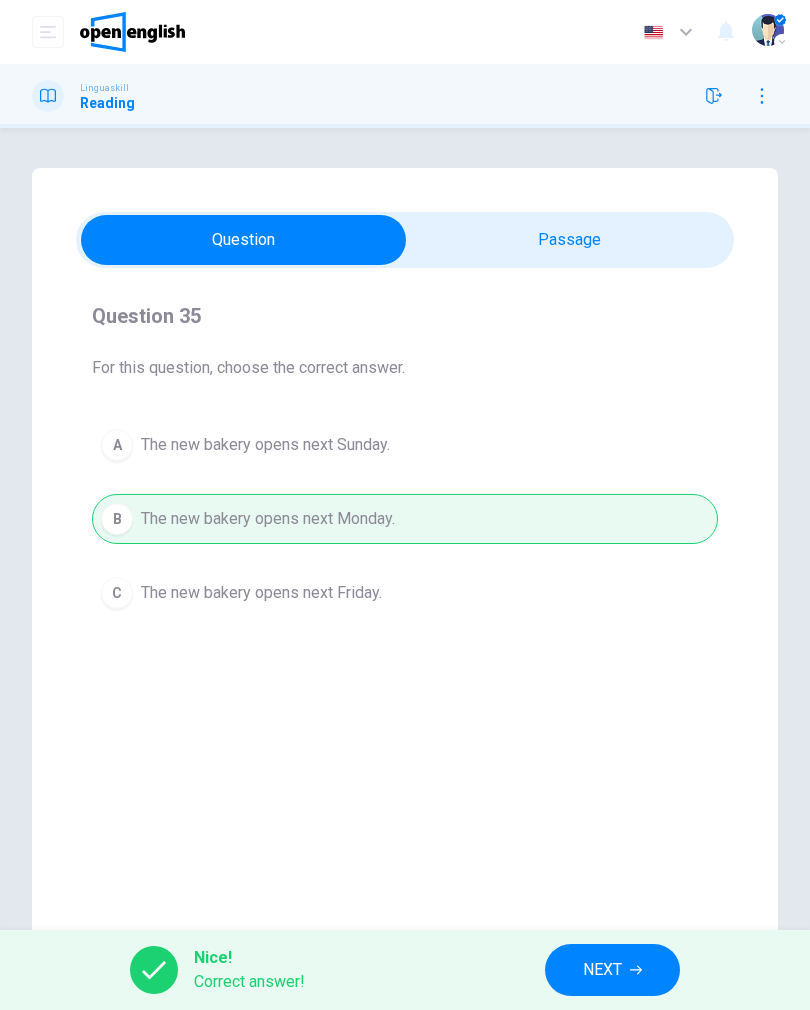 click on "NEXT" at bounding box center (612, 970) 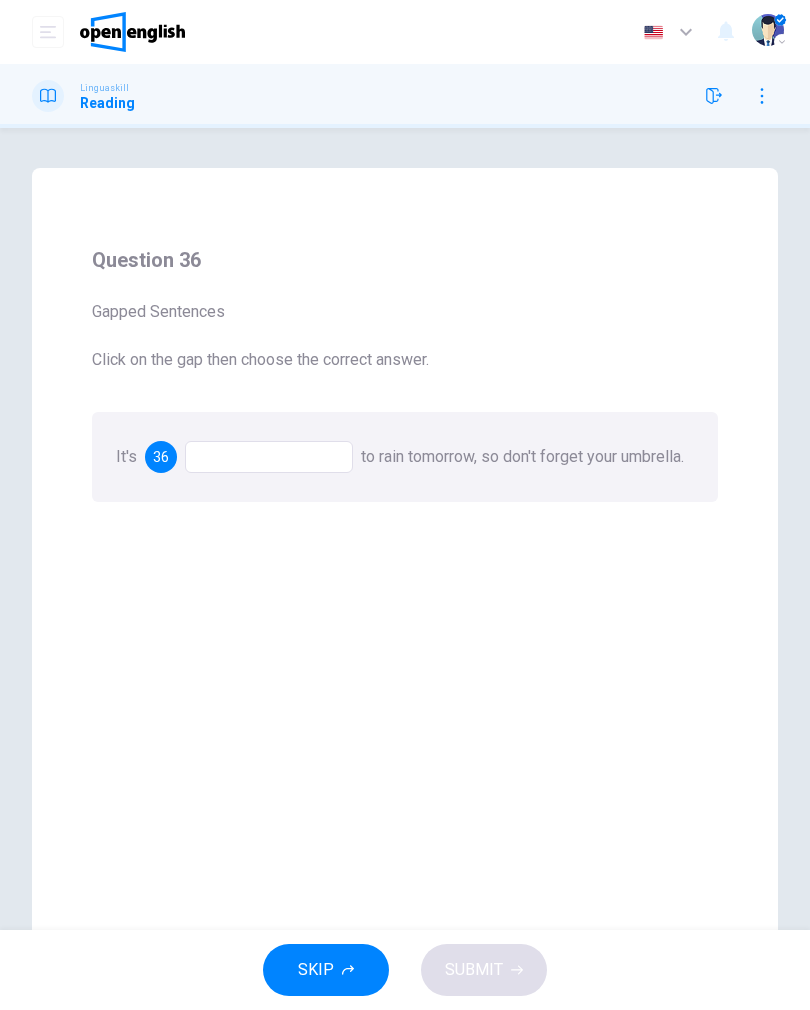 click at bounding box center (269, 457) 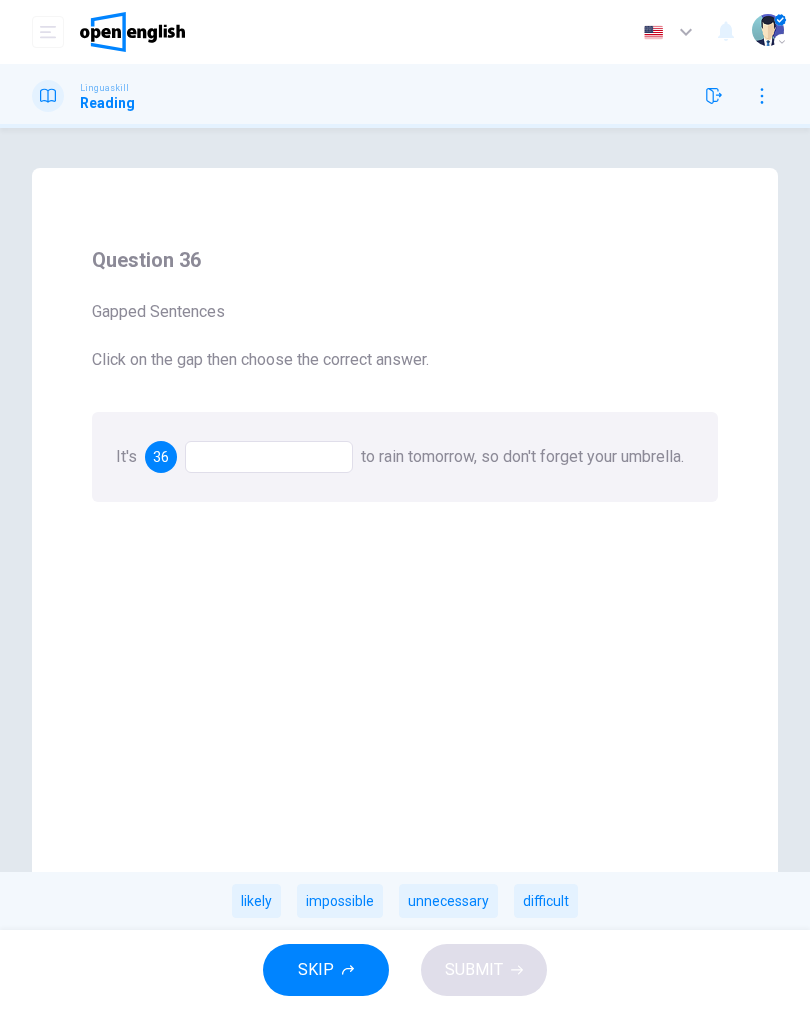 click at bounding box center [269, 457] 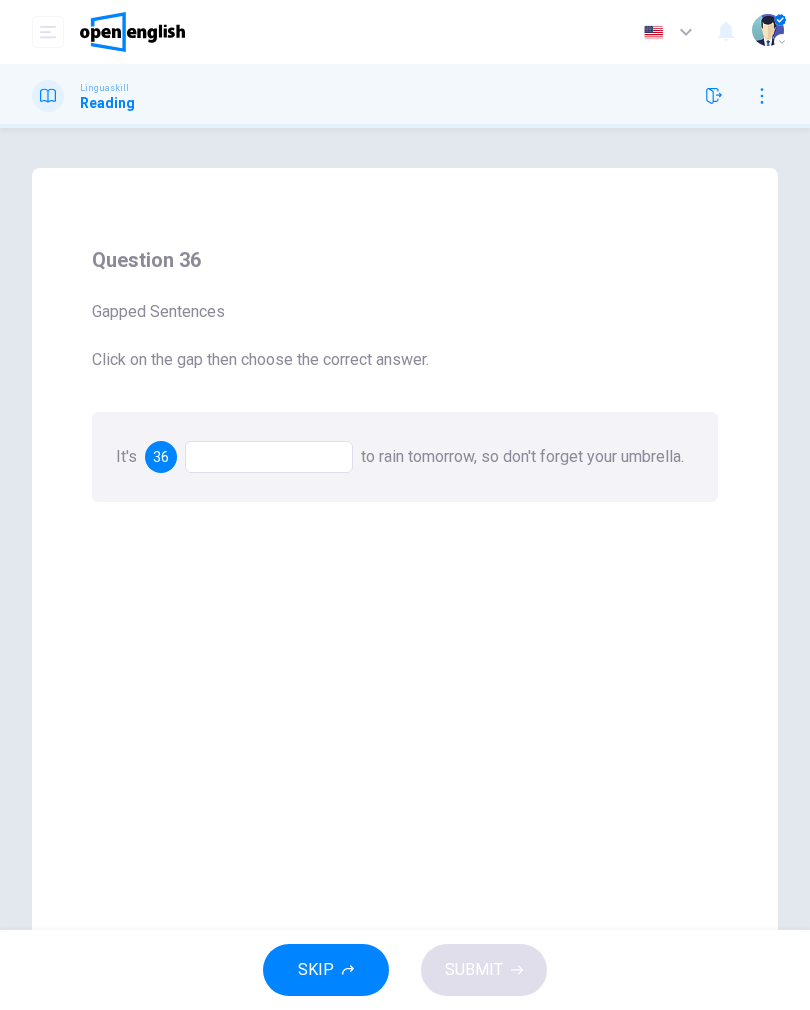 click at bounding box center (269, 457) 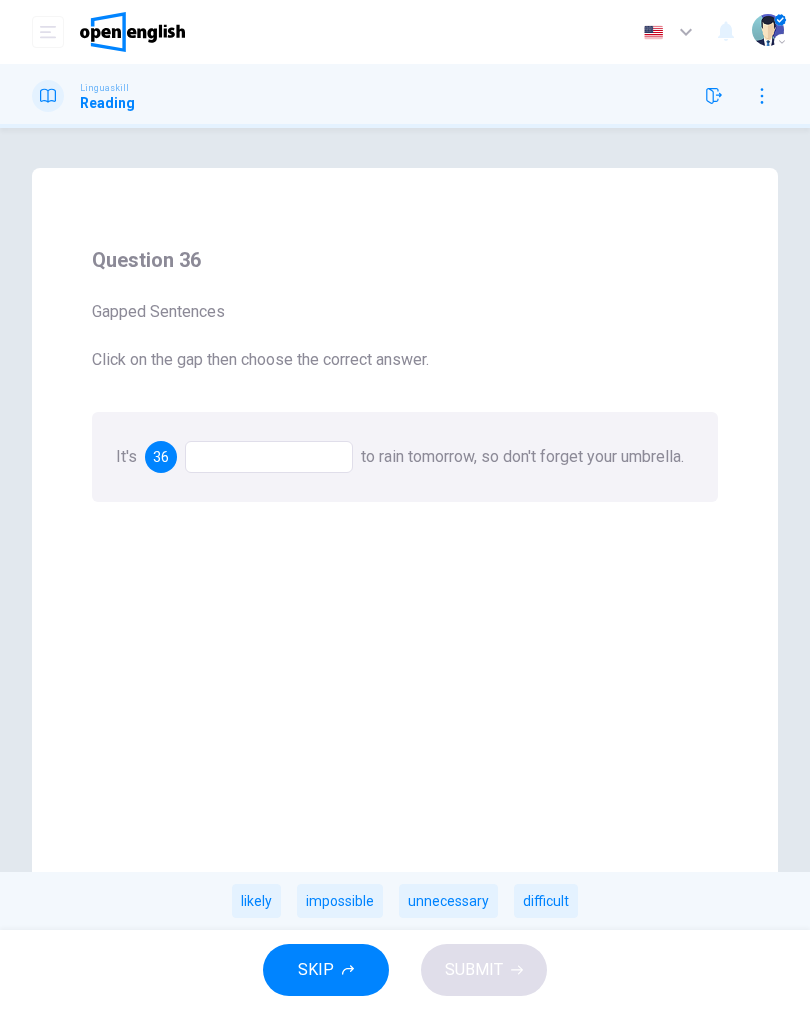 click on "likely" at bounding box center [256, 901] 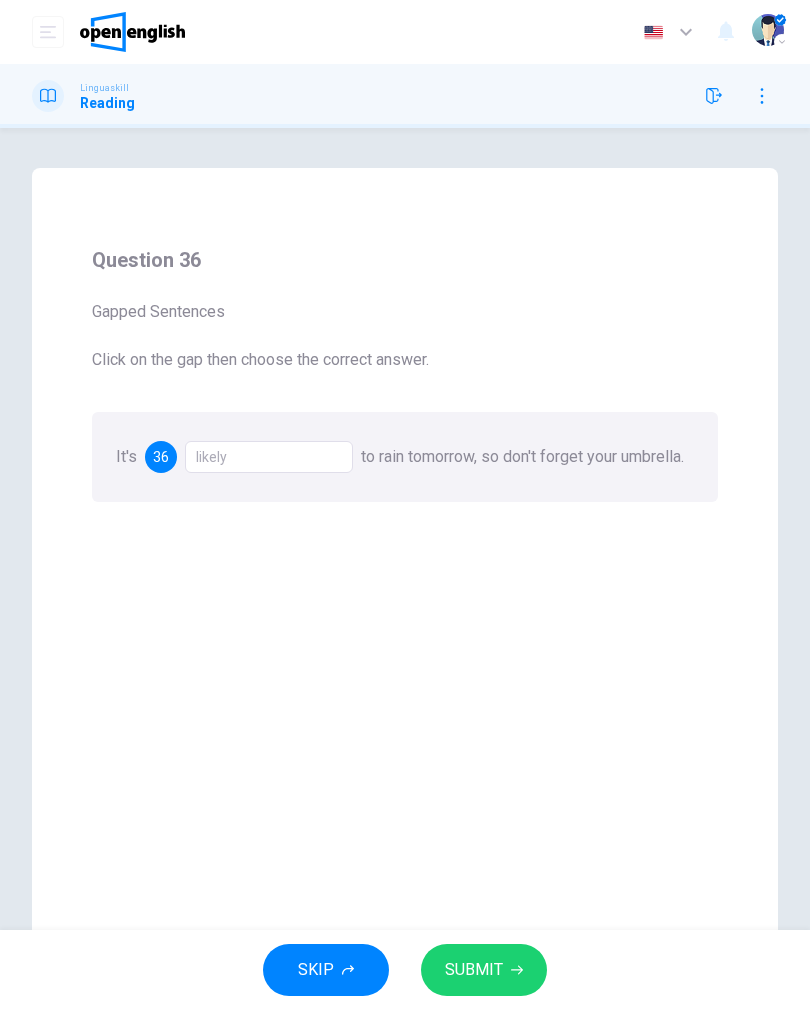 click 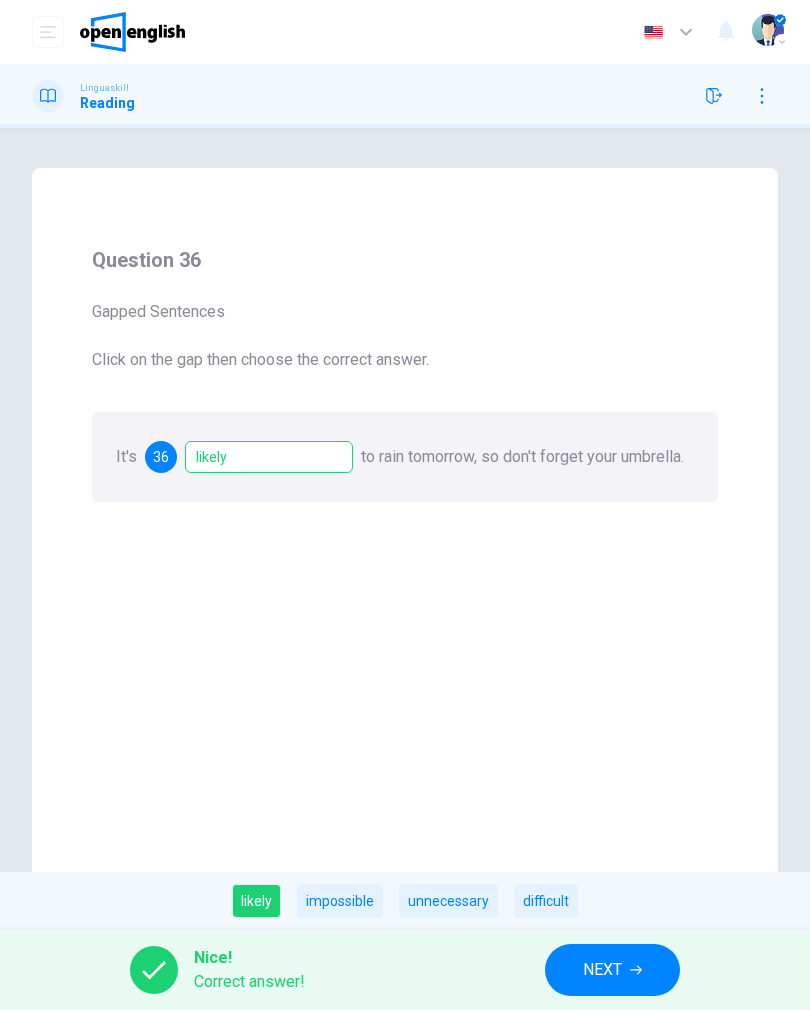 click on "NEXT" at bounding box center (602, 970) 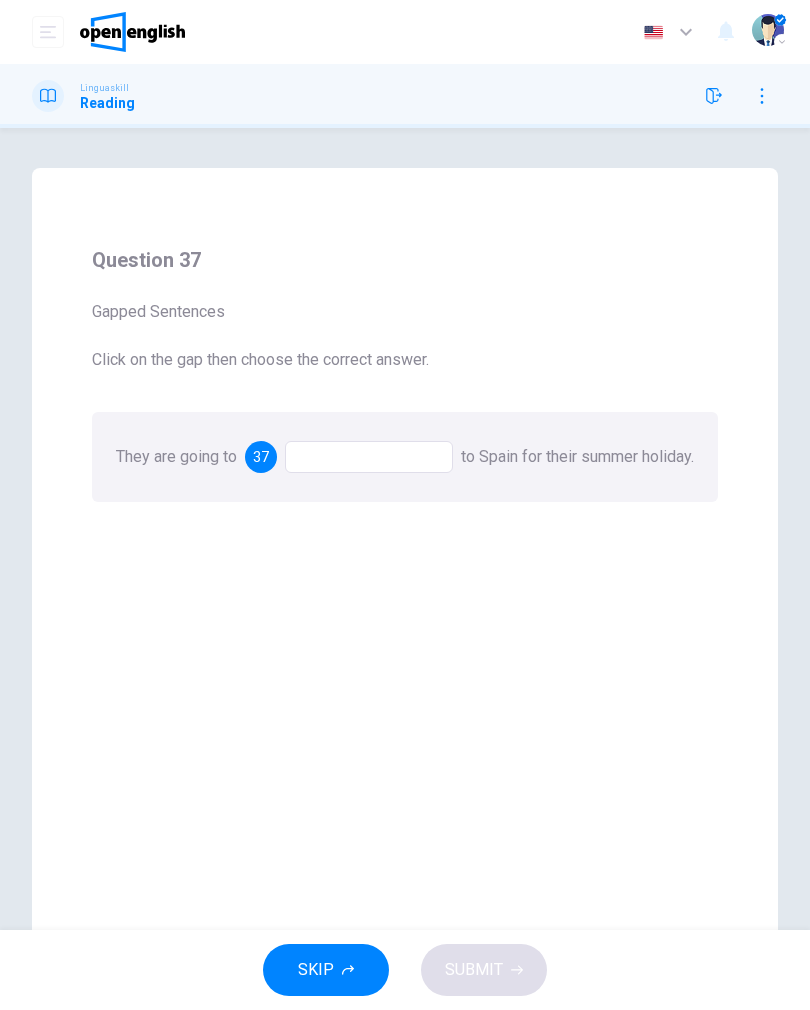 click at bounding box center (369, 457) 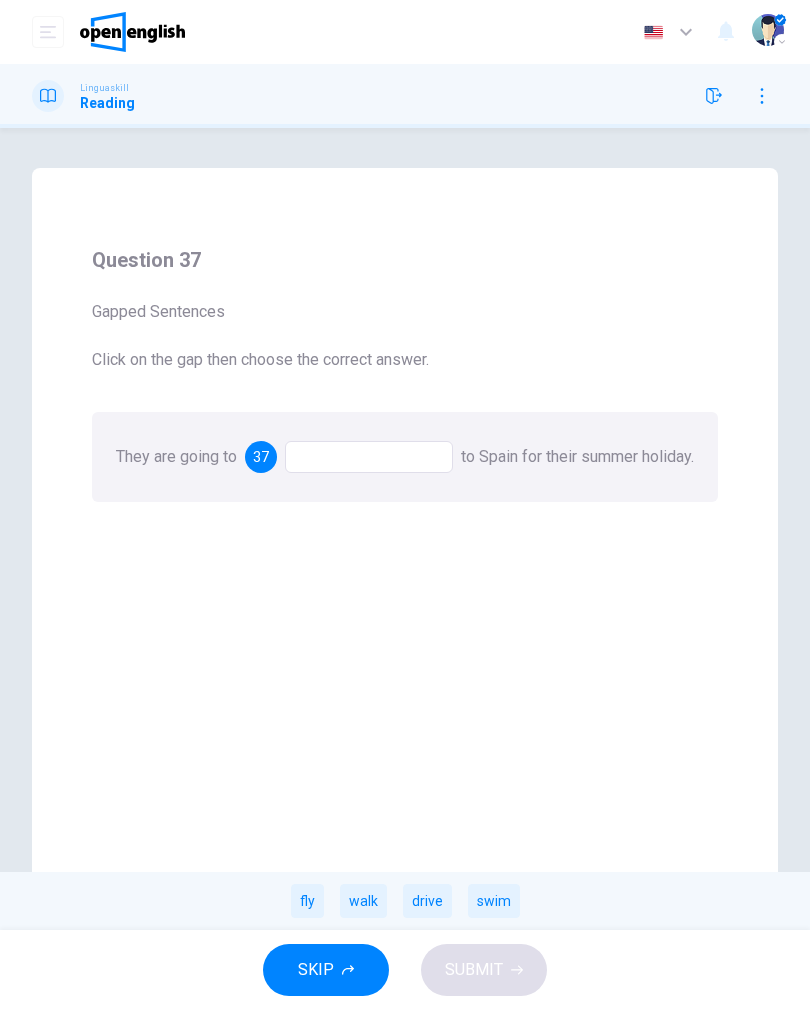 click on "fly" at bounding box center [307, 901] 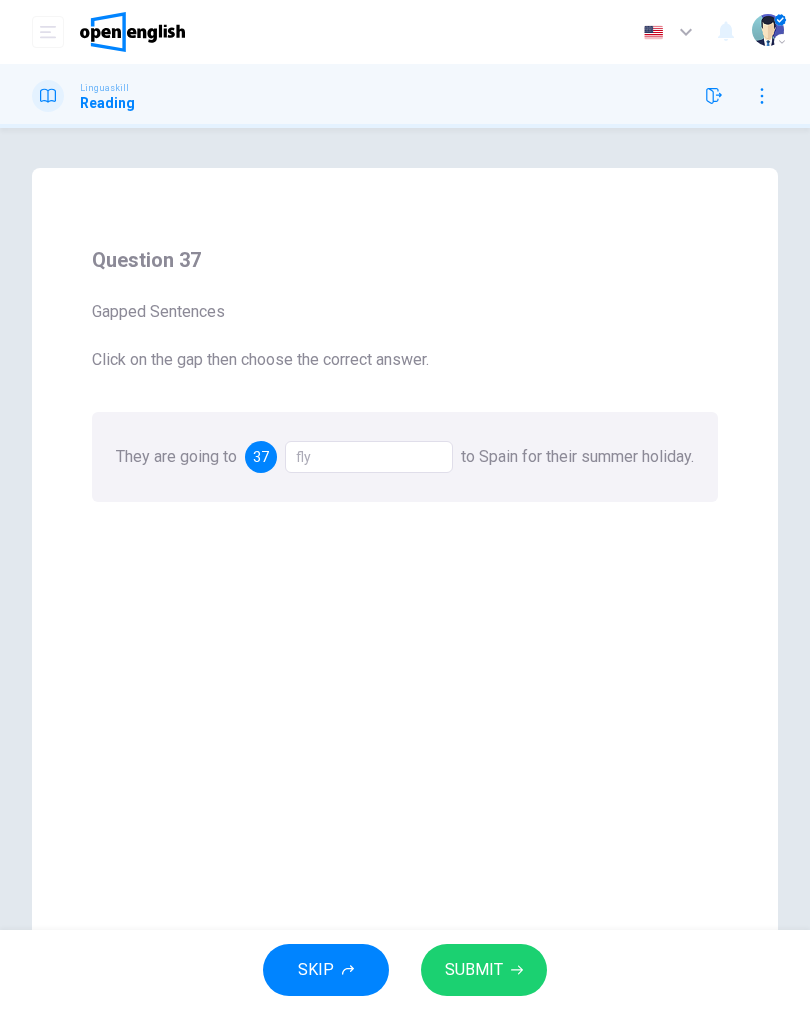 click on "SUBMIT" at bounding box center [484, 970] 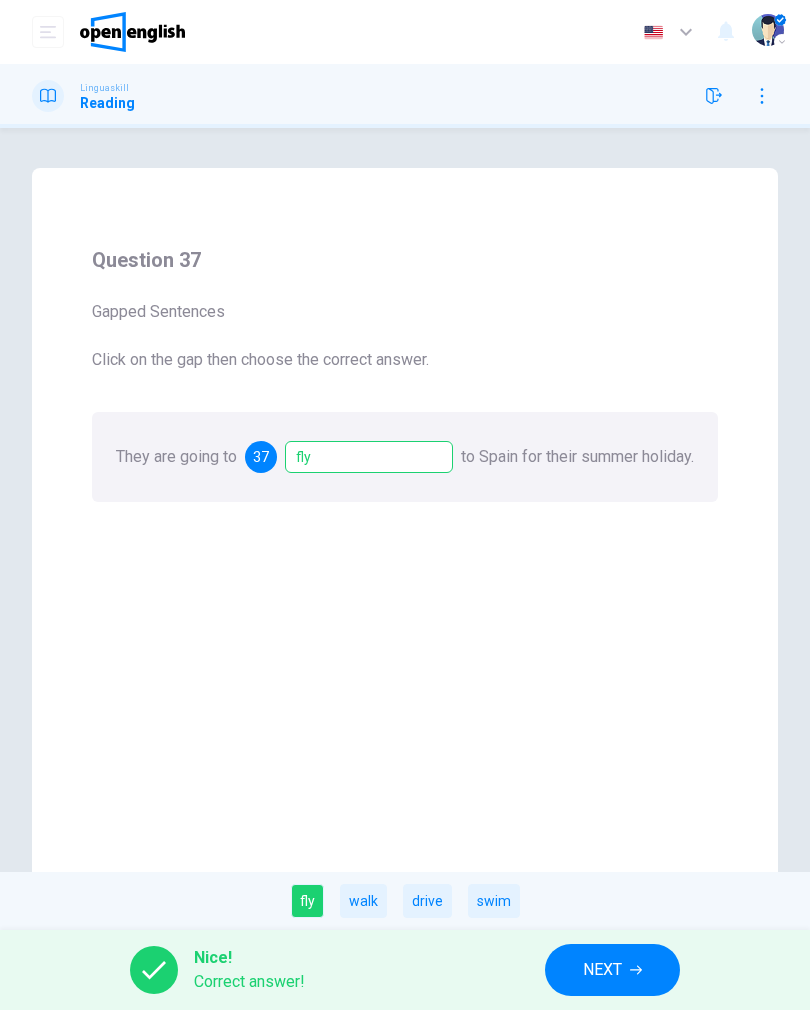 click on "NEXT" at bounding box center (612, 970) 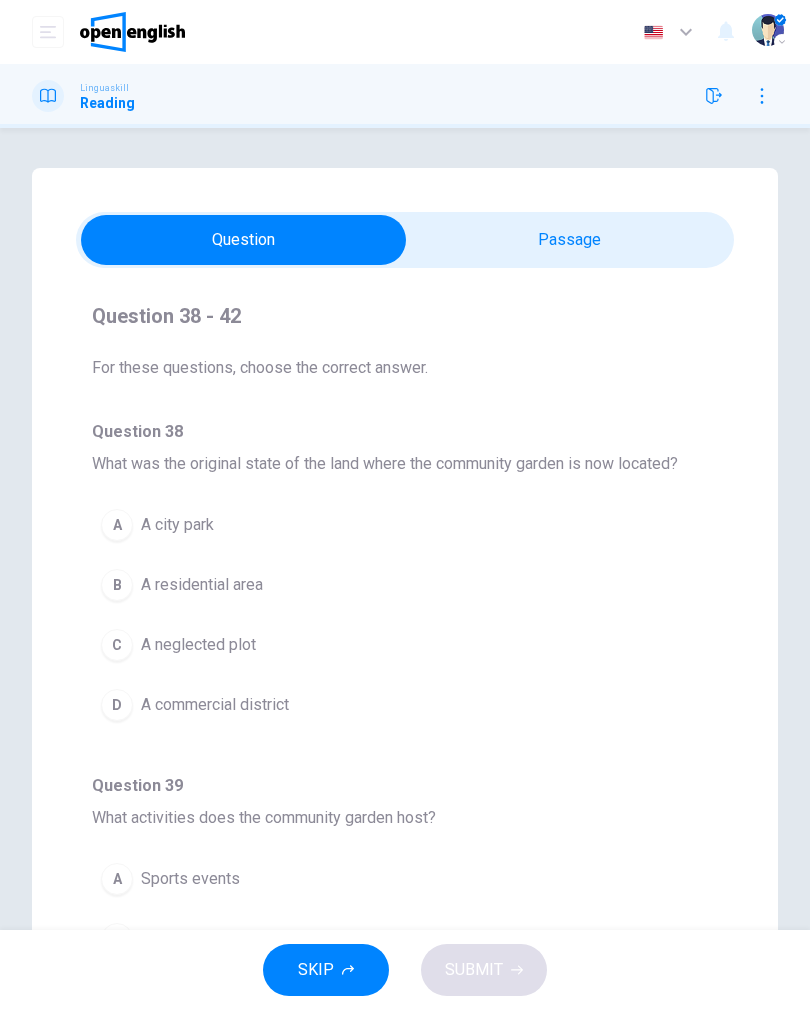 scroll, scrollTop: 51, scrollLeft: 0, axis: vertical 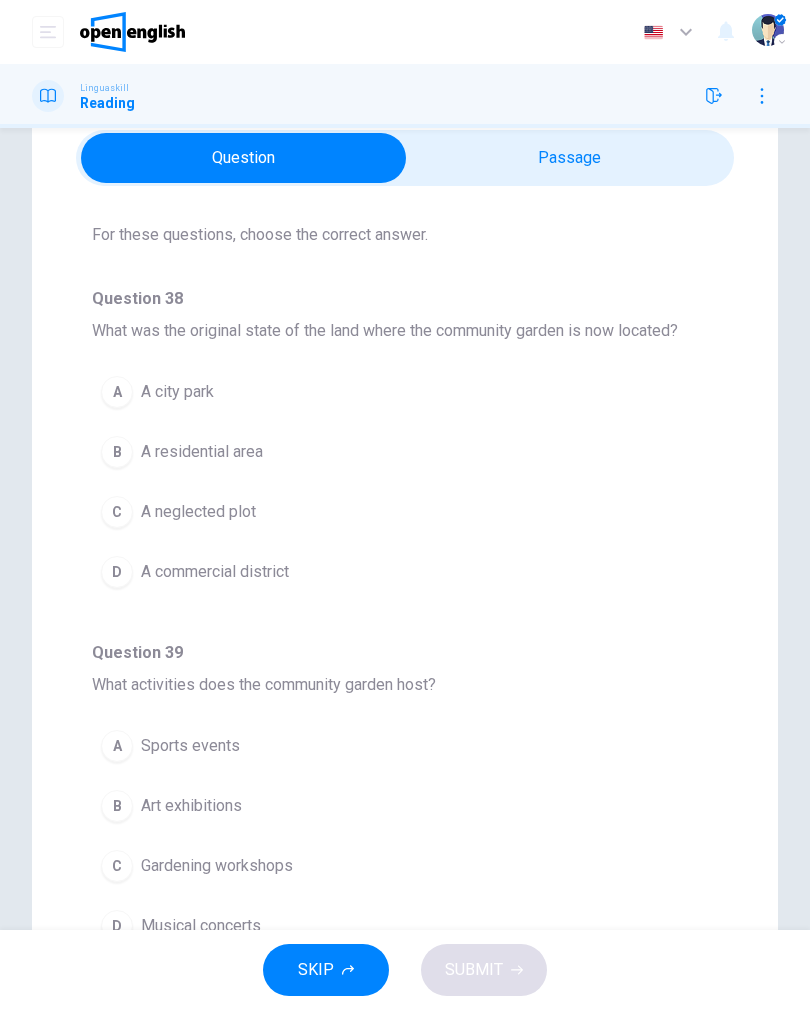 click on "A" at bounding box center (117, 392) 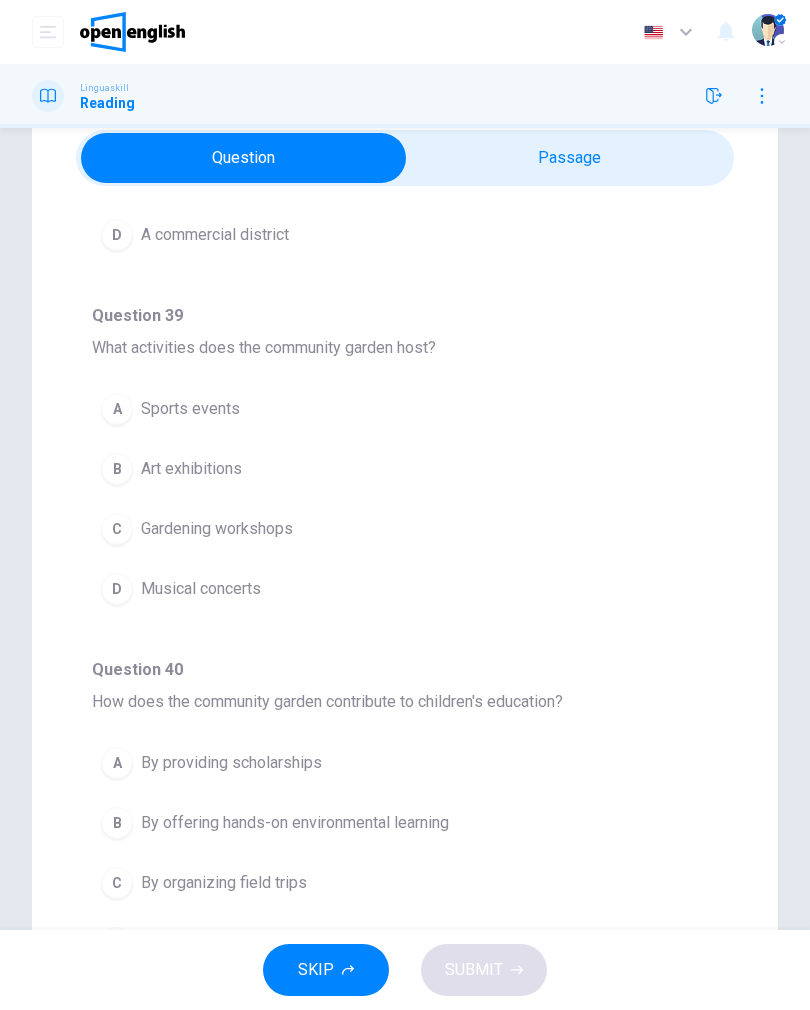 scroll, scrollTop: 392, scrollLeft: 0, axis: vertical 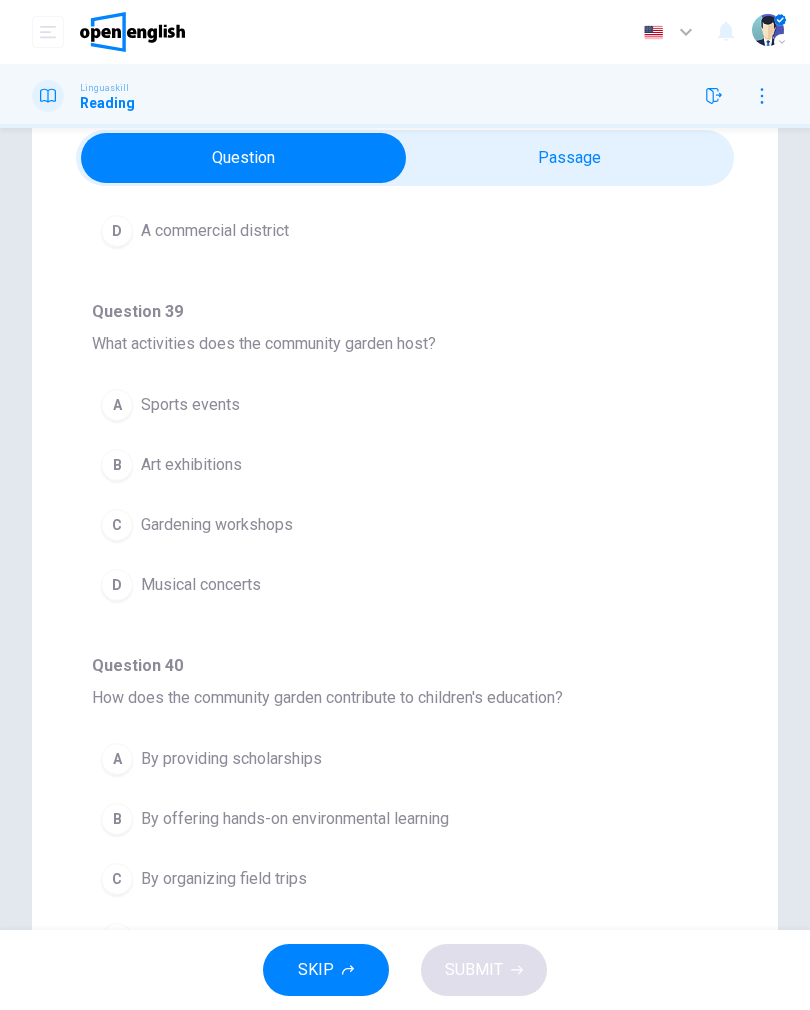 click on "C Gardening workshops" at bounding box center [405, 525] 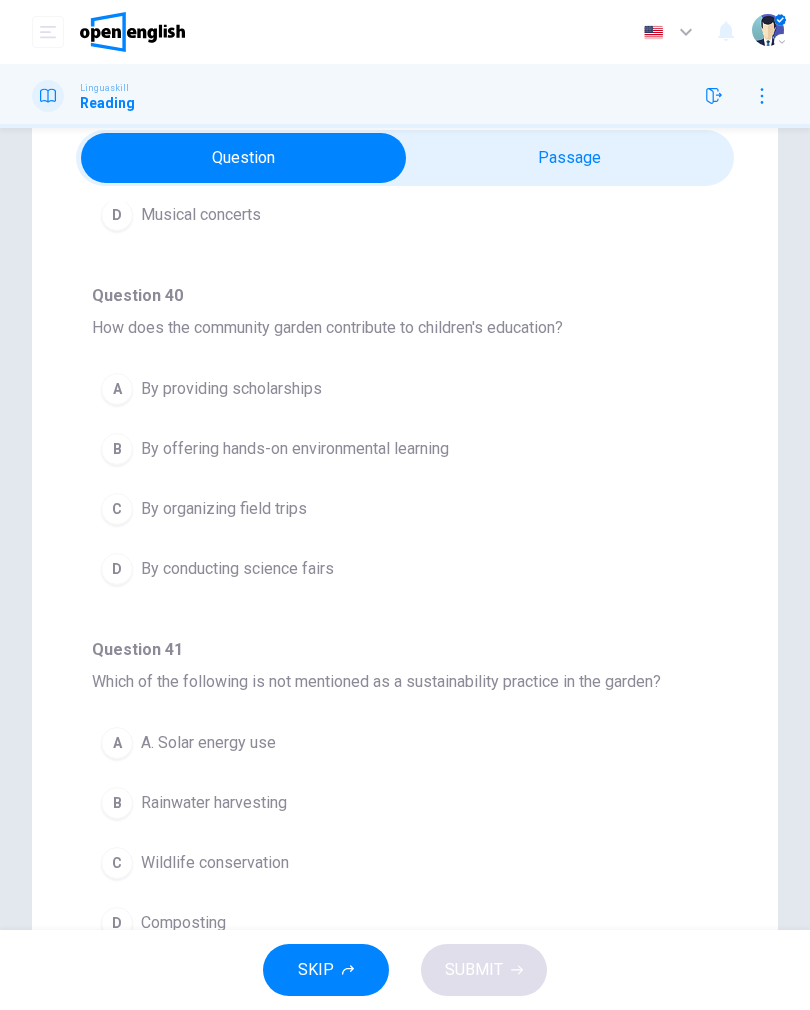scroll, scrollTop: 819, scrollLeft: 0, axis: vertical 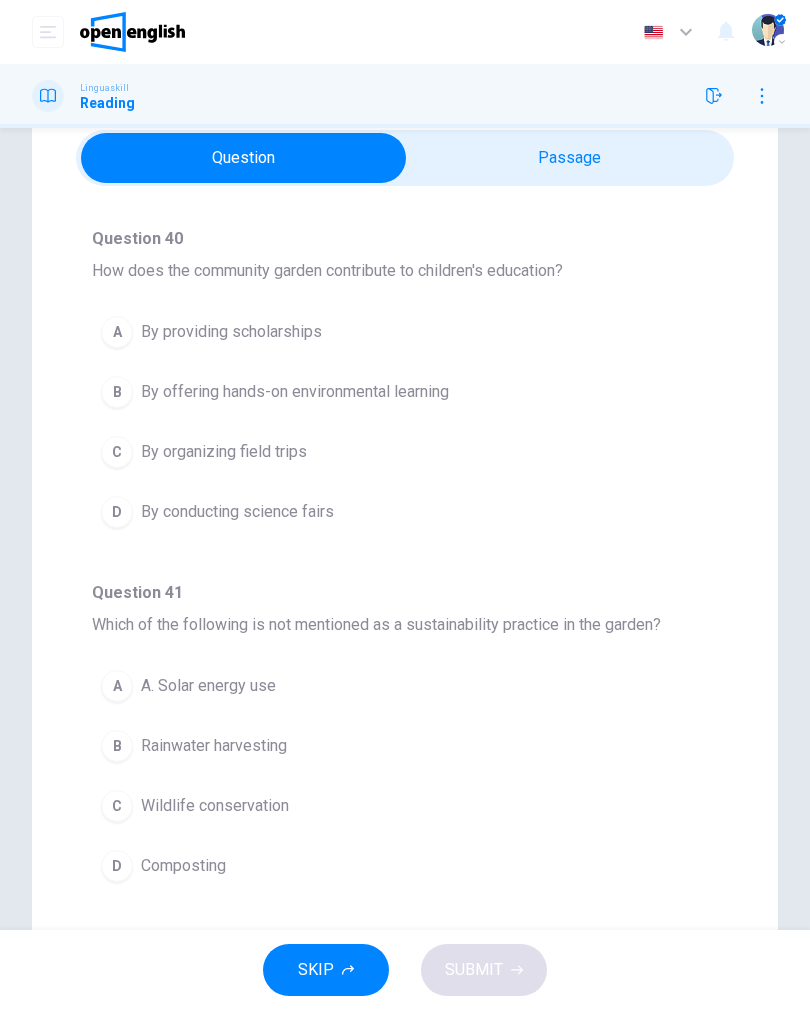 click on "By offering hands-on environmental learning" at bounding box center [295, 392] 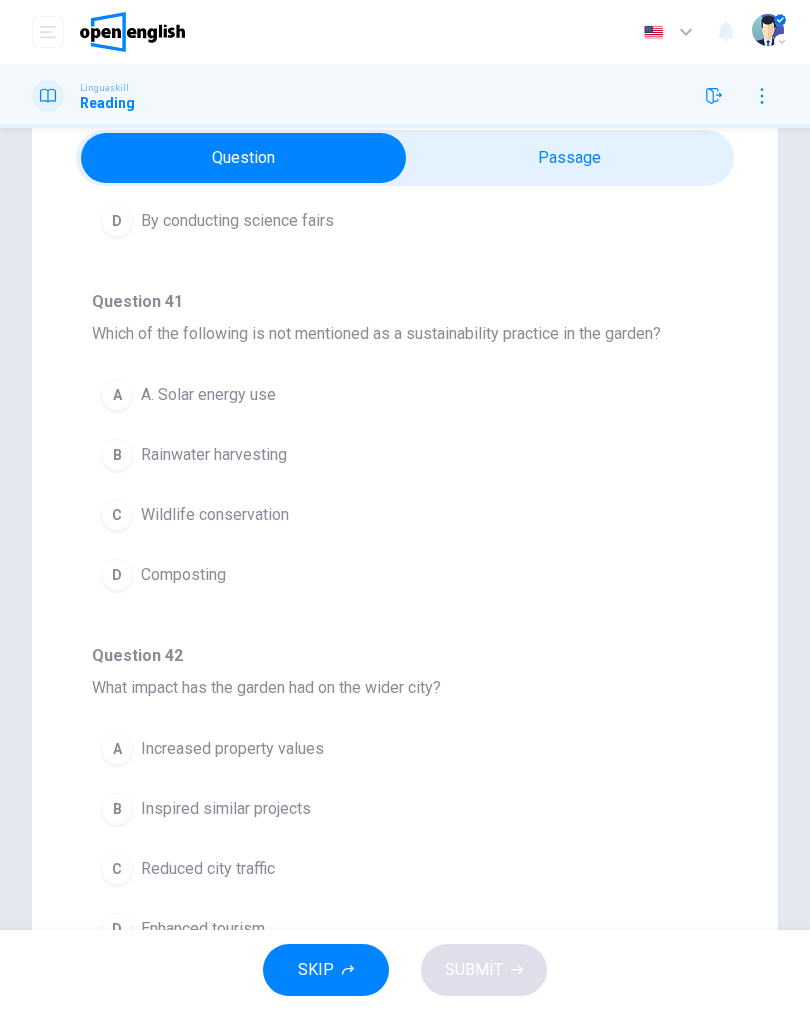 scroll, scrollTop: 1110, scrollLeft: 0, axis: vertical 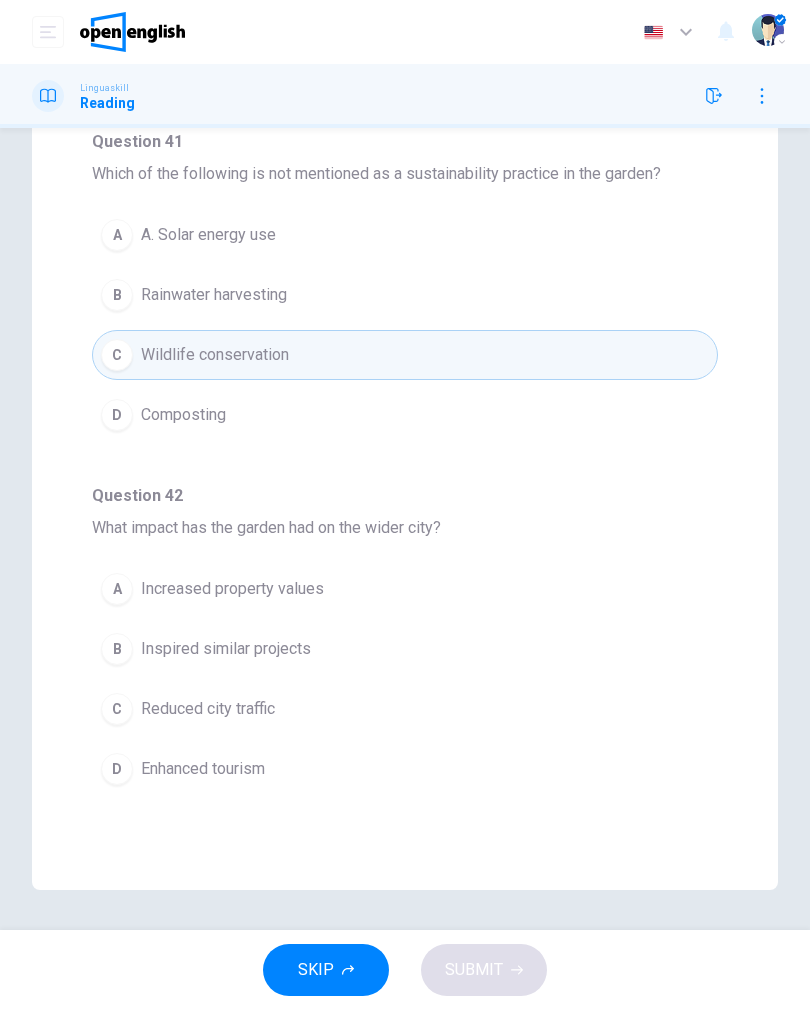 click on "Inspired similar projects" at bounding box center (226, 649) 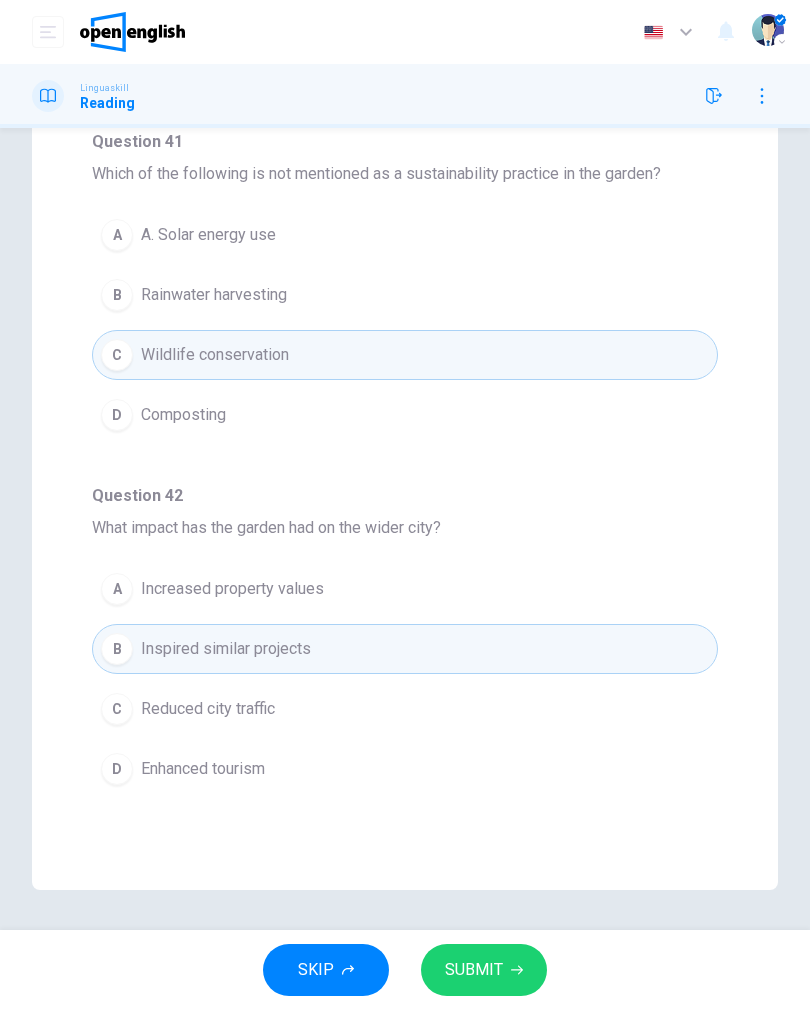 click on "SUBMIT" at bounding box center [484, 970] 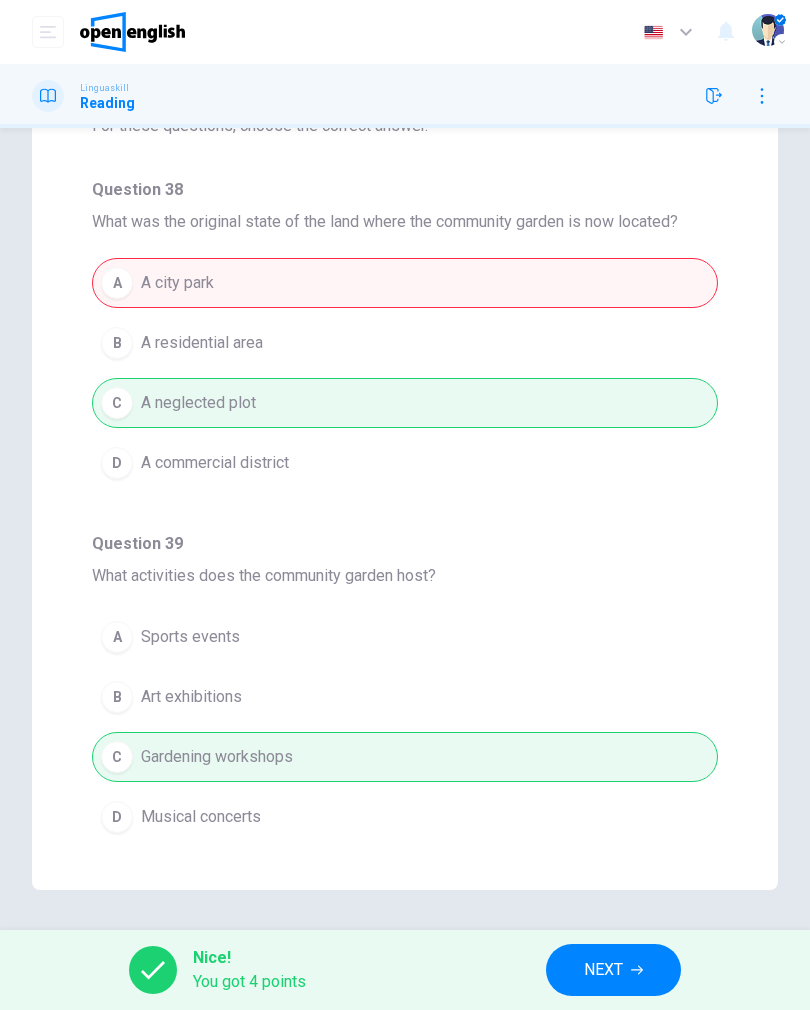 scroll, scrollTop: 0, scrollLeft: 0, axis: both 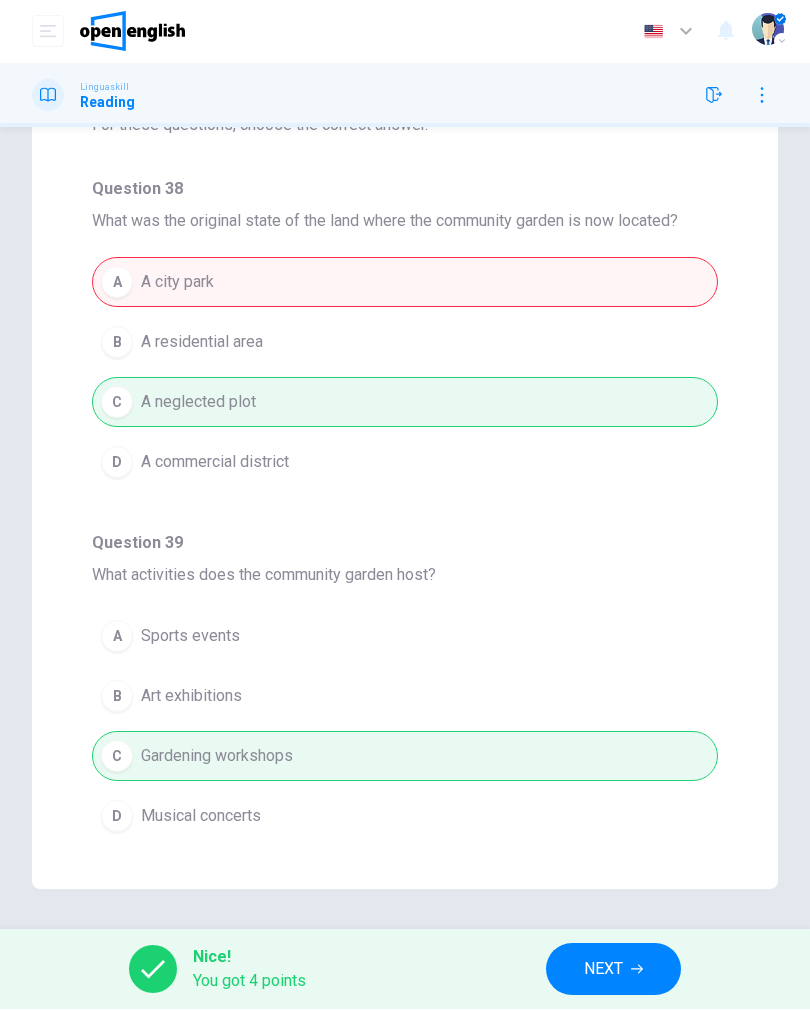 click on "NEXT" at bounding box center [613, 970] 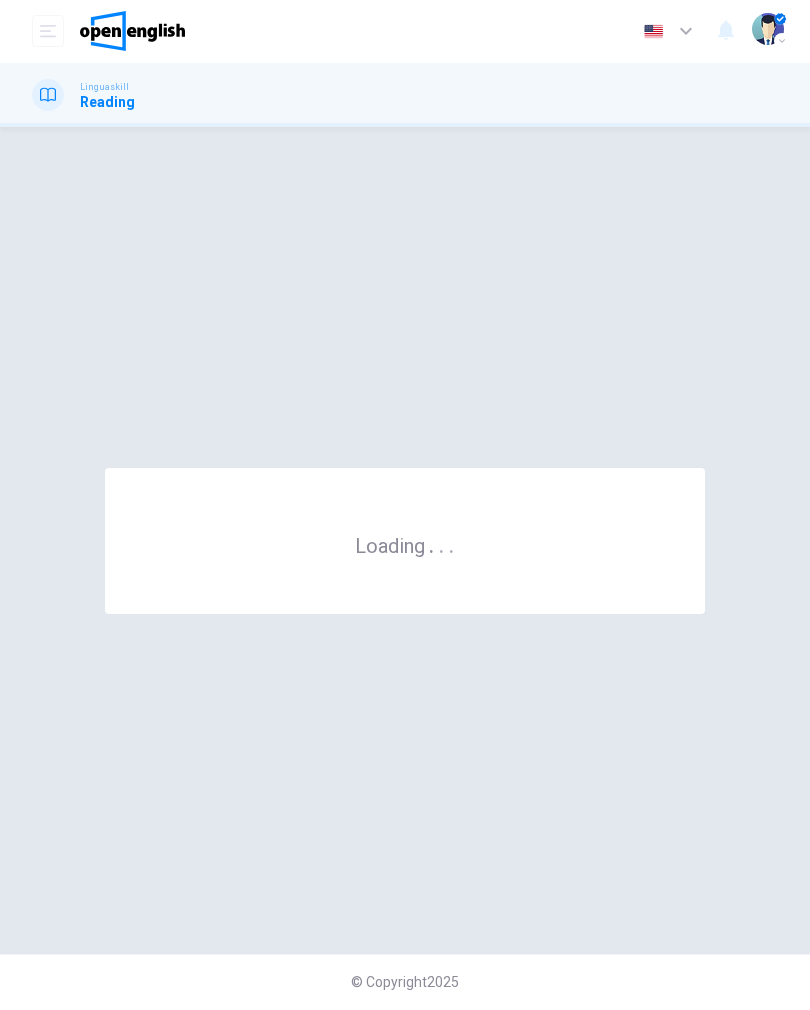 scroll, scrollTop: 0, scrollLeft: 0, axis: both 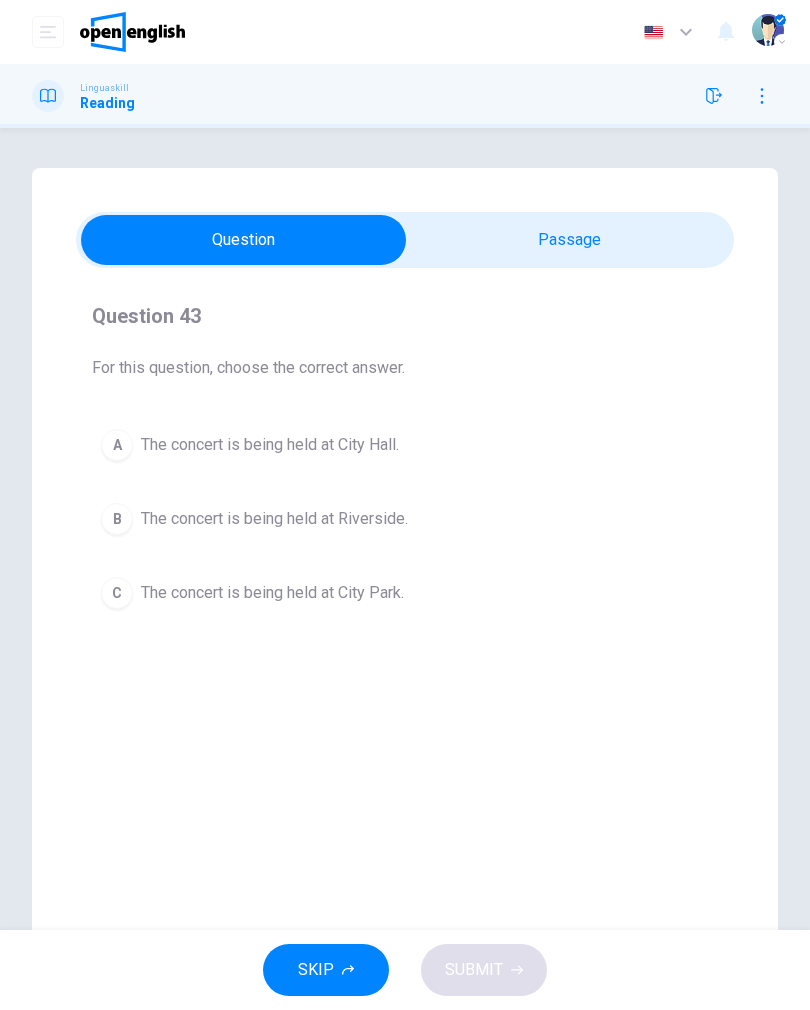 click on "C The concert is being held at City Park." at bounding box center (405, 593) 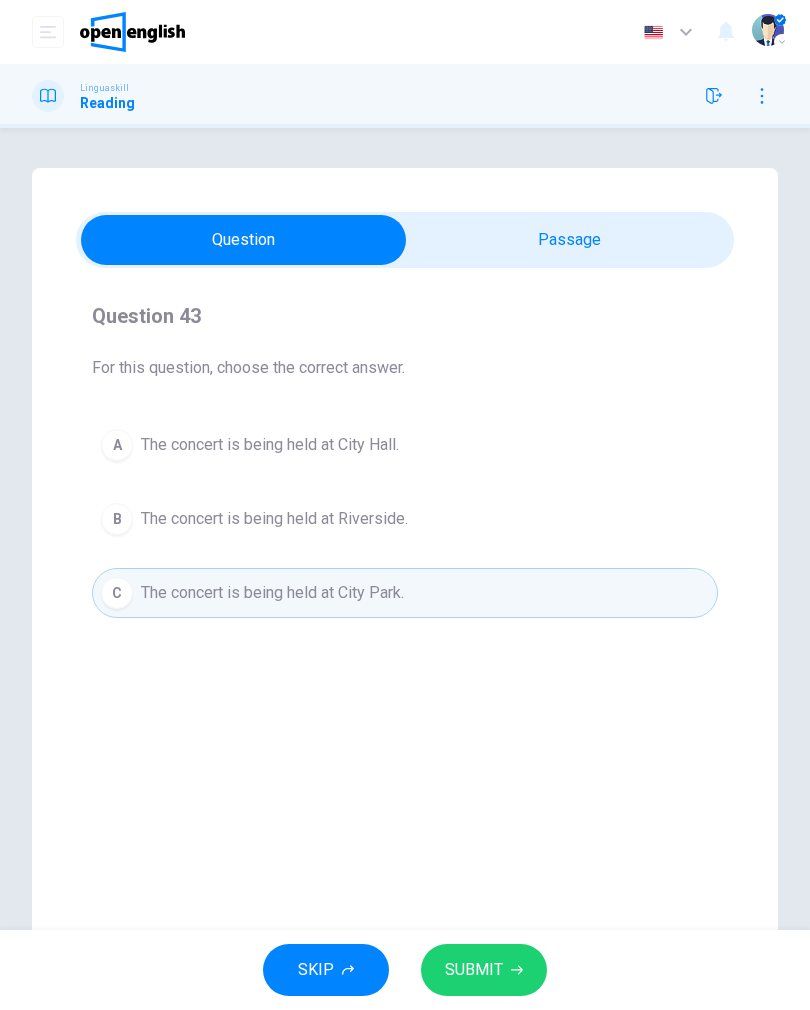 click on "SUBMIT" at bounding box center [484, 970] 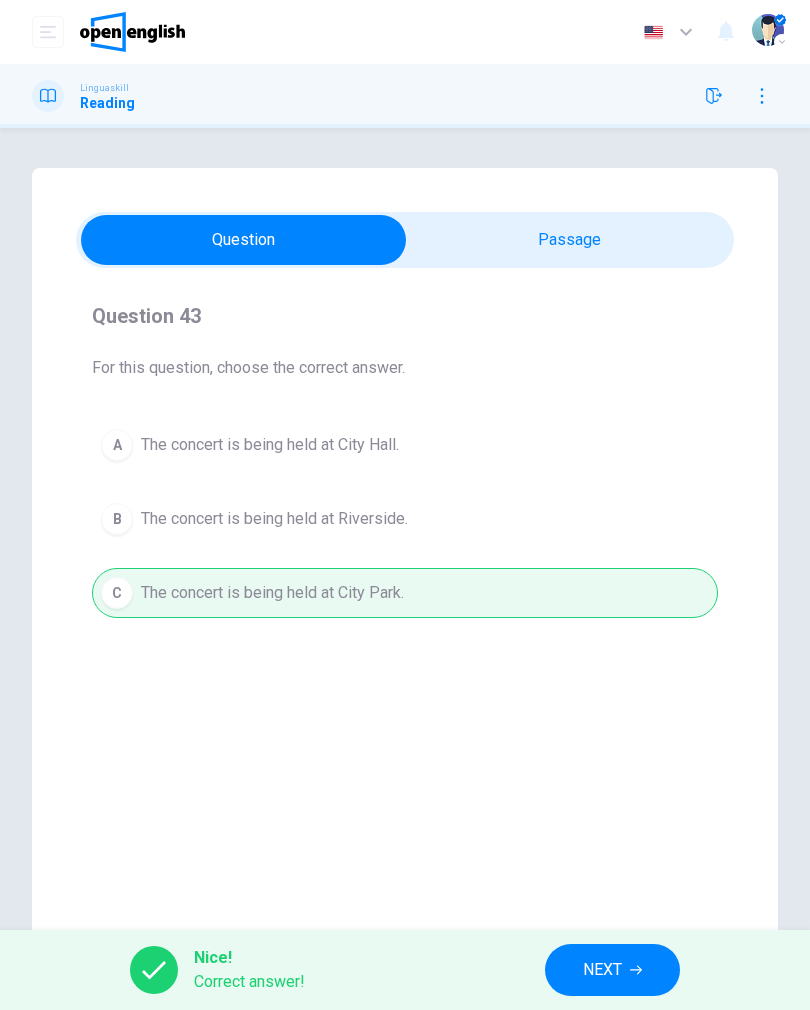 click on "NEXT" at bounding box center [602, 970] 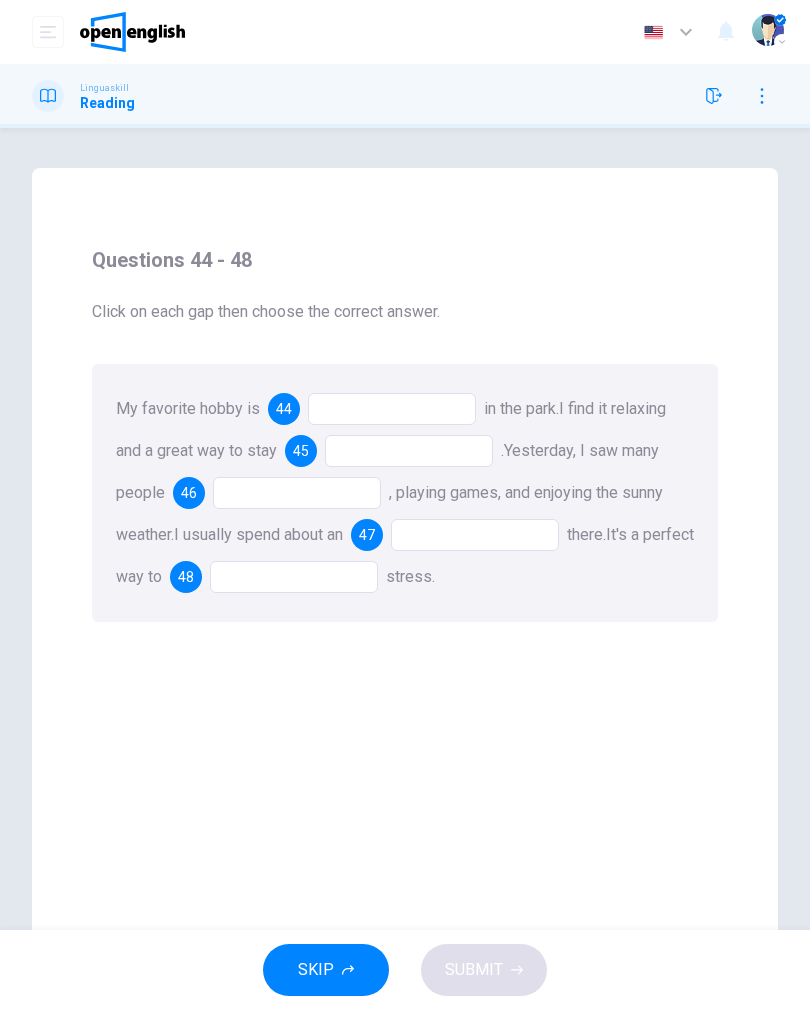 click at bounding box center [392, 409] 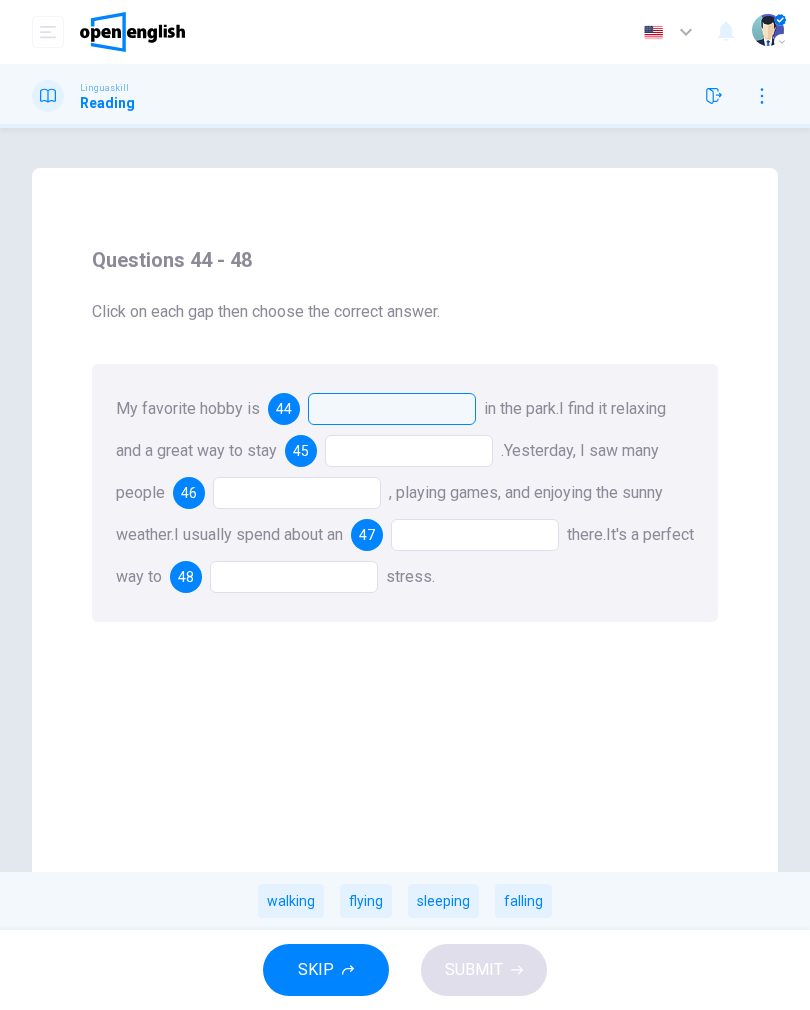 click on "walking" at bounding box center (291, 901) 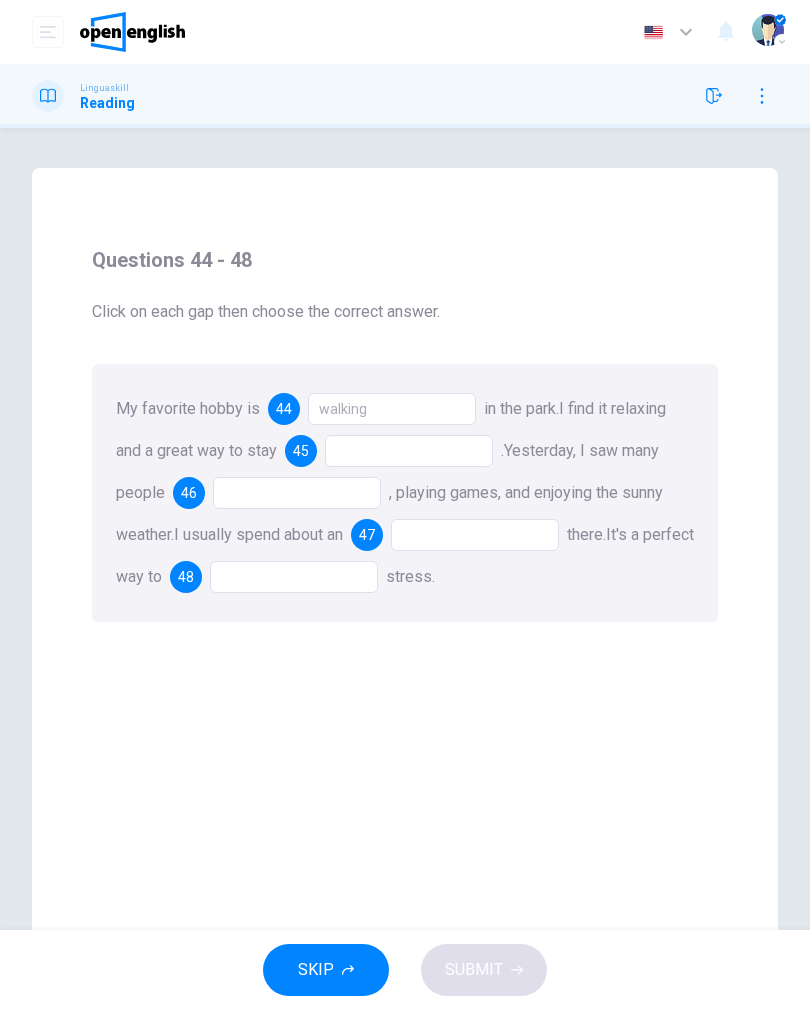 click at bounding box center (409, 451) 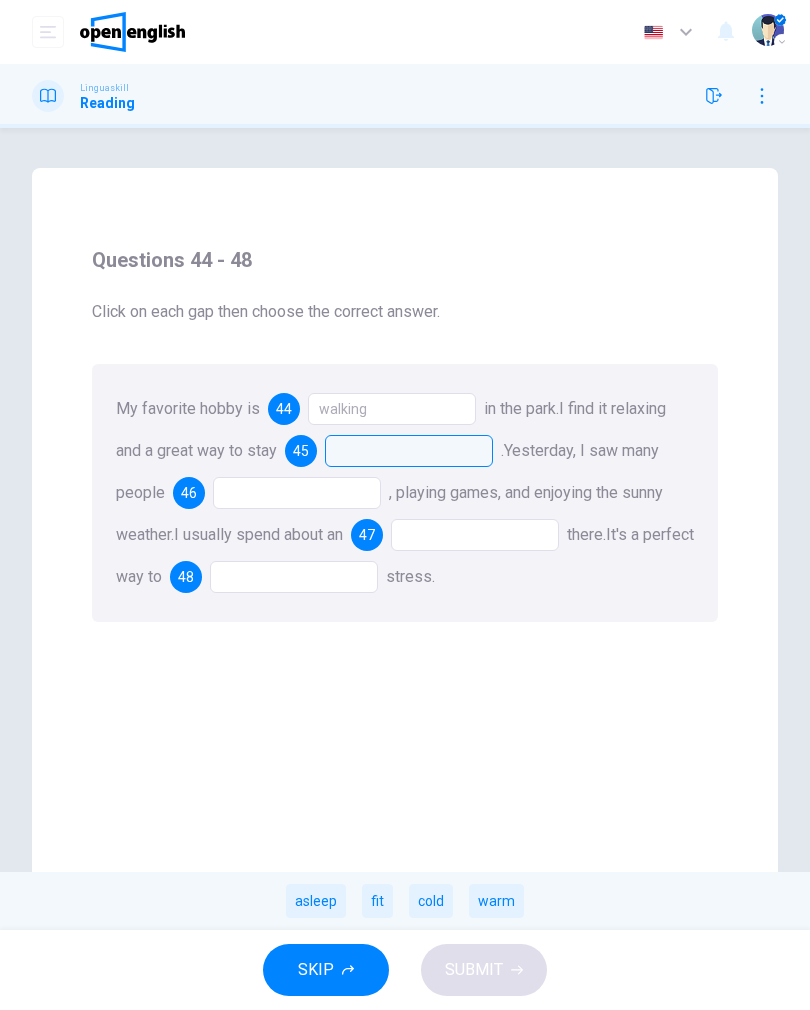click on "warm" at bounding box center (496, 901) 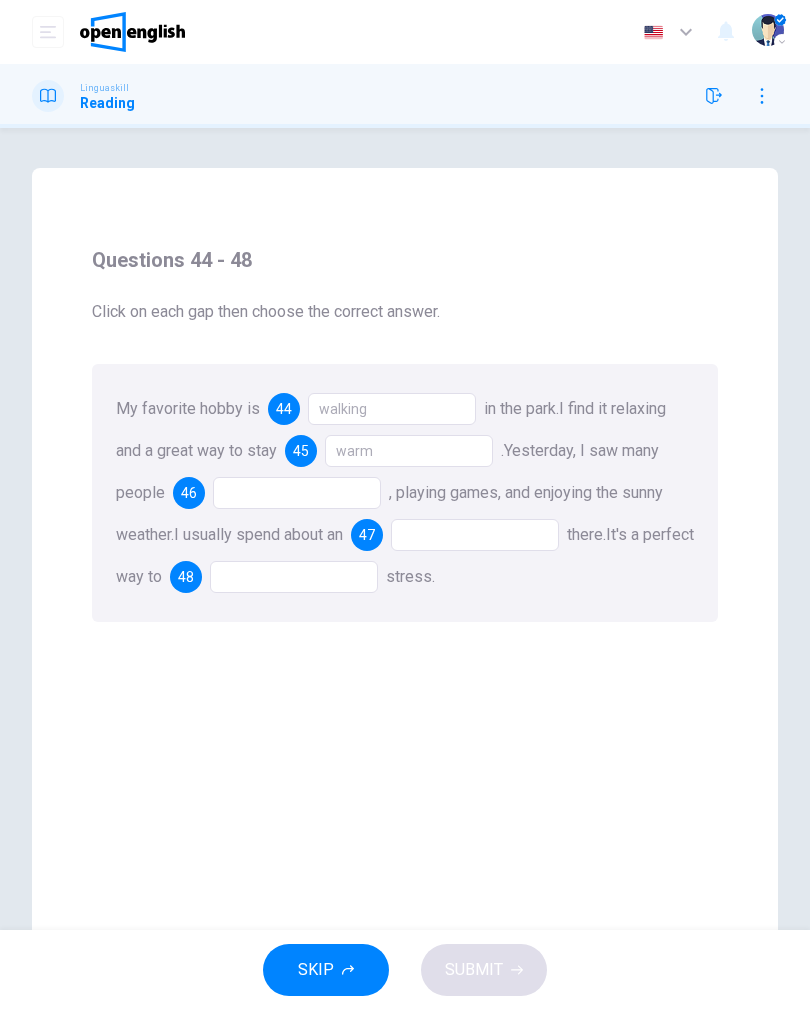 click on "warm" at bounding box center (409, 451) 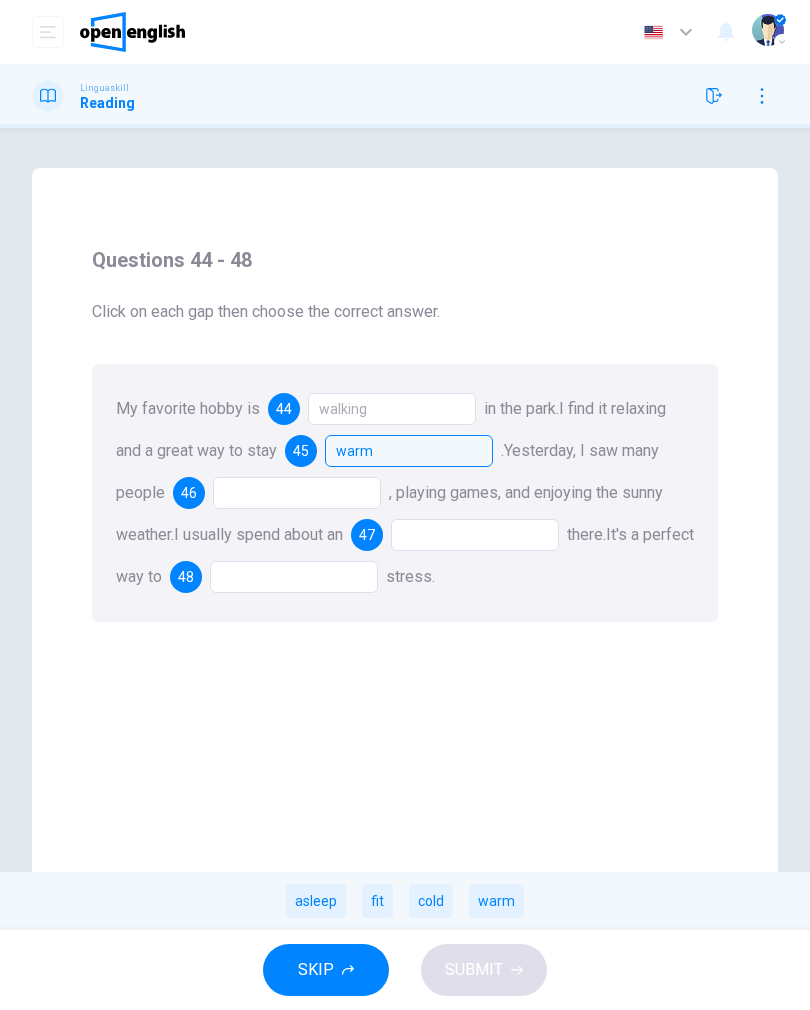 click on "fit" at bounding box center (377, 901) 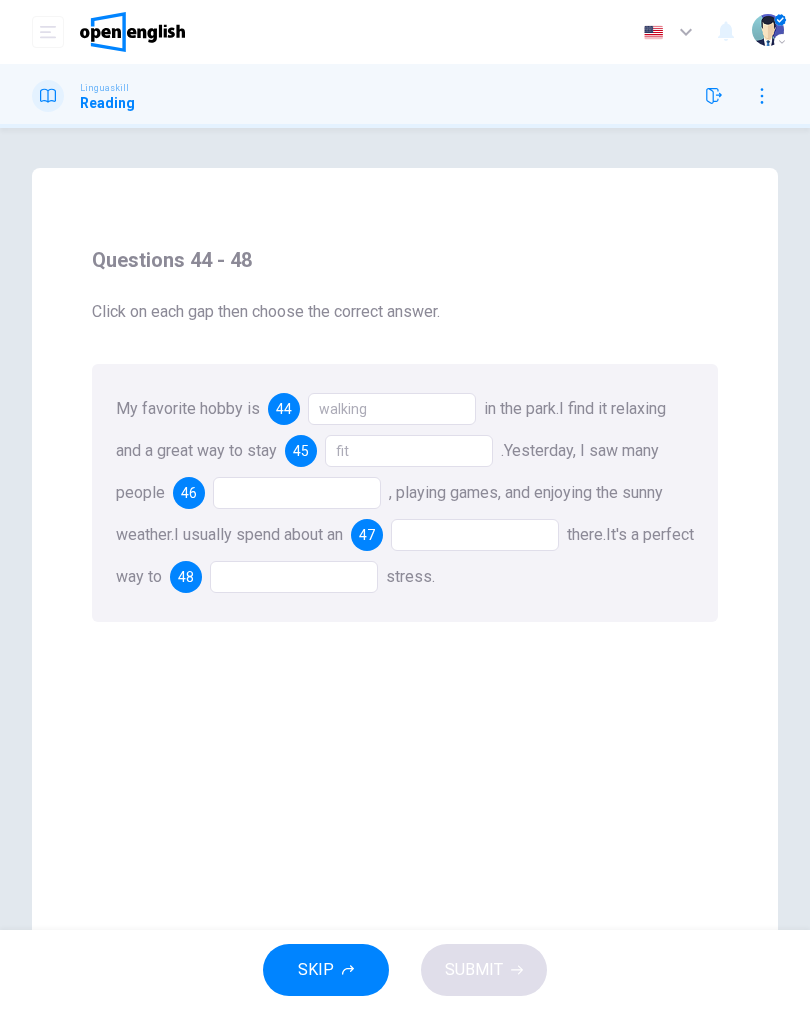click at bounding box center (297, 493) 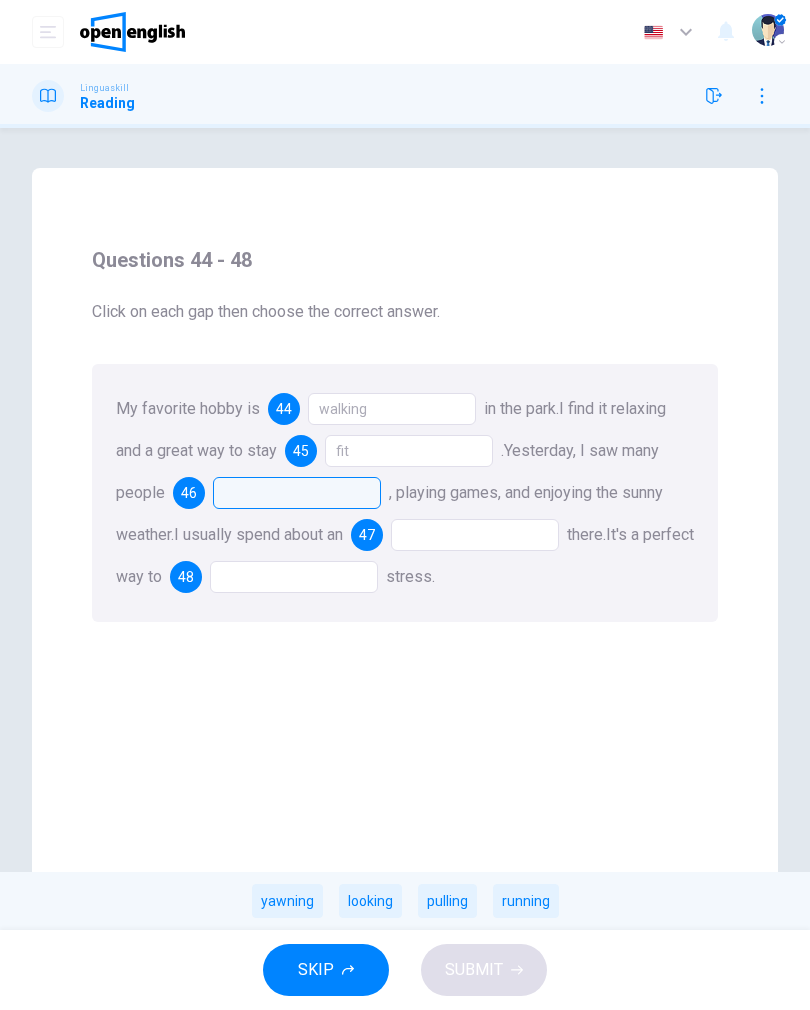 click on "running" at bounding box center (526, 901) 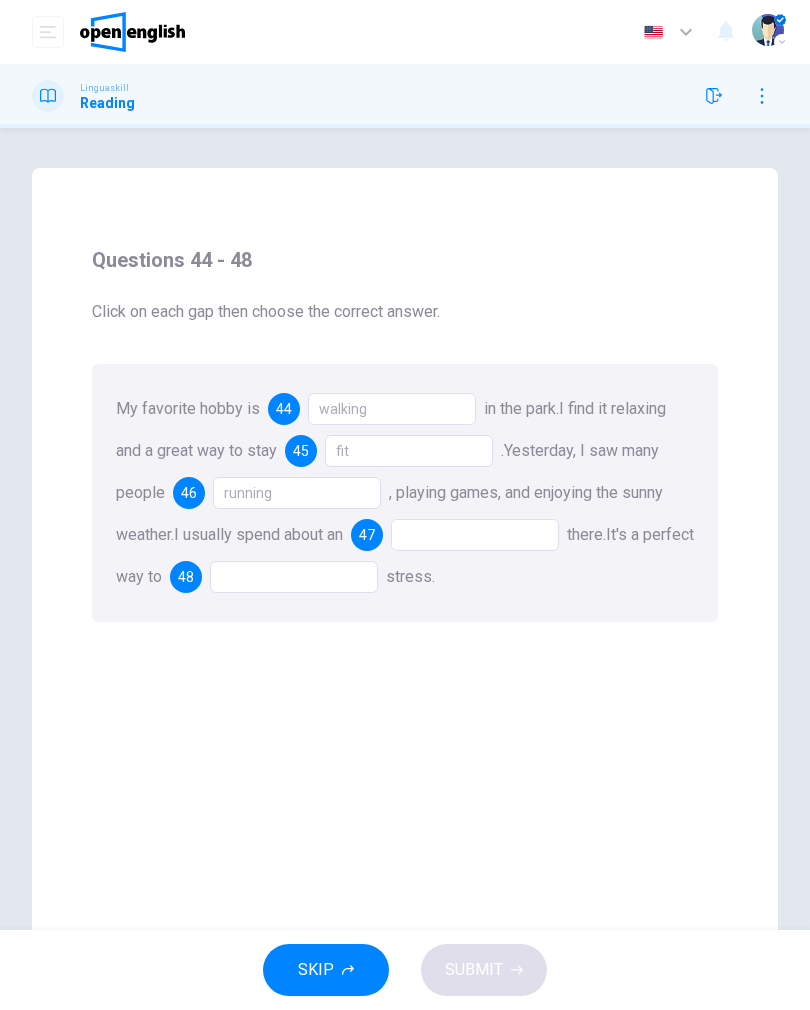 click at bounding box center [475, 535] 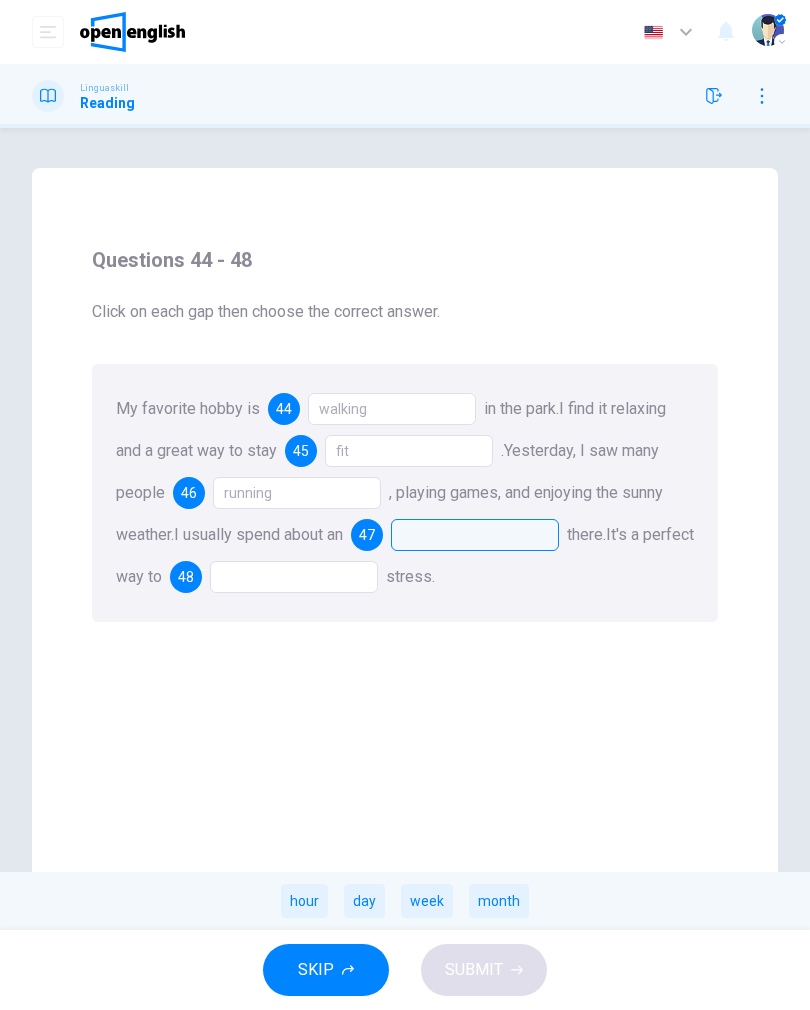 click on "hour" at bounding box center [304, 901] 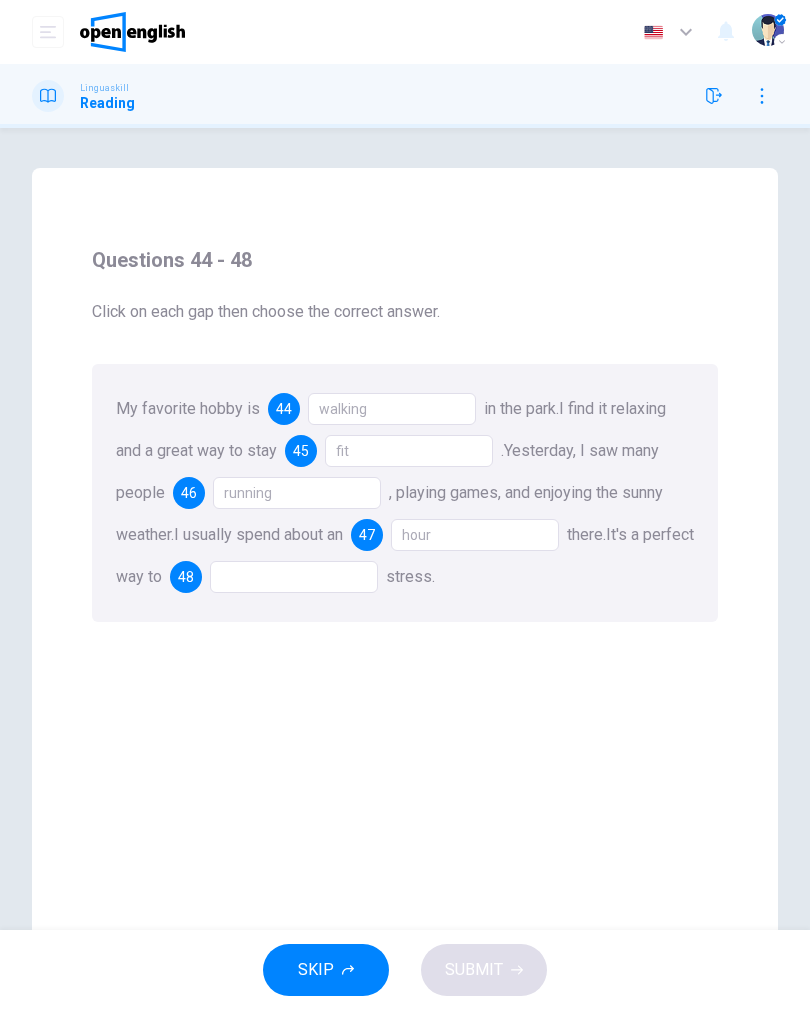 click at bounding box center (294, 577) 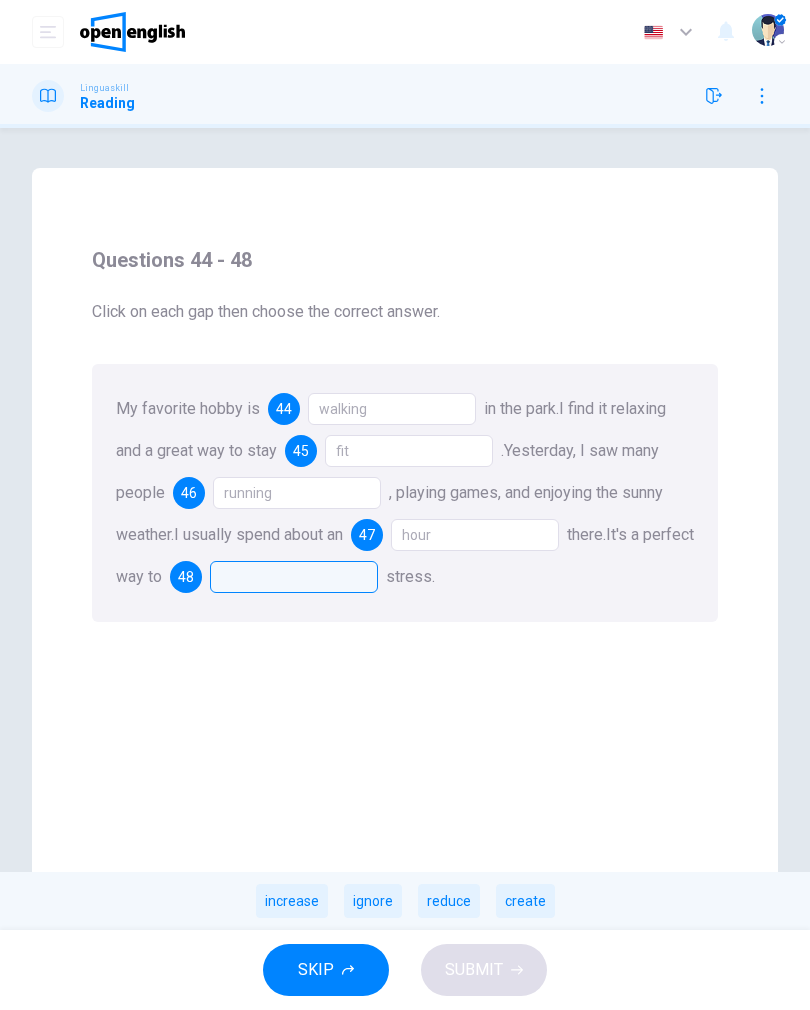 click on "reduce" at bounding box center (449, 901) 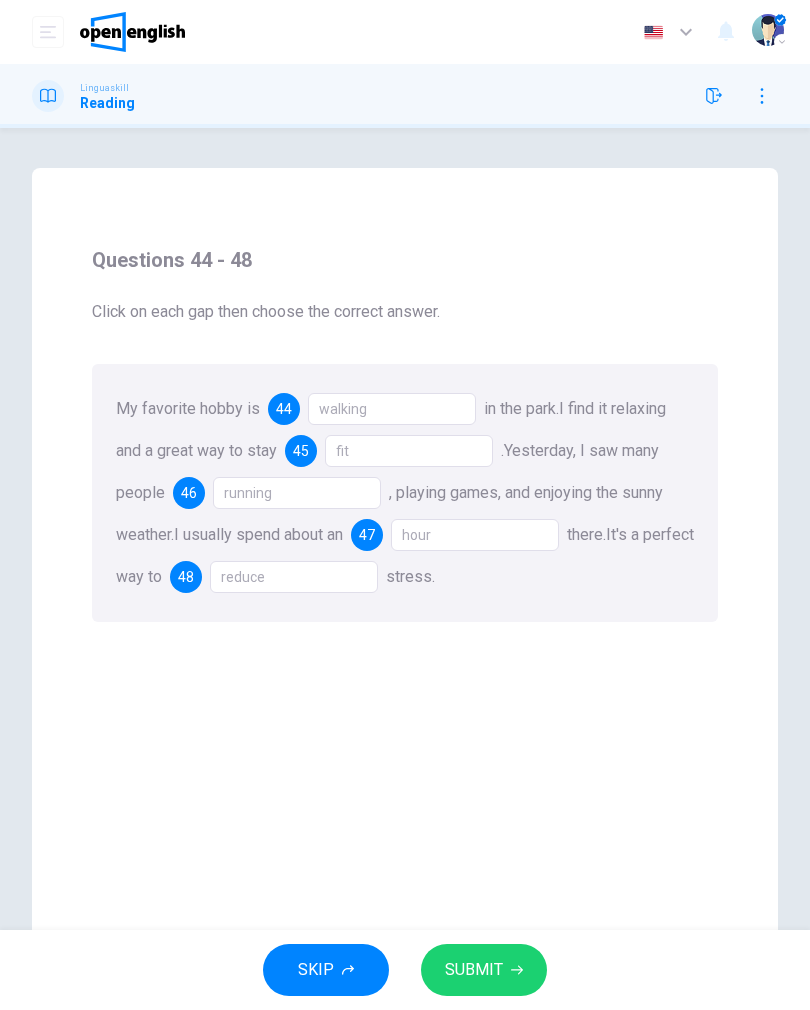 click 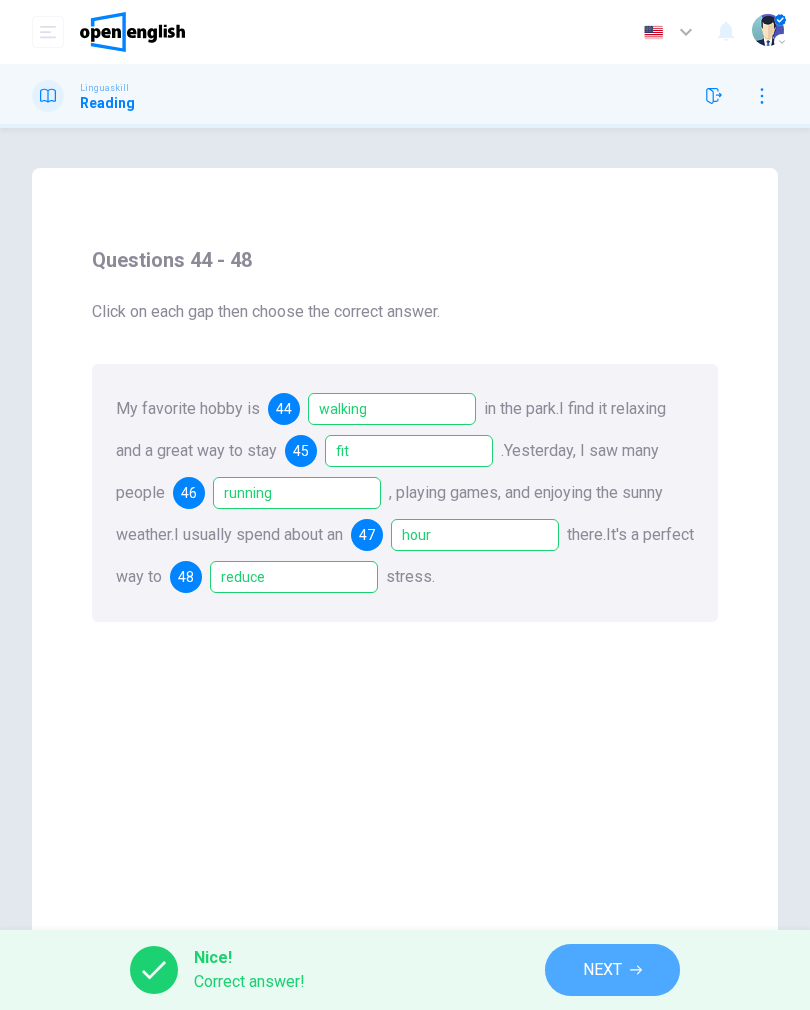 click 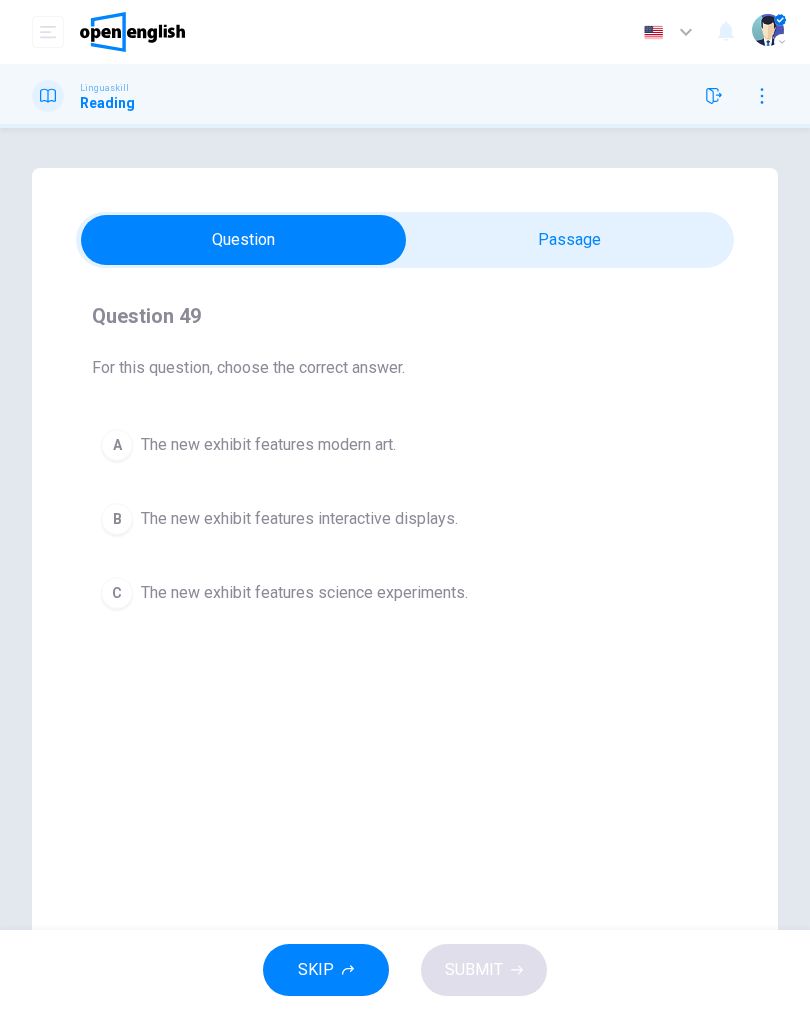 click on "B The new exhibit features interactive displays." at bounding box center [405, 519] 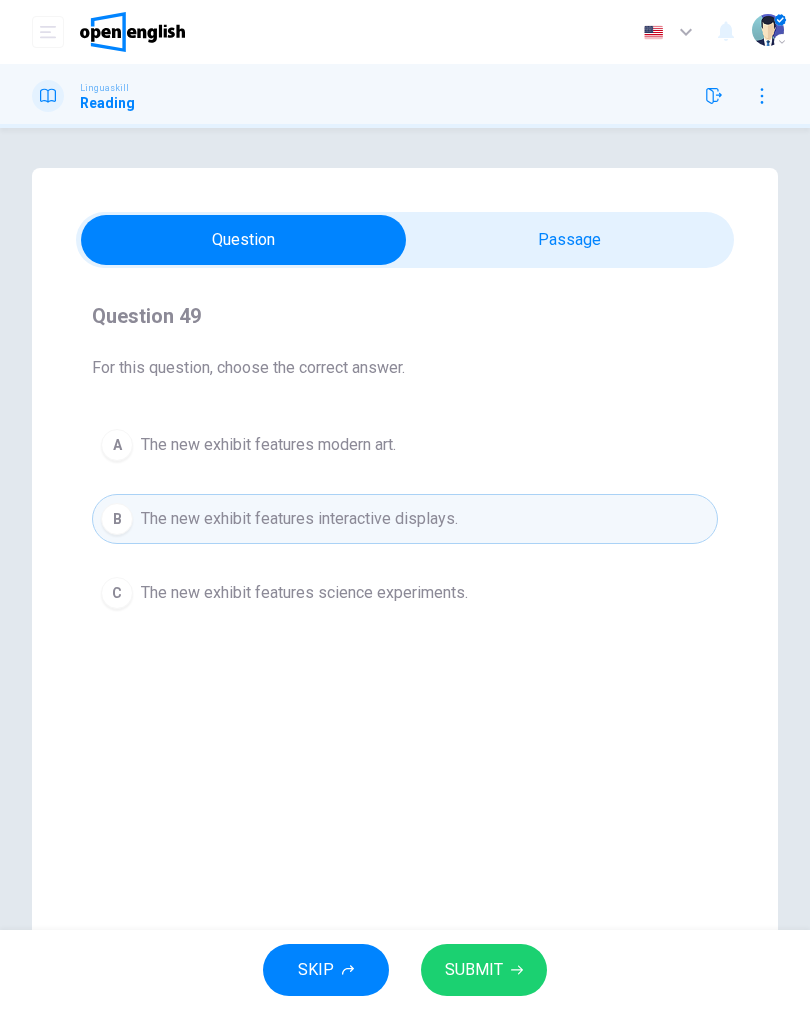 click on "SUBMIT" at bounding box center (484, 970) 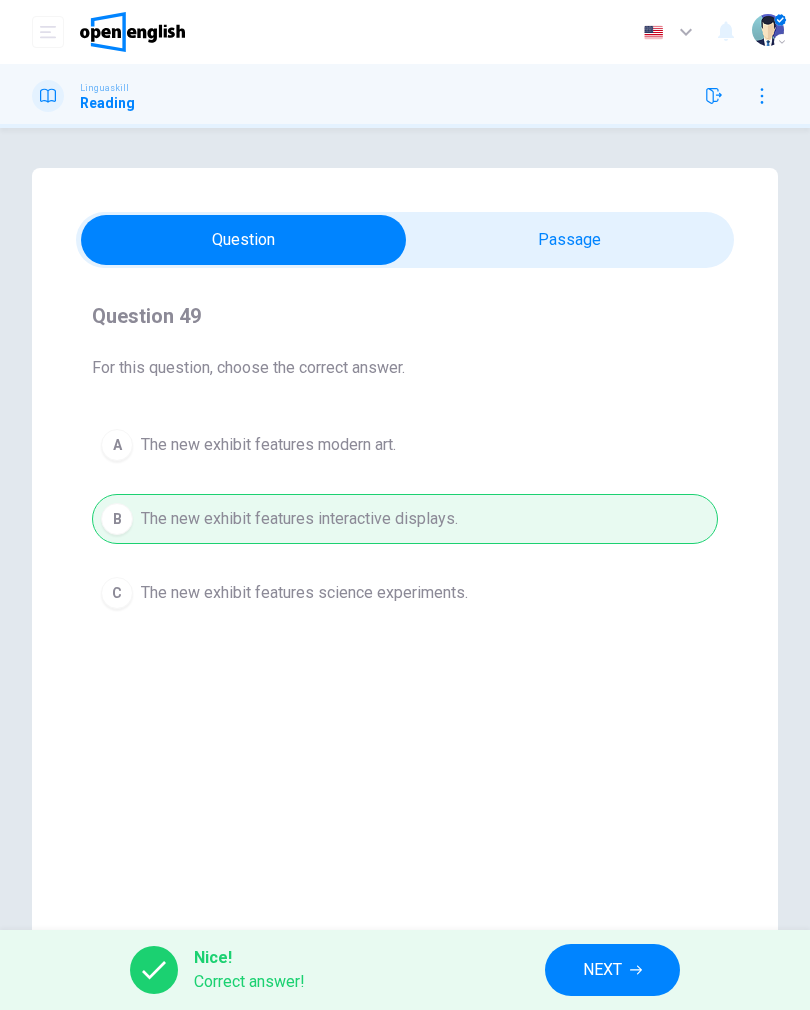 click on "NEXT" at bounding box center (602, 970) 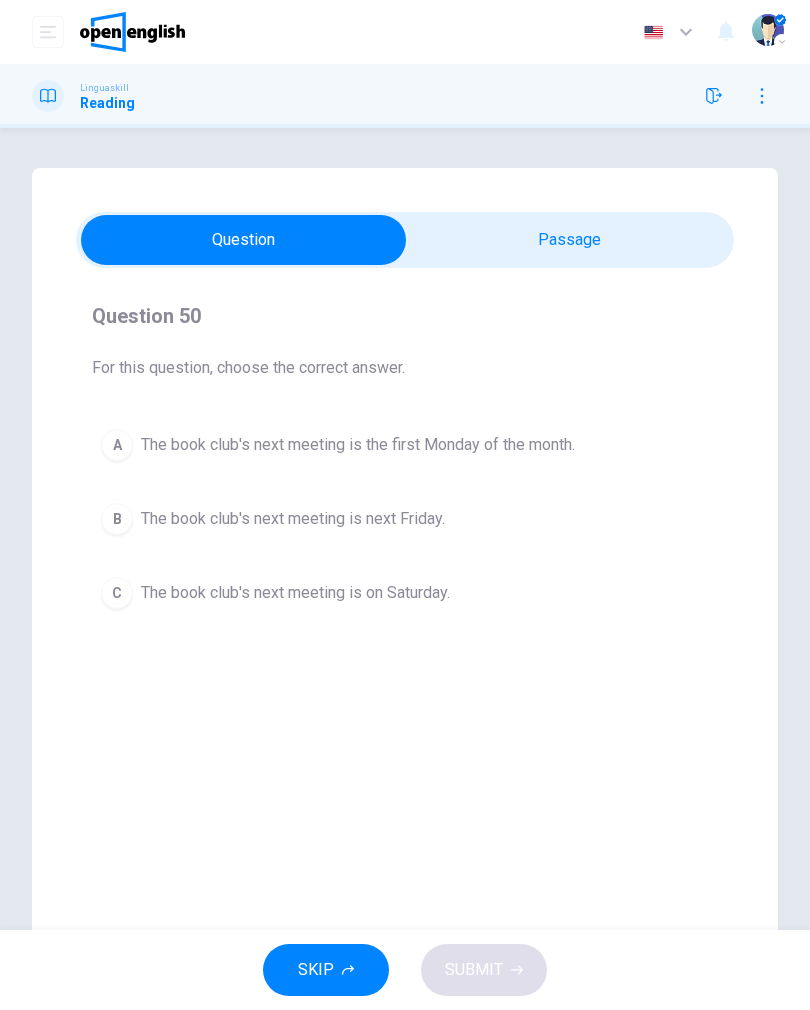 click on "The book club's next meeting is the first Monday of the month." at bounding box center [358, 445] 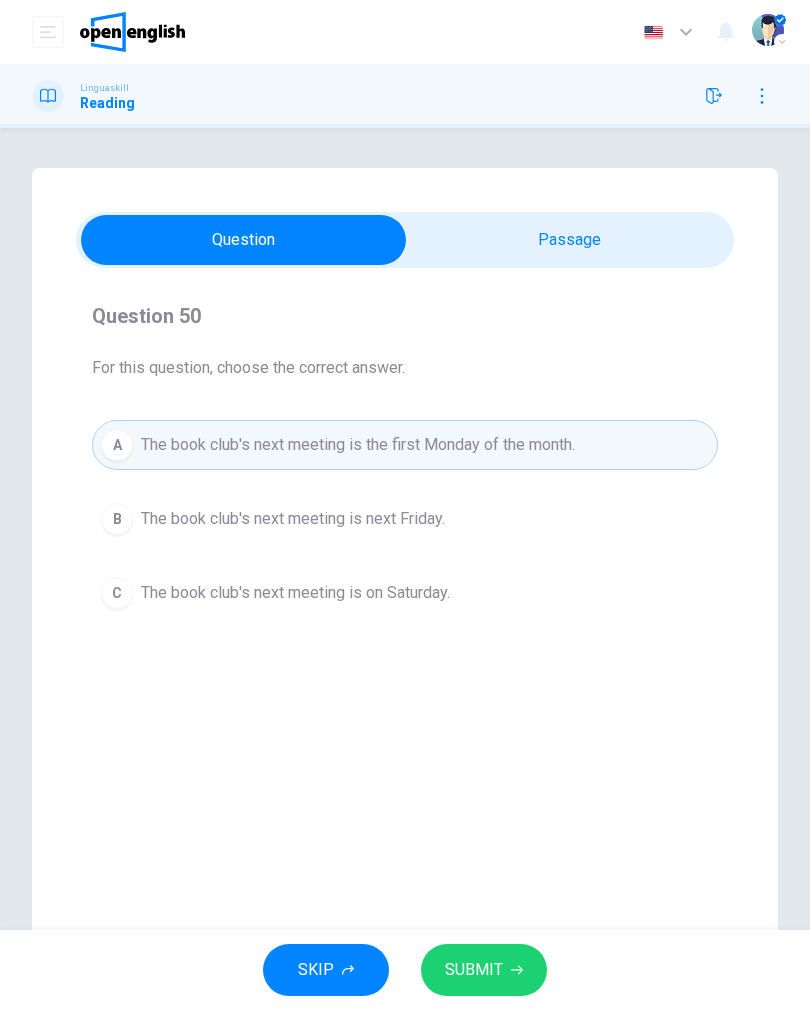 click on "SUBMIT" at bounding box center [484, 970] 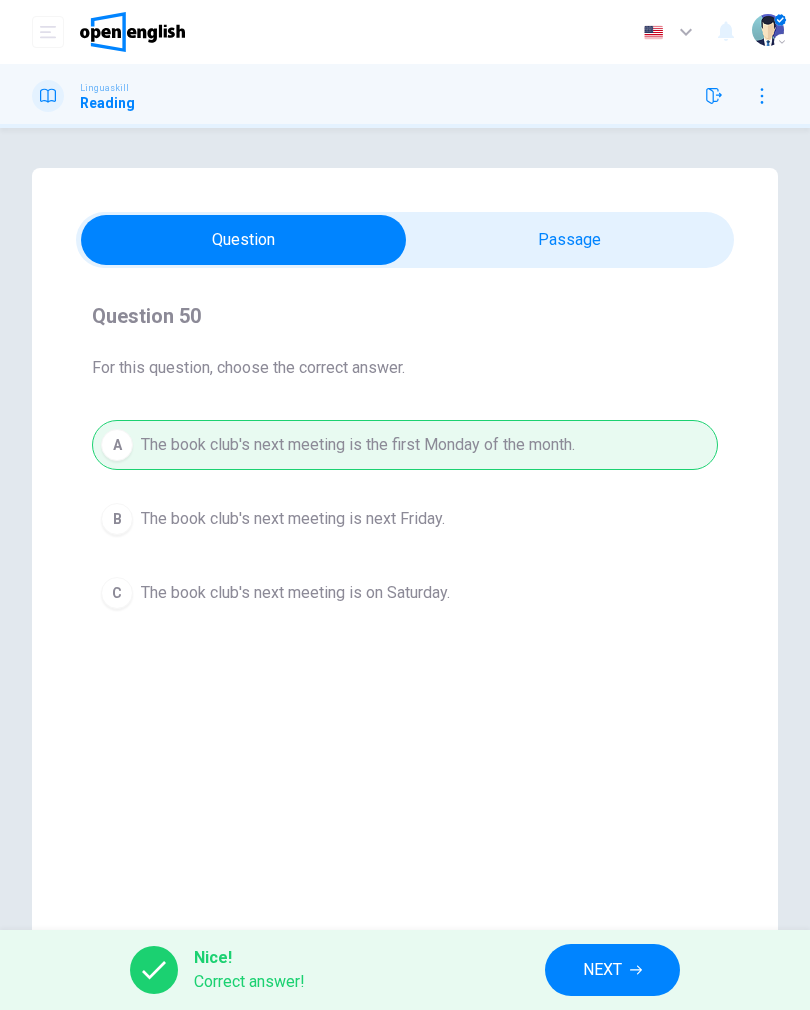 click on "NEXT" at bounding box center [602, 970] 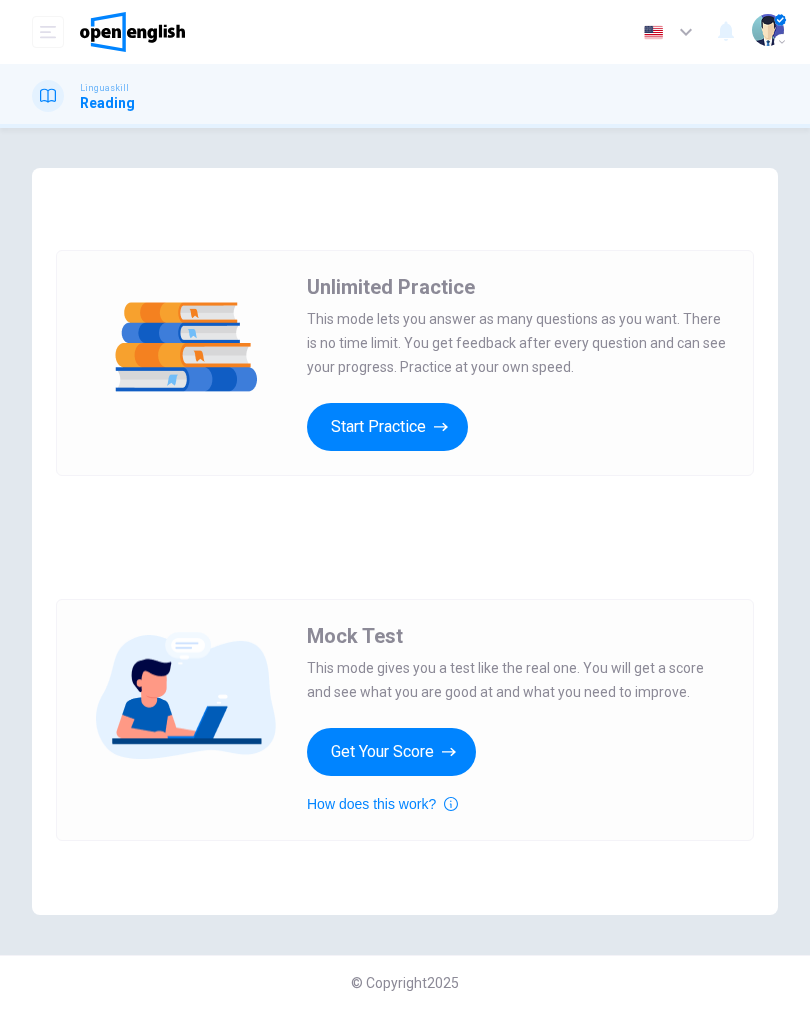 scroll, scrollTop: 0, scrollLeft: 0, axis: both 